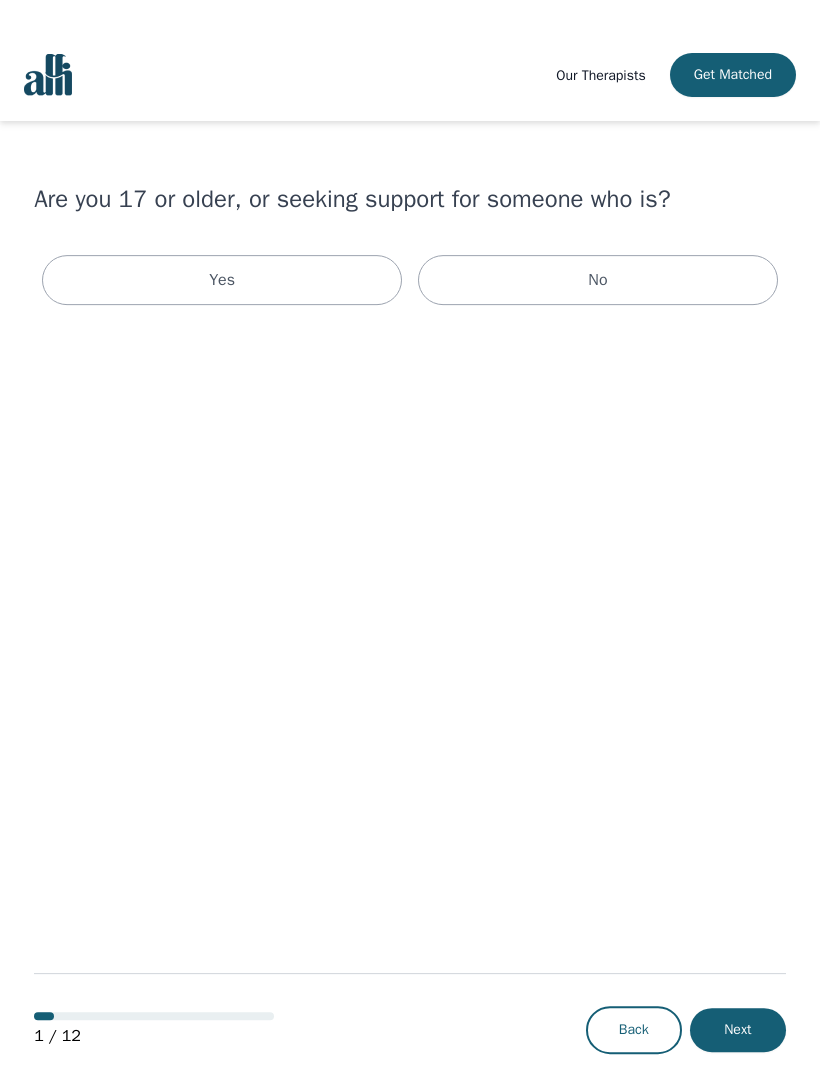scroll, scrollTop: 0, scrollLeft: 0, axis: both 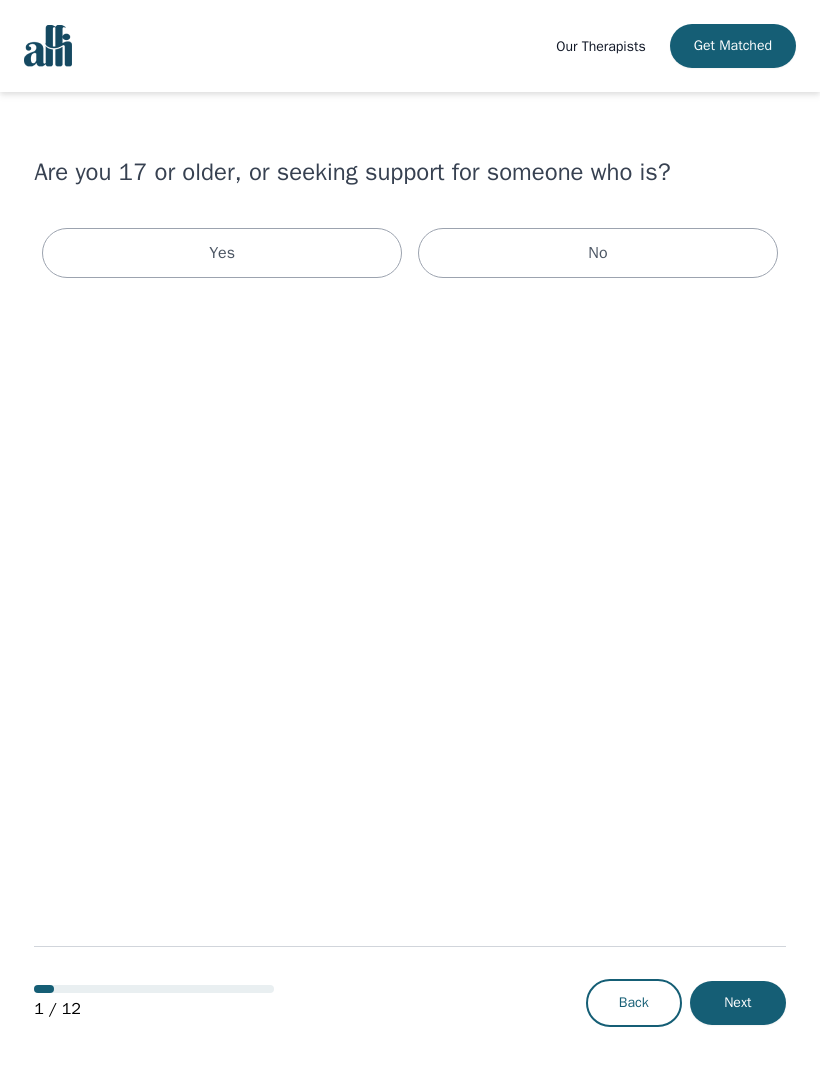 click on "Yes" at bounding box center [222, 253] 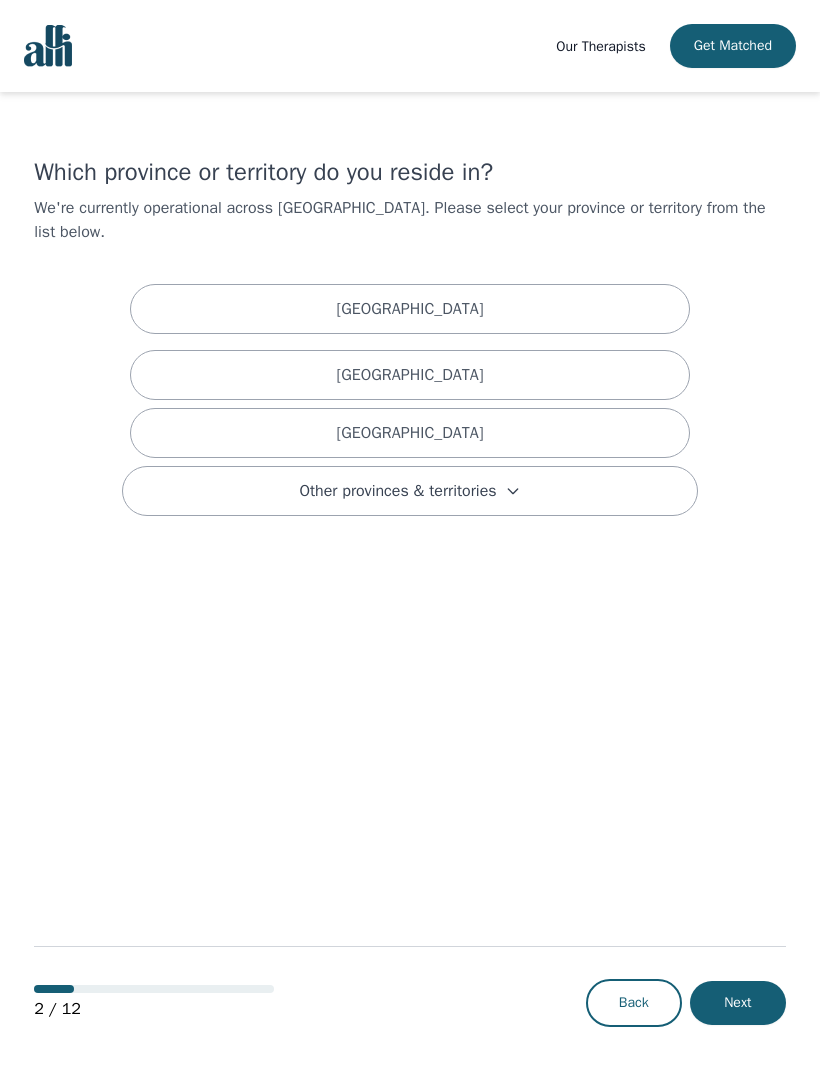 click on "[GEOGRAPHIC_DATA]" at bounding box center (410, 433) 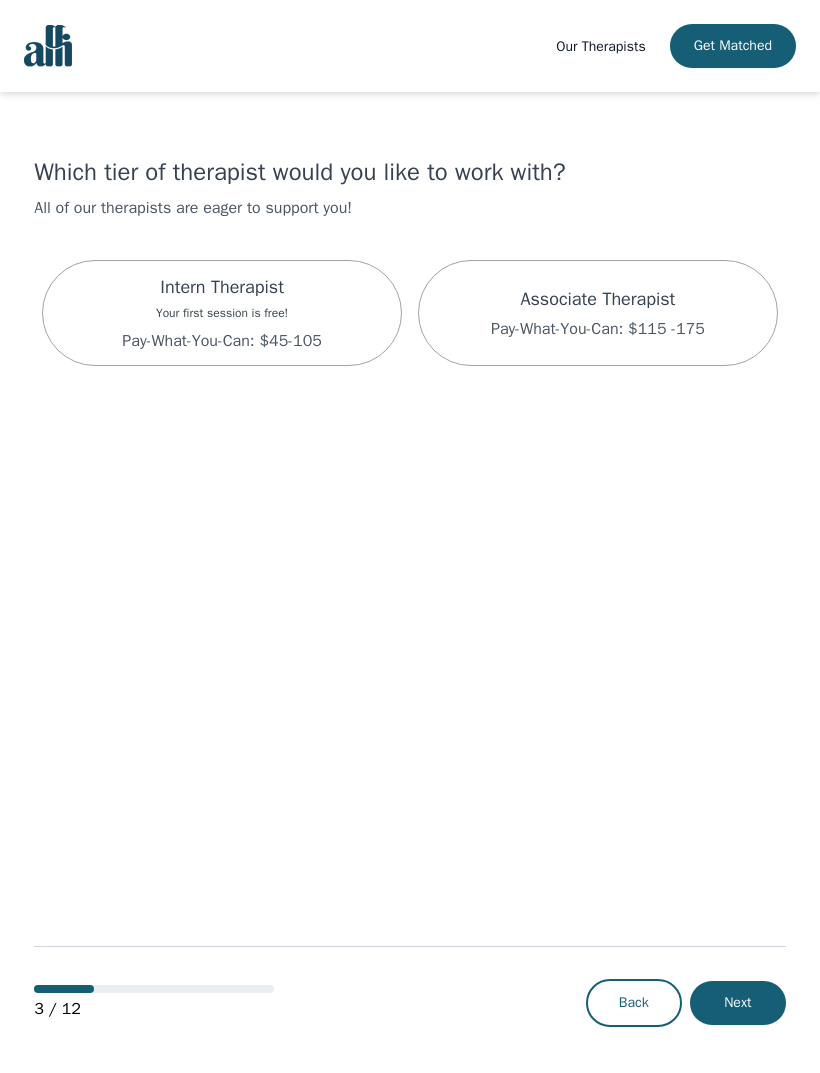 click on "Associate Therapist" at bounding box center (598, 299) 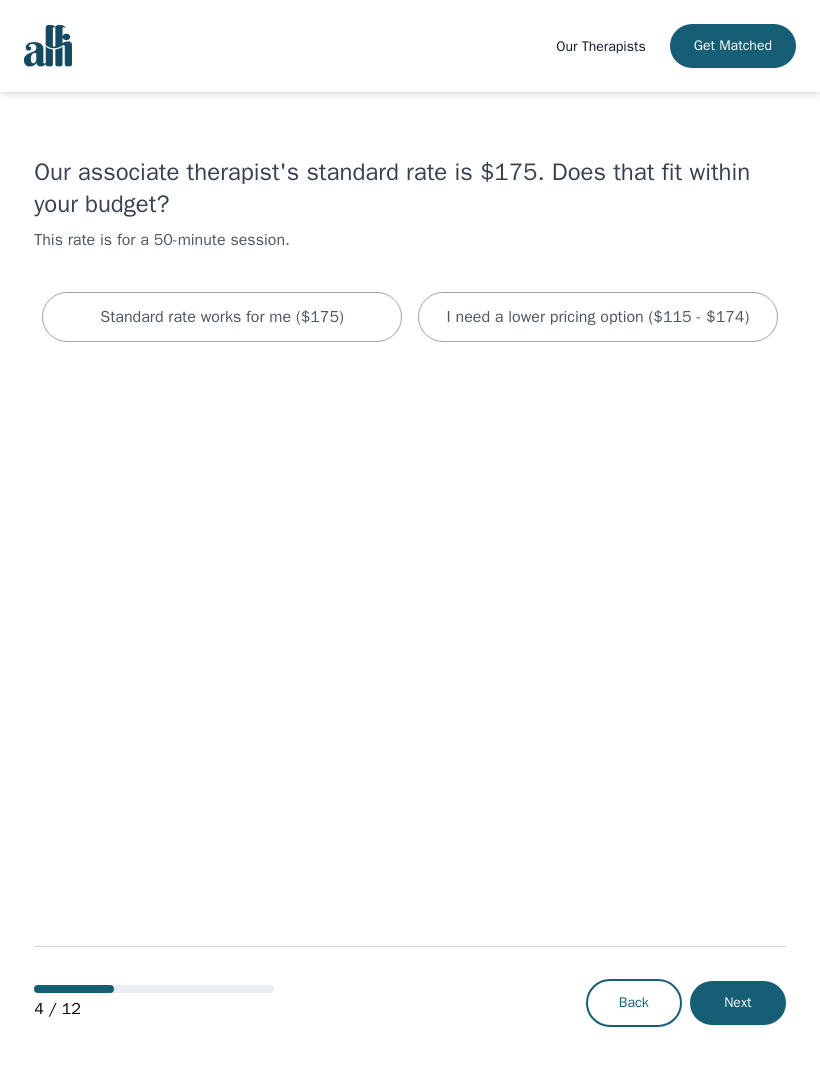 click on "Standard rate works for me ($175)" at bounding box center (222, 317) 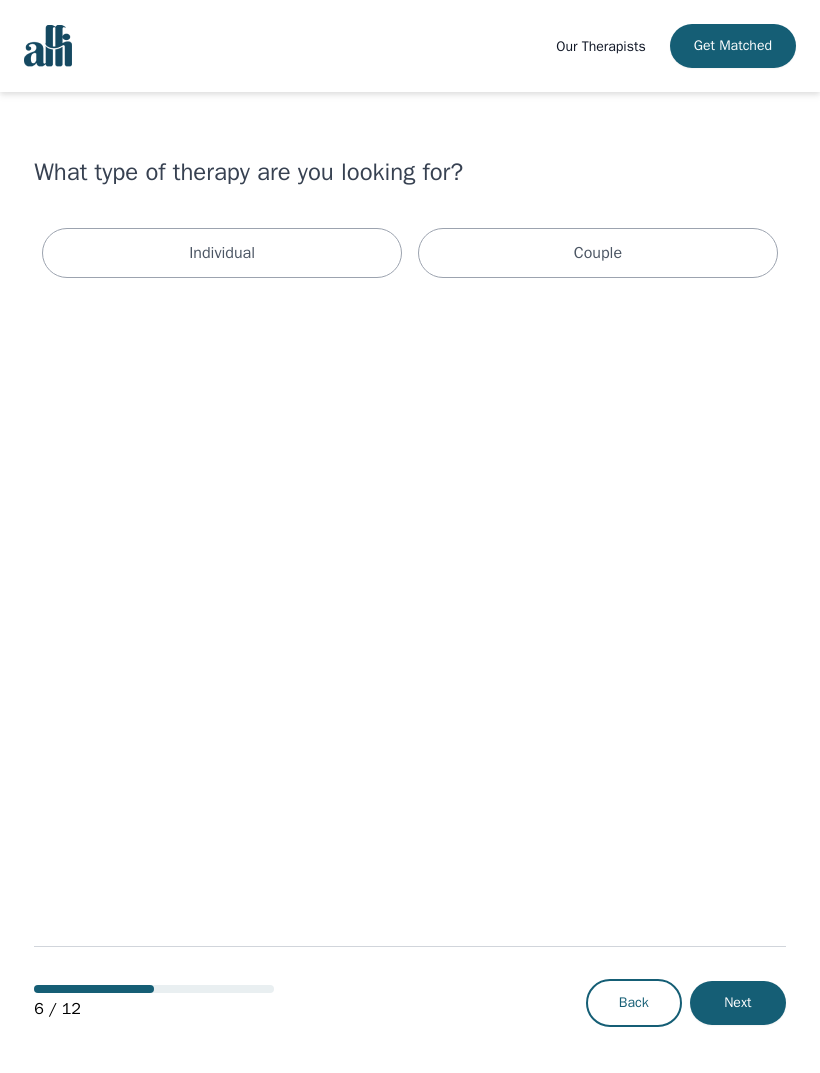 click on "Individual" at bounding box center (222, 253) 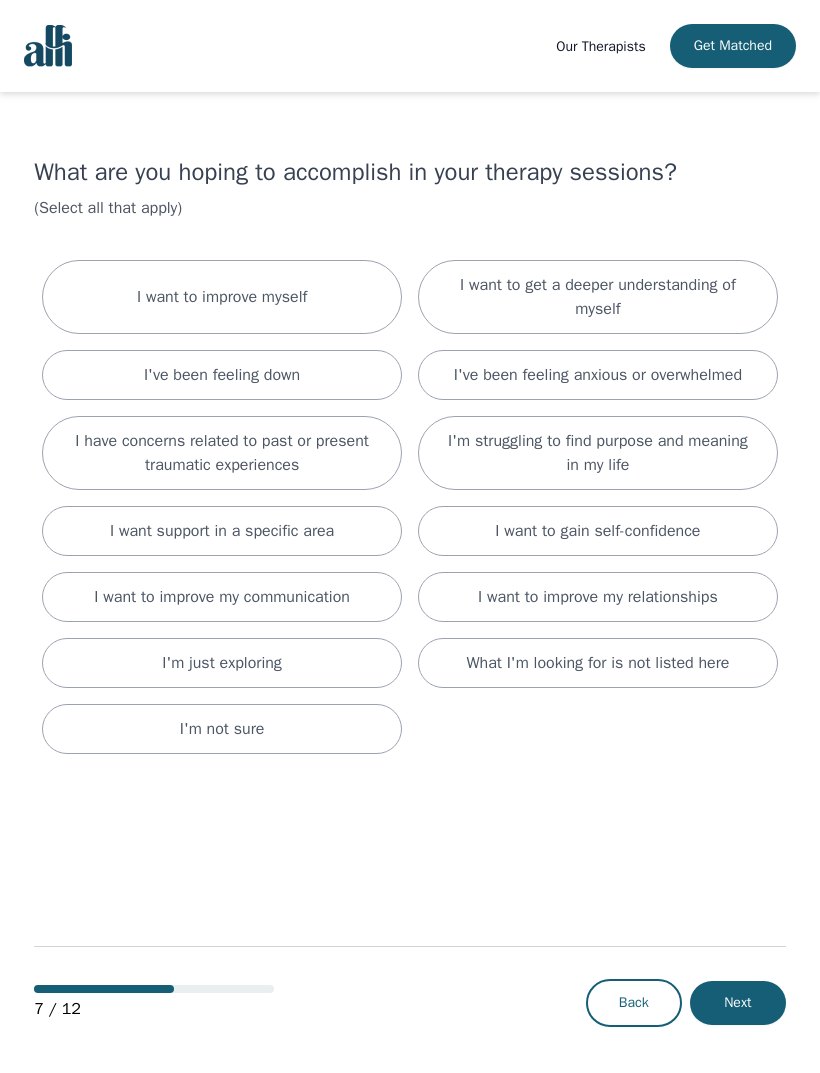 scroll, scrollTop: 2, scrollLeft: 0, axis: vertical 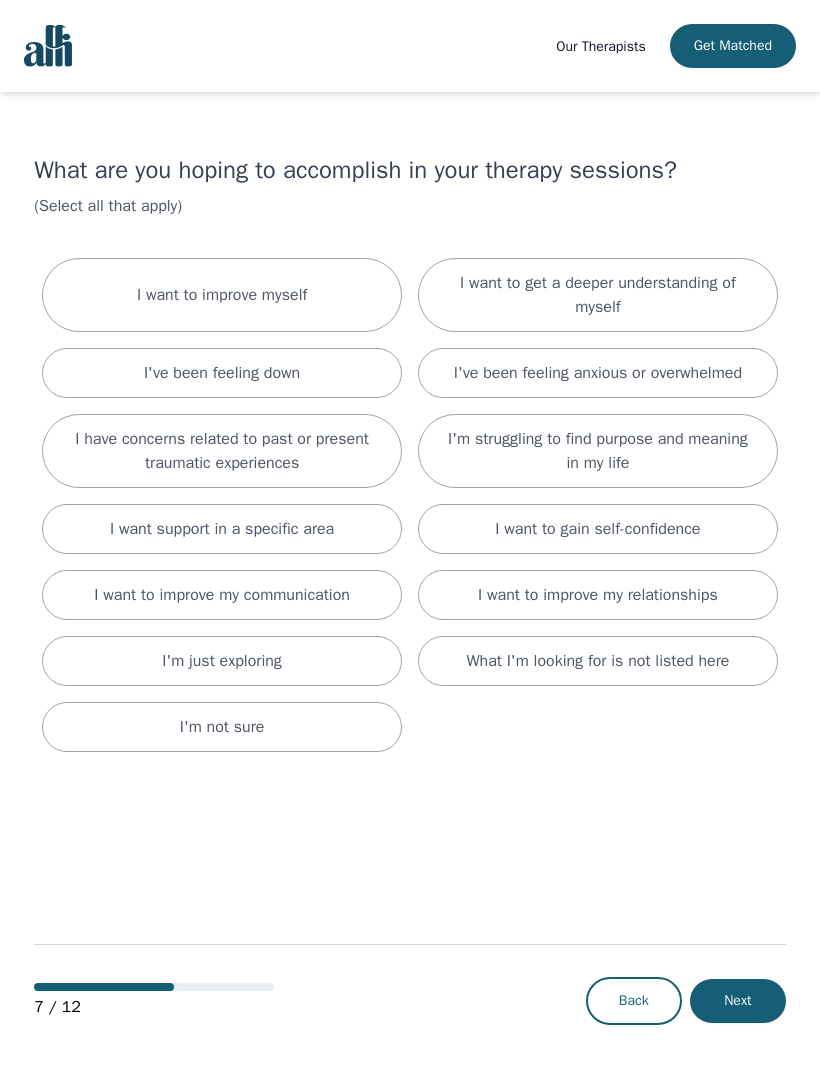 click on "I've been feeling down" at bounding box center [222, 373] 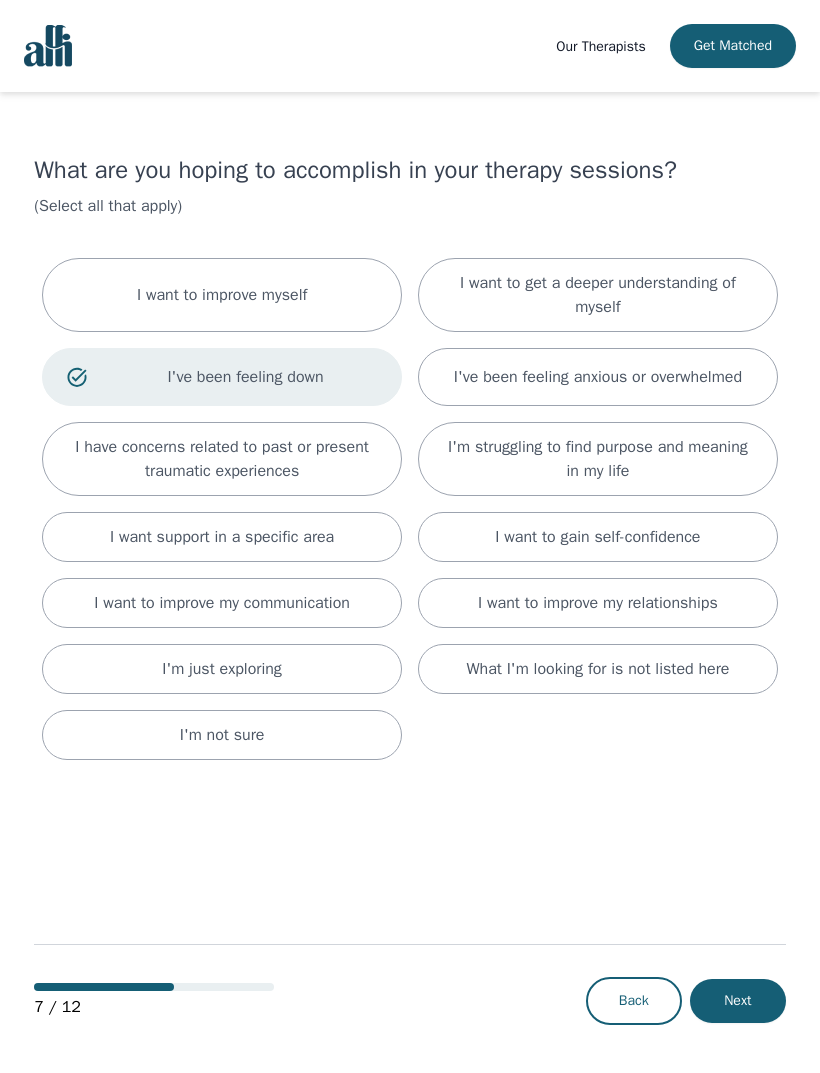 click on "I've been feeling anxious or overwhelmed" at bounding box center (598, 377) 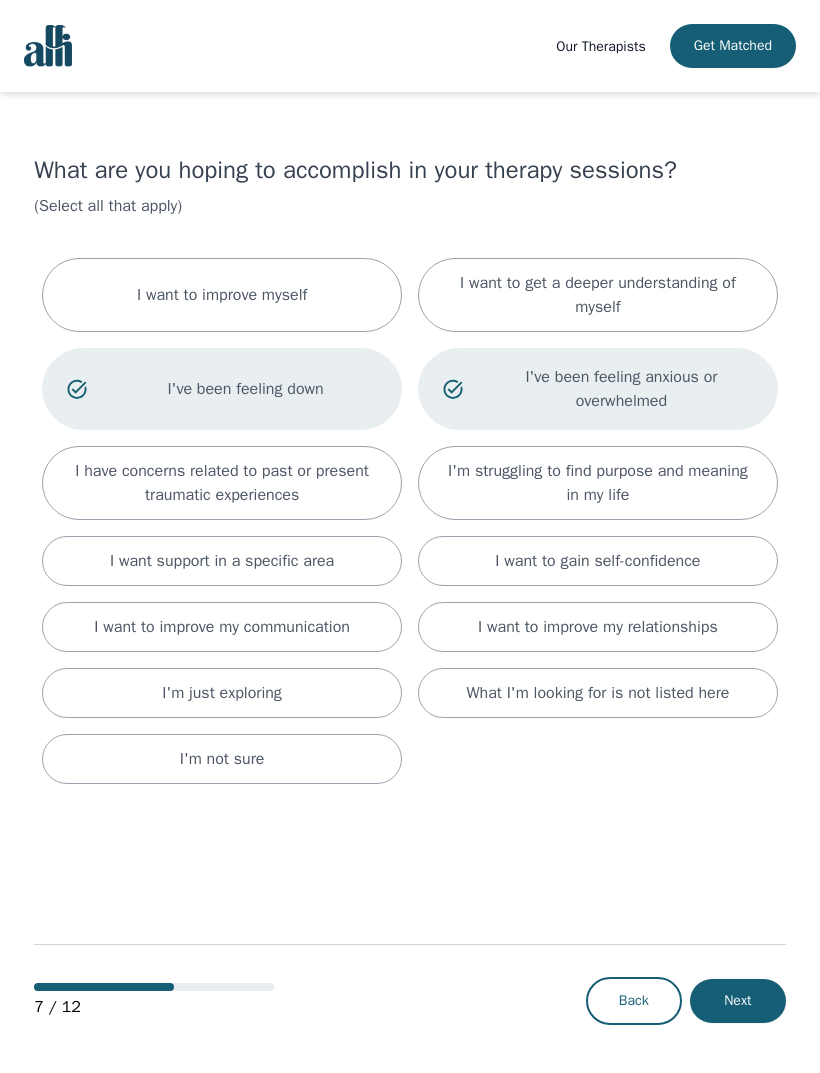 click on "I want to improve myself" at bounding box center (222, 295) 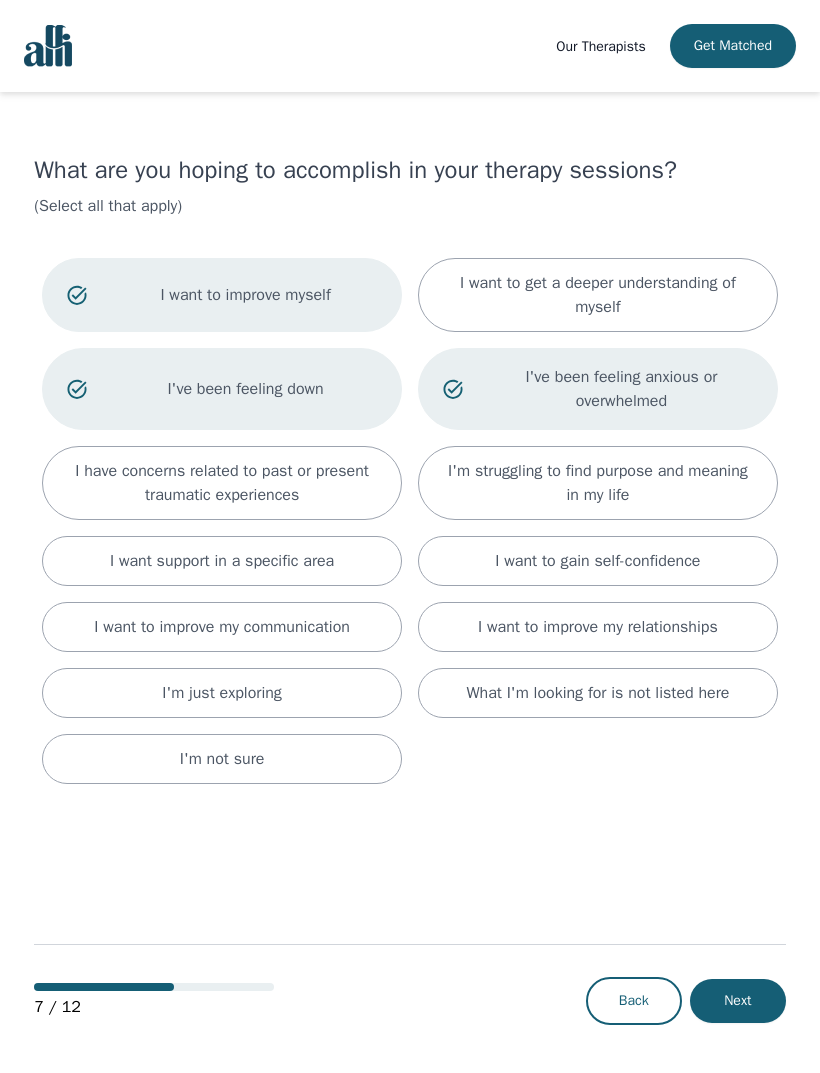 click on "I'm just exploring" at bounding box center [222, 693] 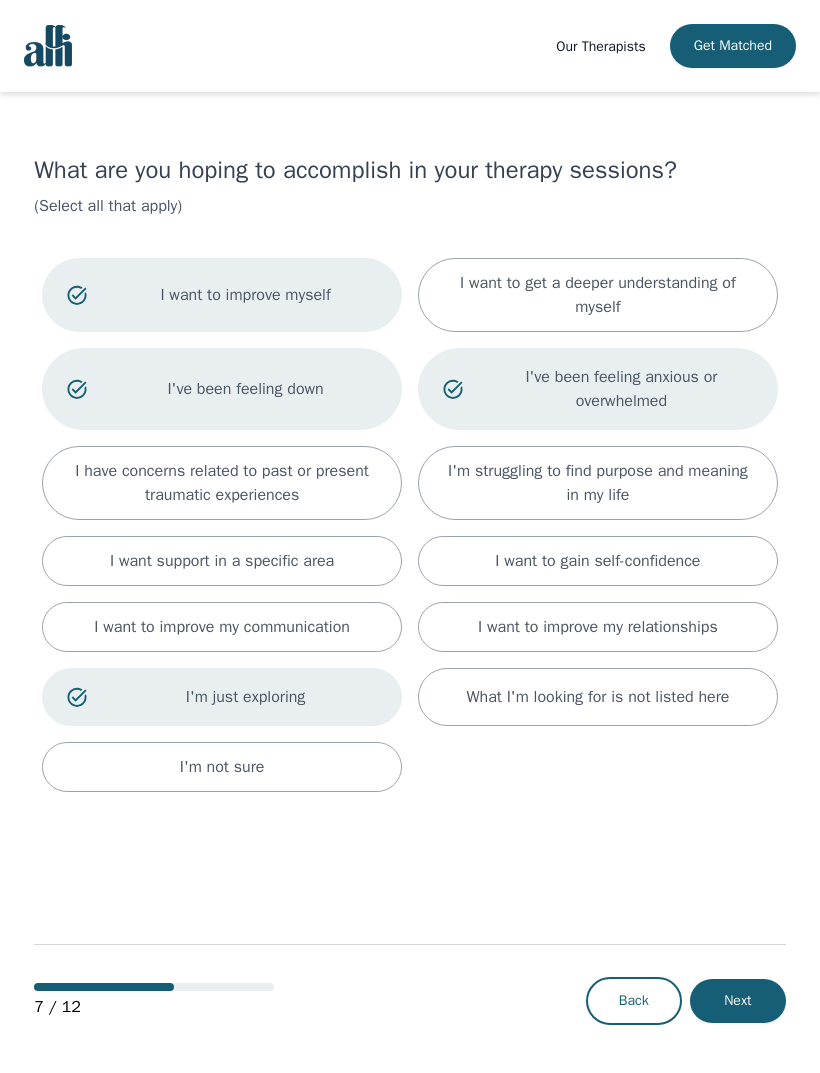 click on "Next" at bounding box center (738, 1001) 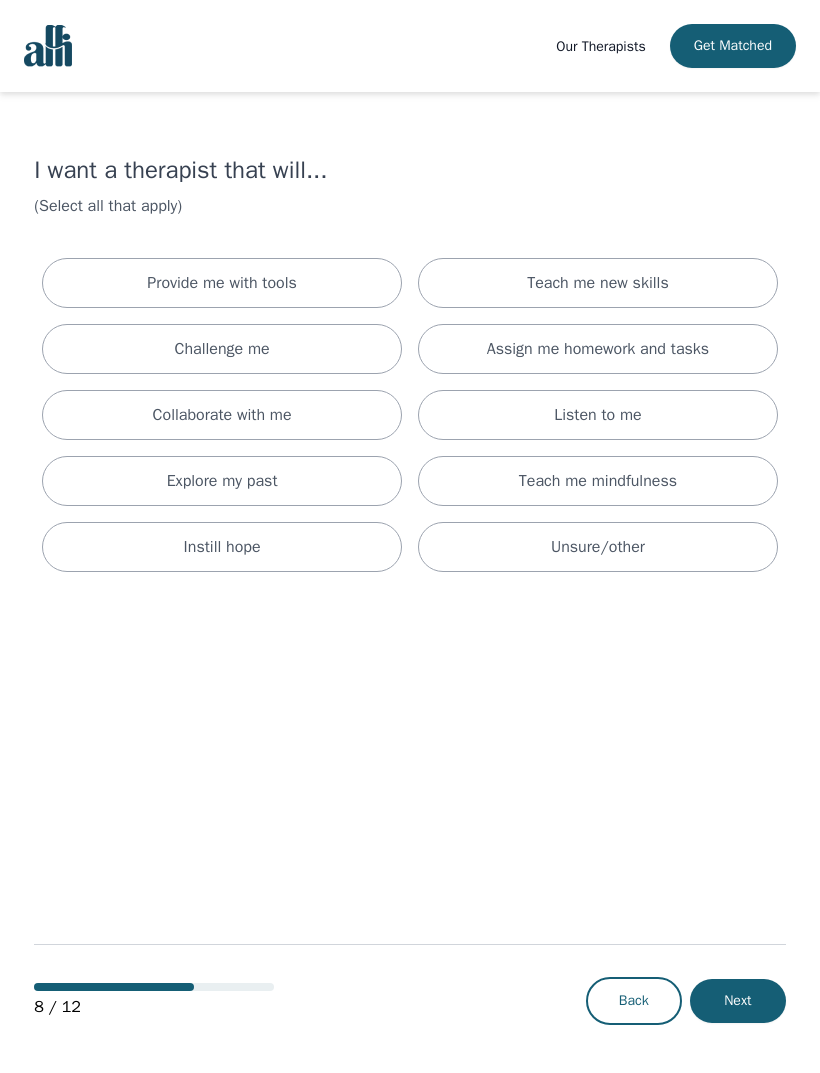 scroll, scrollTop: 0, scrollLeft: 0, axis: both 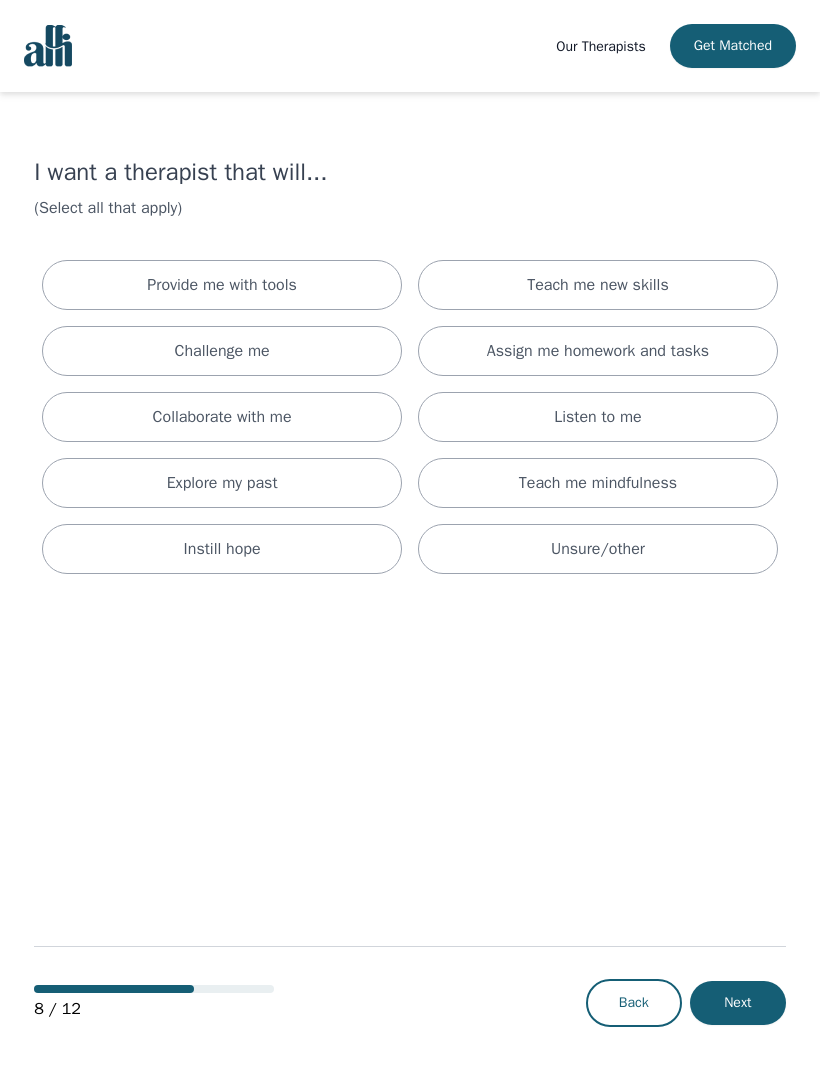 click on "Provide me with tools" at bounding box center [222, 285] 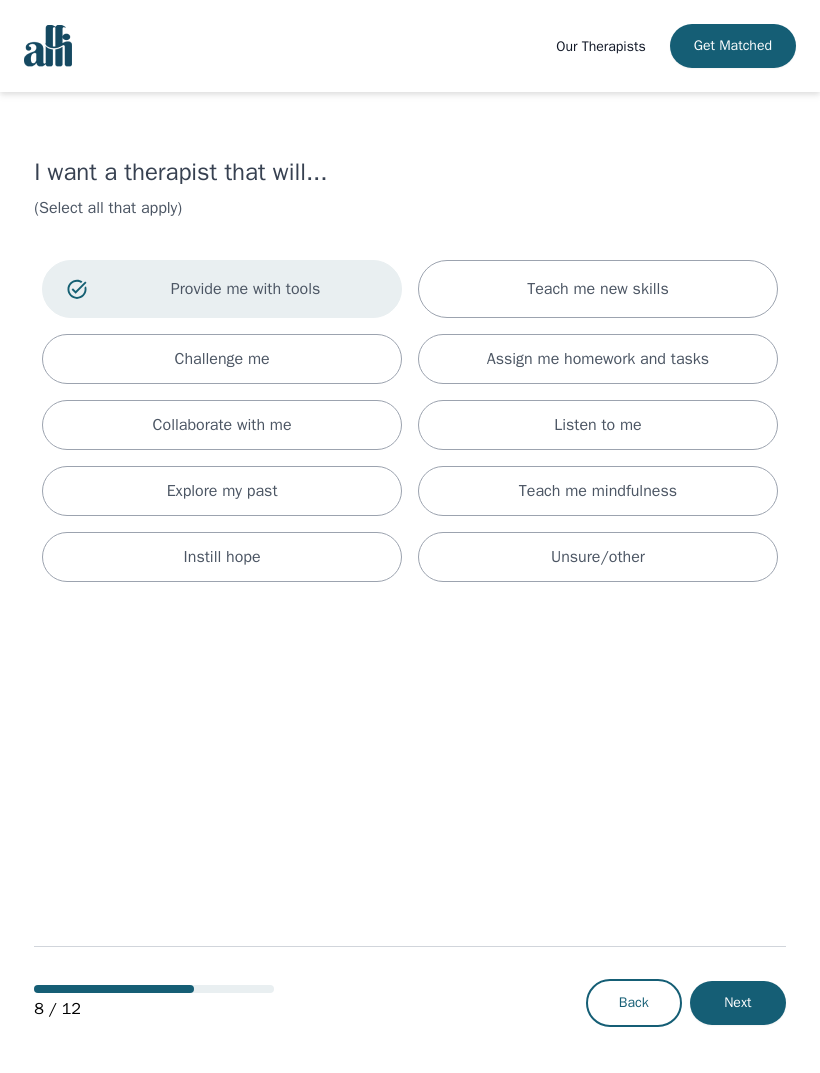 click on "Provide me with tools Teach me new skills Challenge me Assign me homework and tasks Collaborate with me Listen to me Explore my past Teach me mindfulness Instill hope Unsure/other" at bounding box center [410, 421] 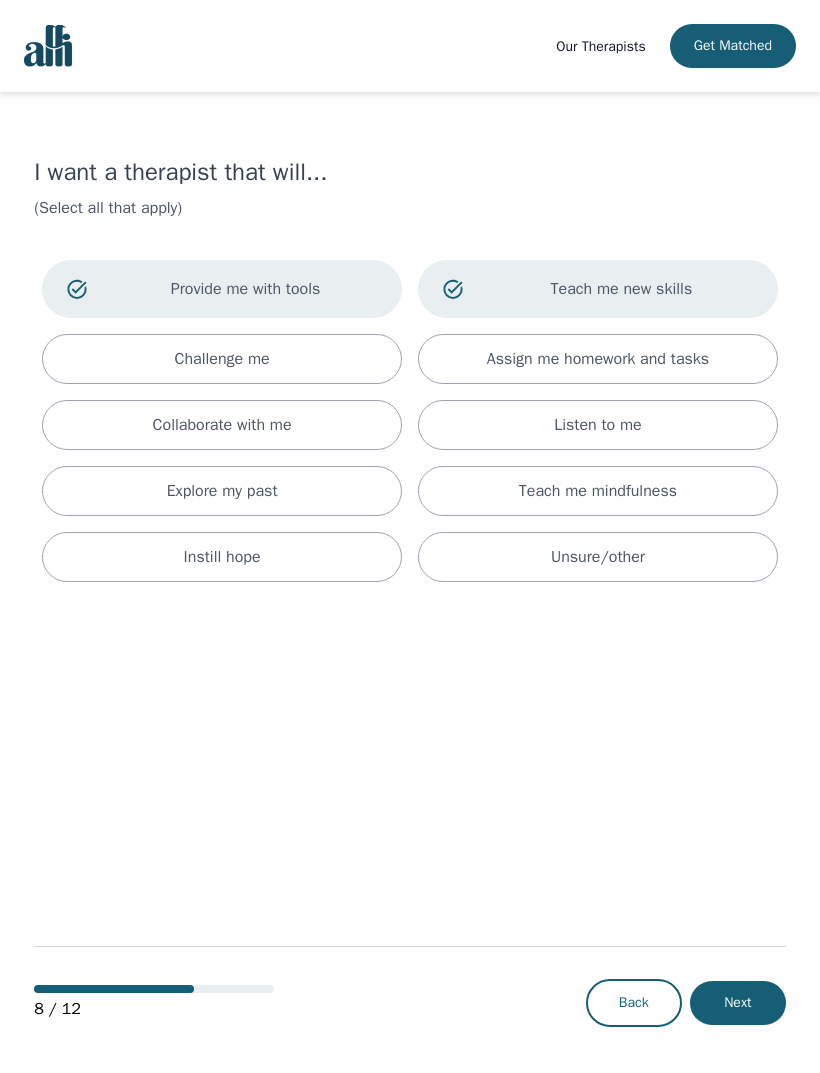 click on "Unsure/other" at bounding box center (598, 557) 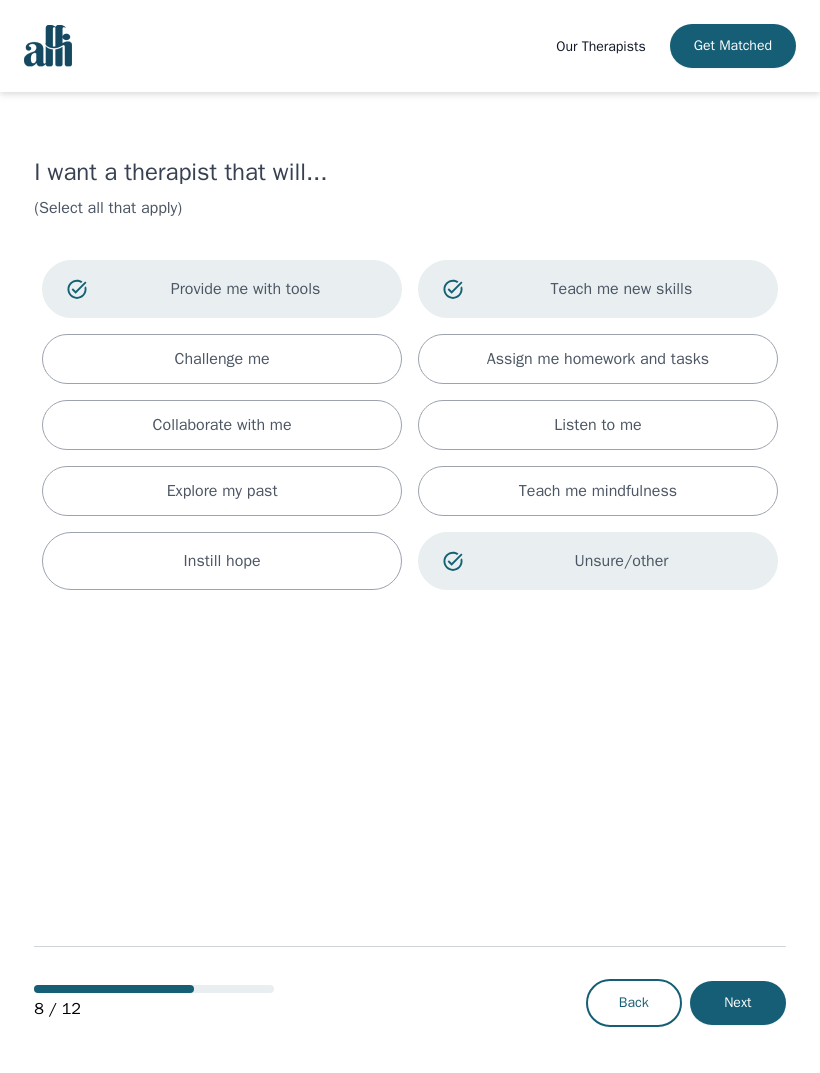 click on "Next" at bounding box center (738, 1003) 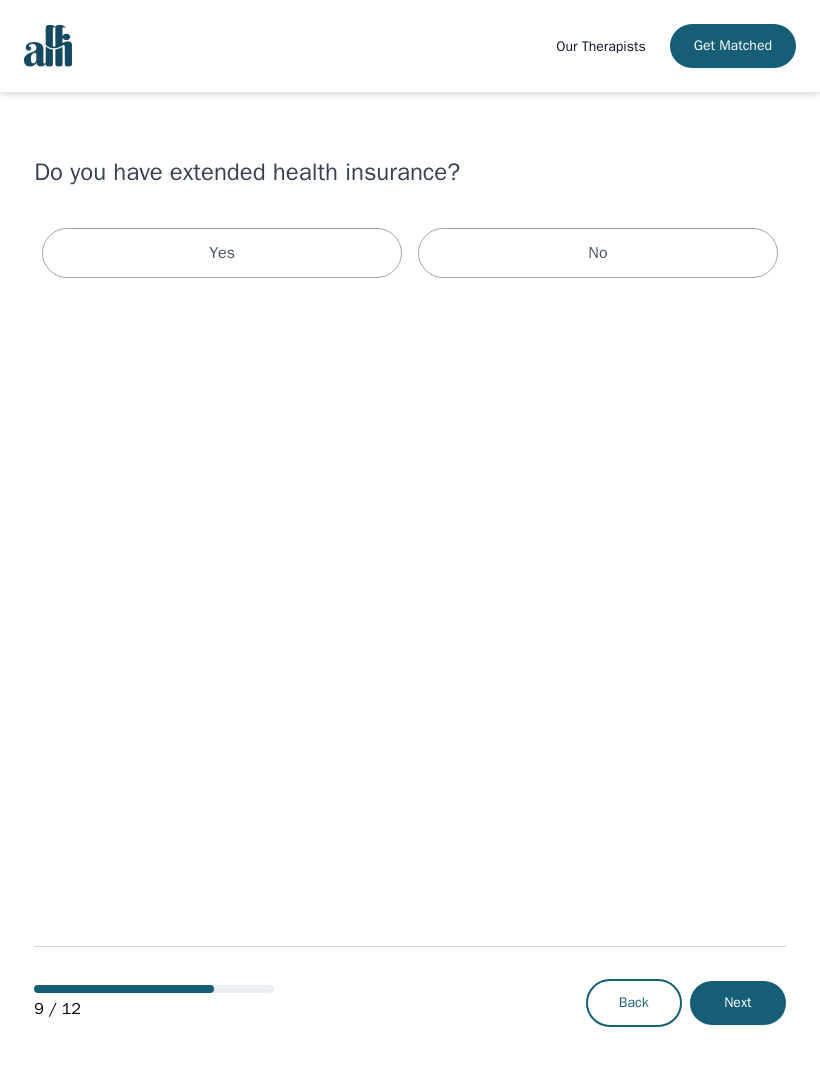 click on "Yes" at bounding box center (222, 253) 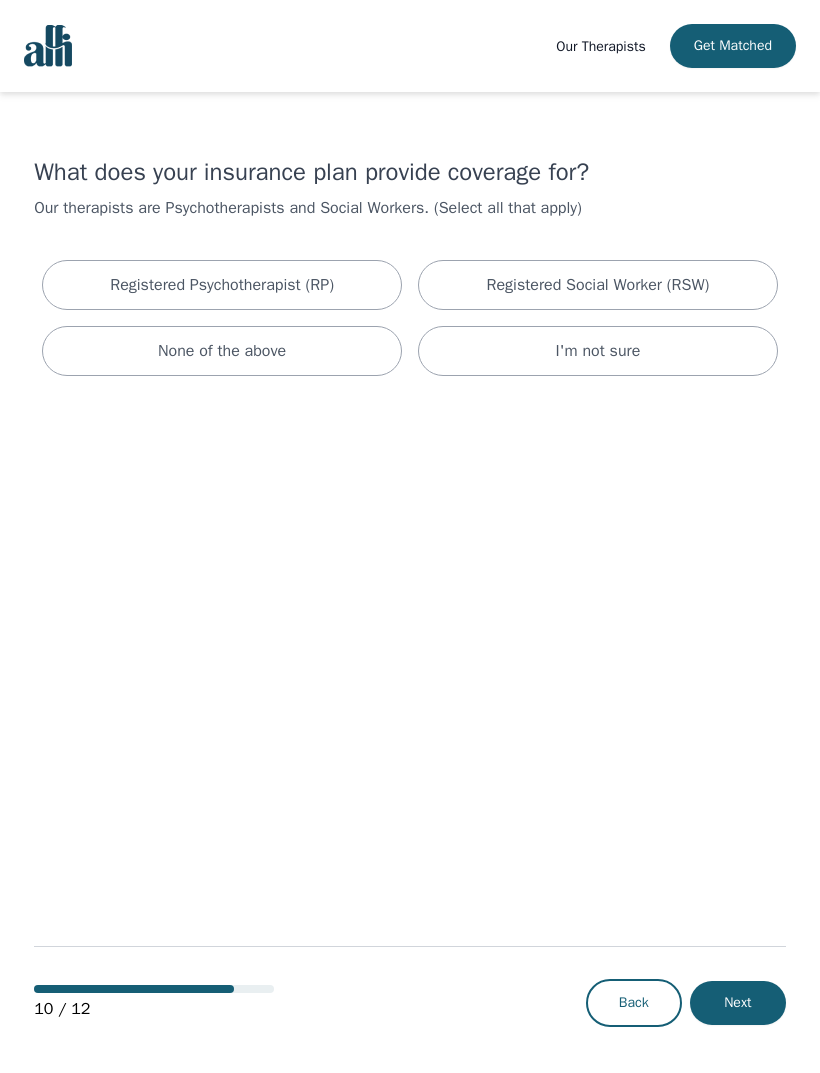 click on "Registered Psychotherapist (RP)" at bounding box center [222, 285] 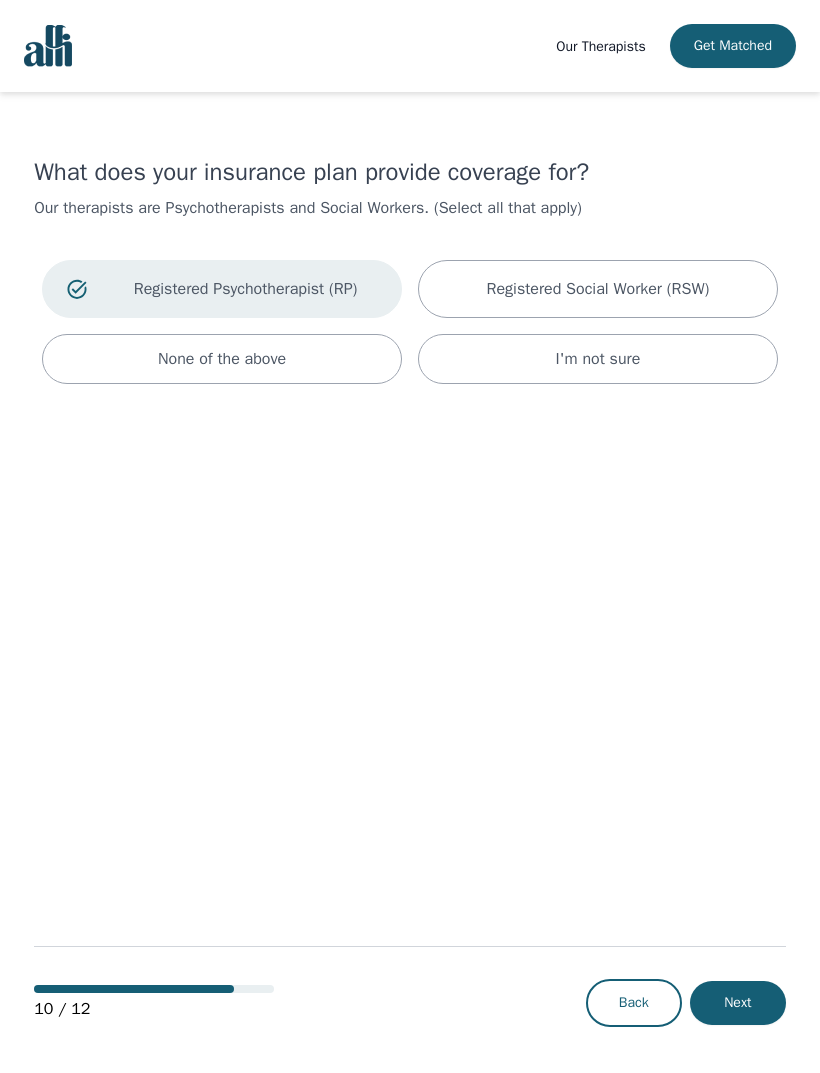 click on "Registered Social Worker (RSW)" at bounding box center (598, 289) 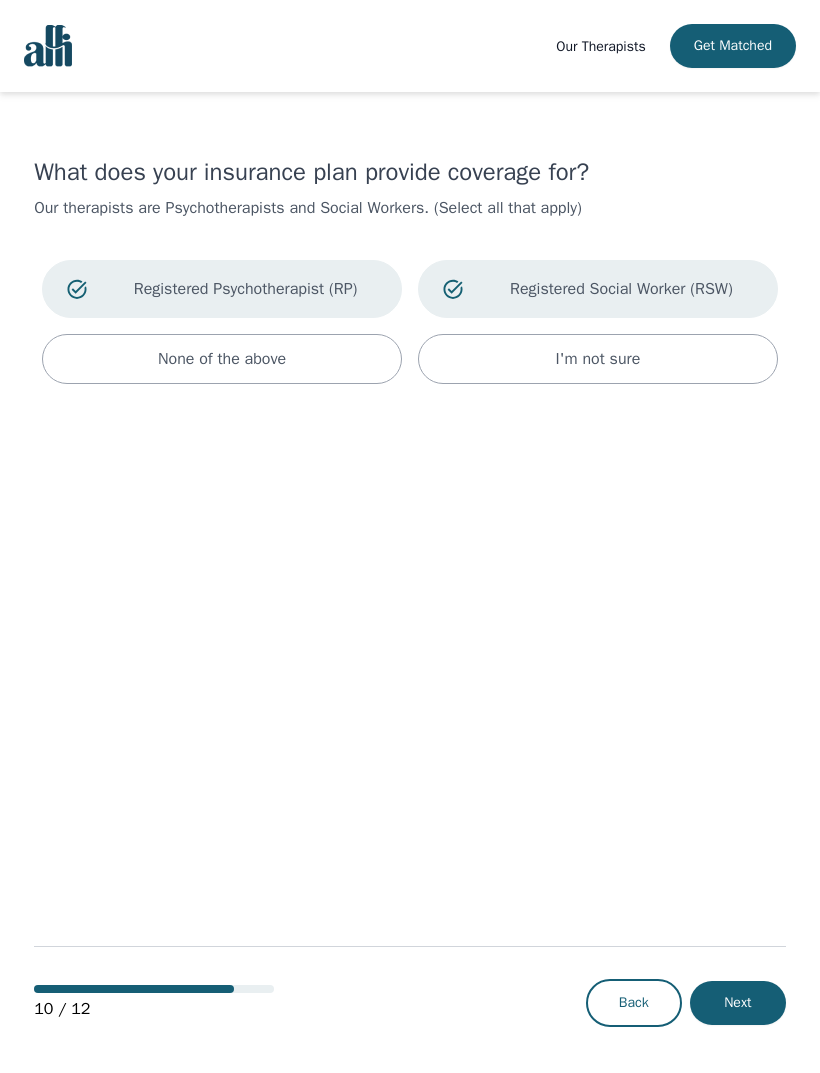 click on "Next" at bounding box center (738, 1003) 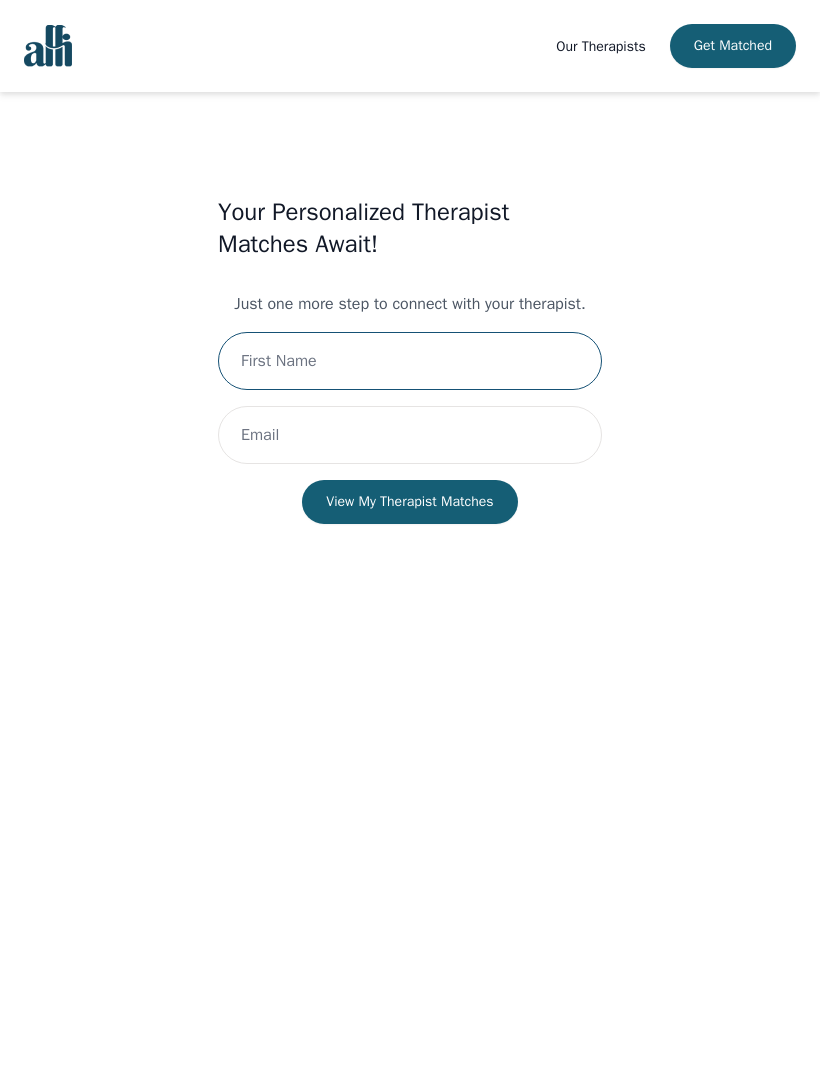 click at bounding box center (410, 361) 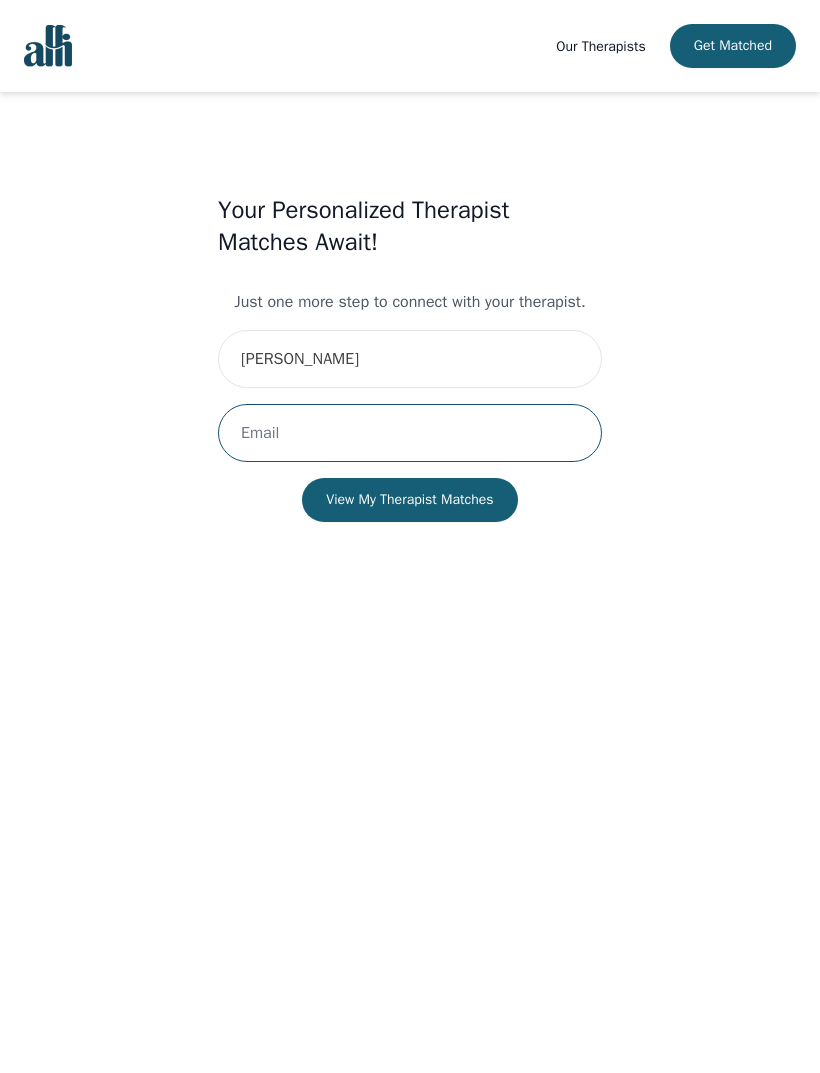 click at bounding box center (410, 433) 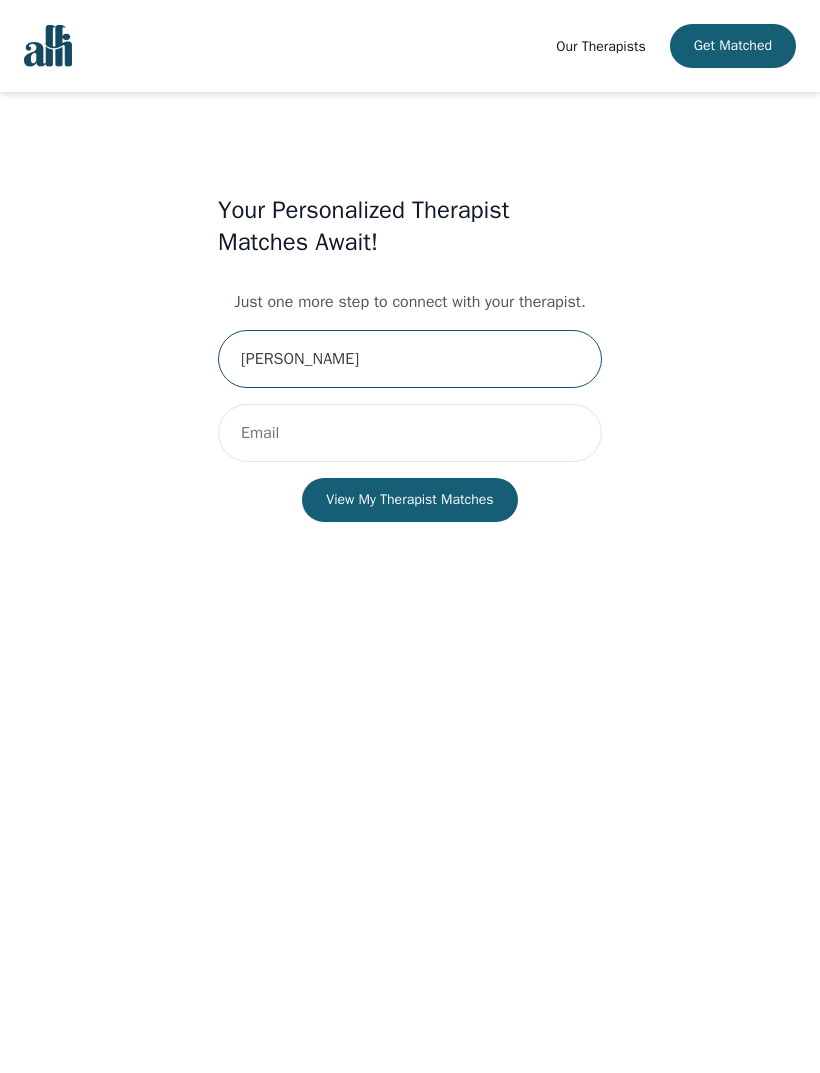 click on "[PERSON_NAME]" at bounding box center (410, 359) 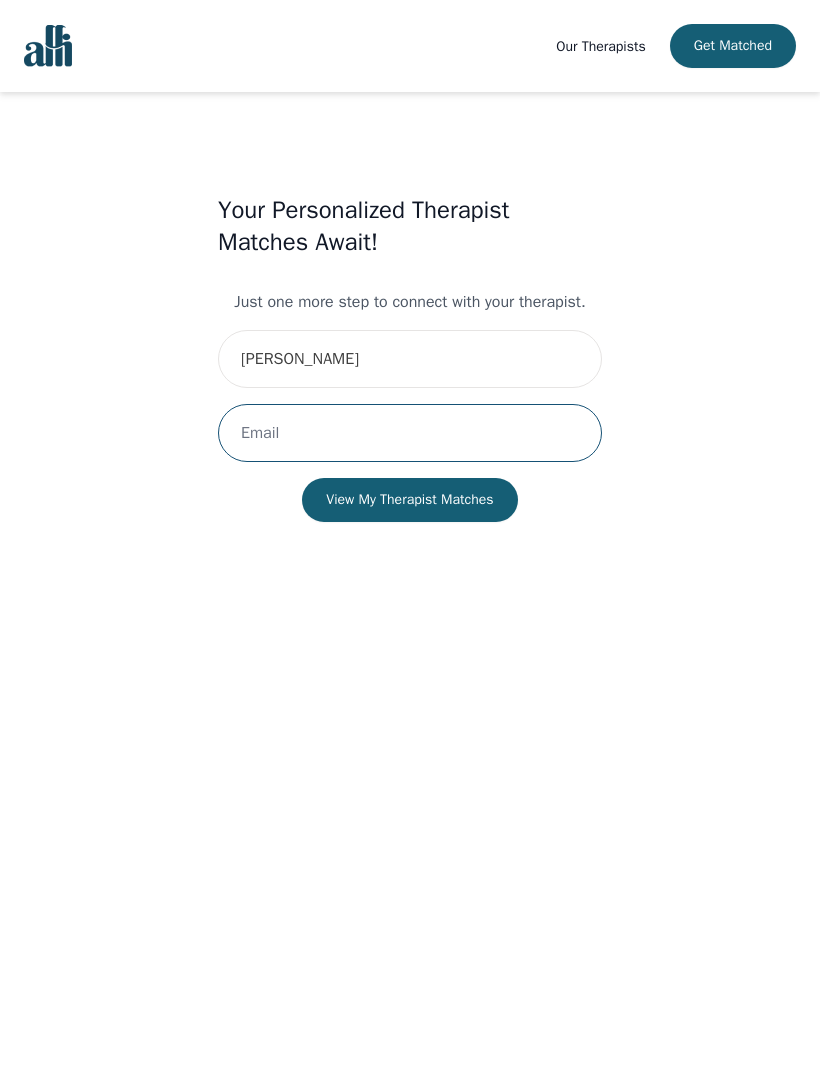 click at bounding box center (410, 433) 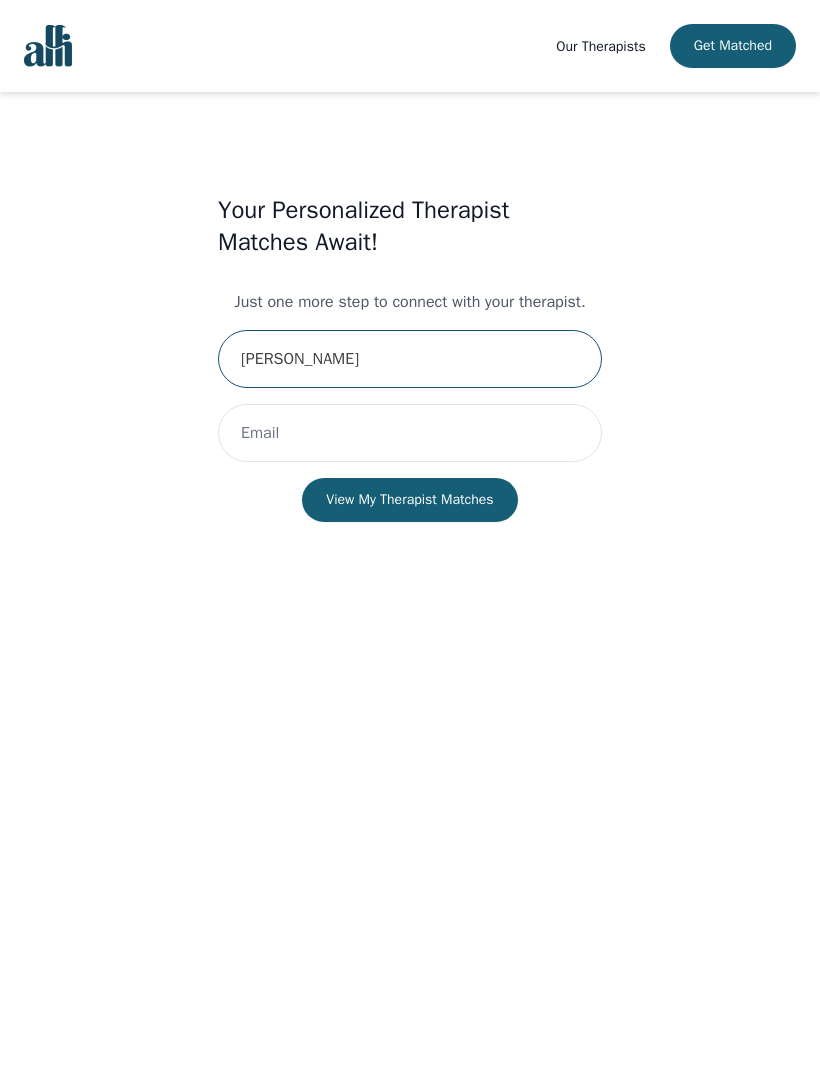 click on "[PERSON_NAME]" at bounding box center [410, 359] 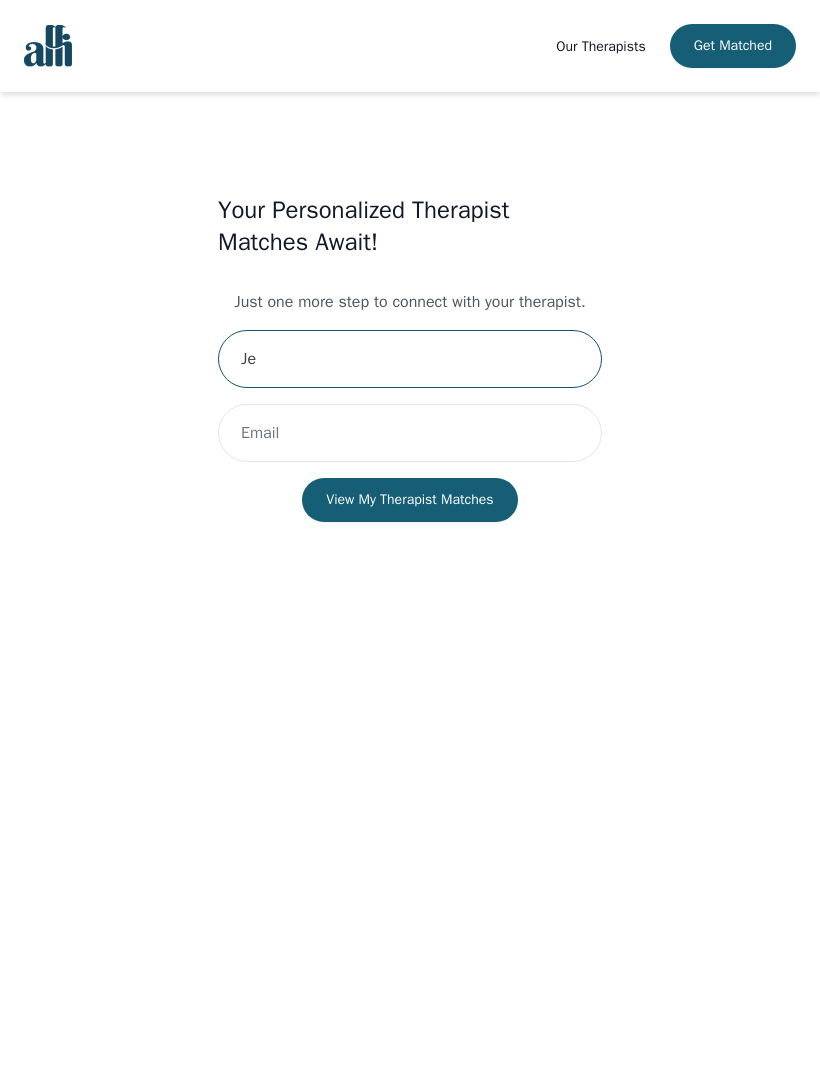 type on "J" 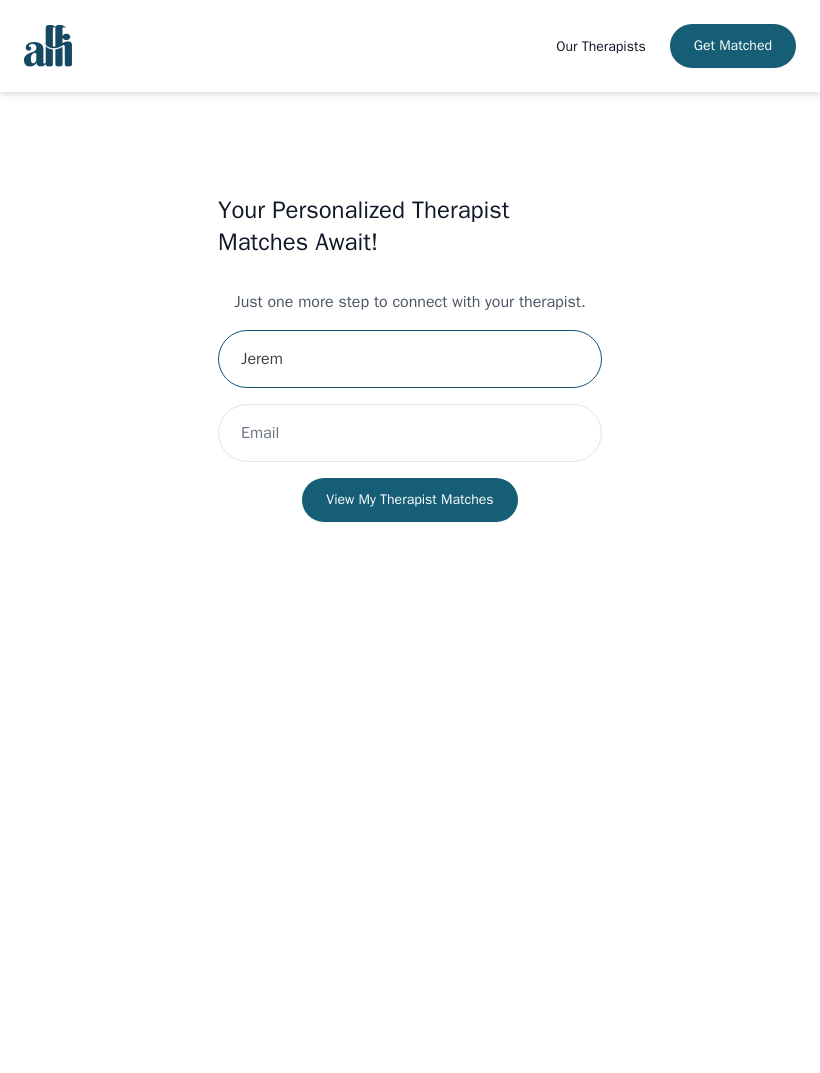 type on "[PERSON_NAME]" 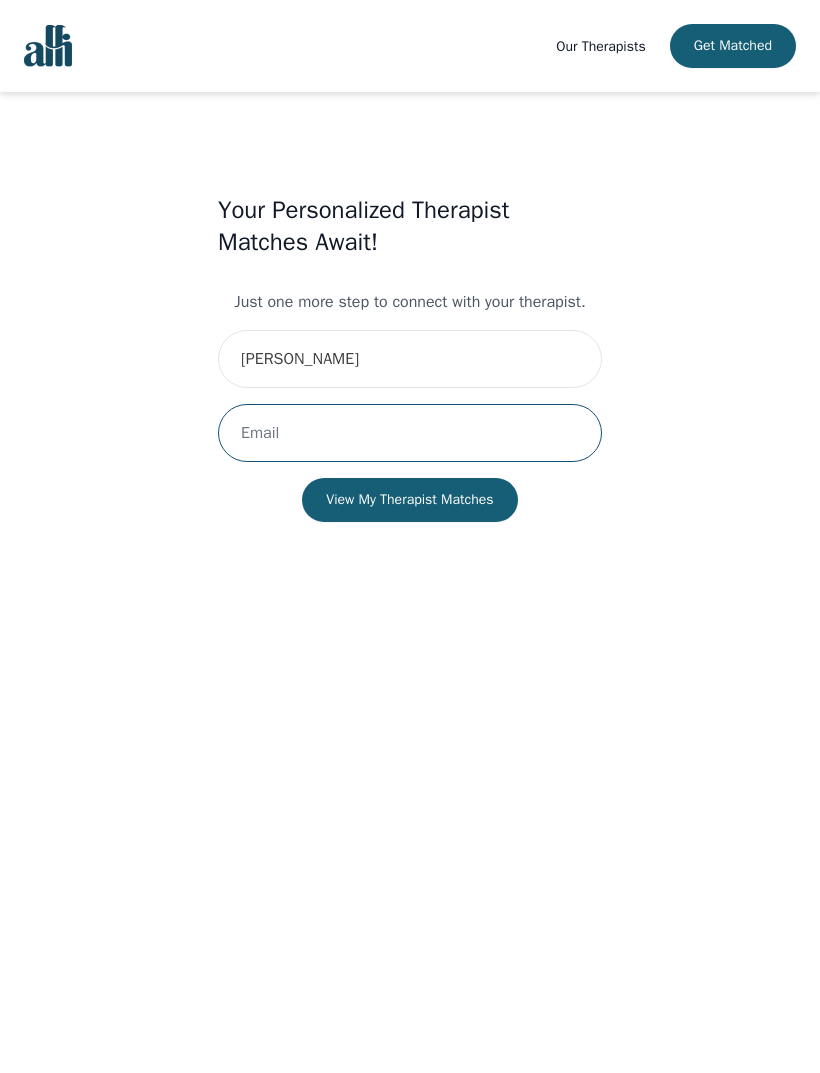 click at bounding box center (410, 433) 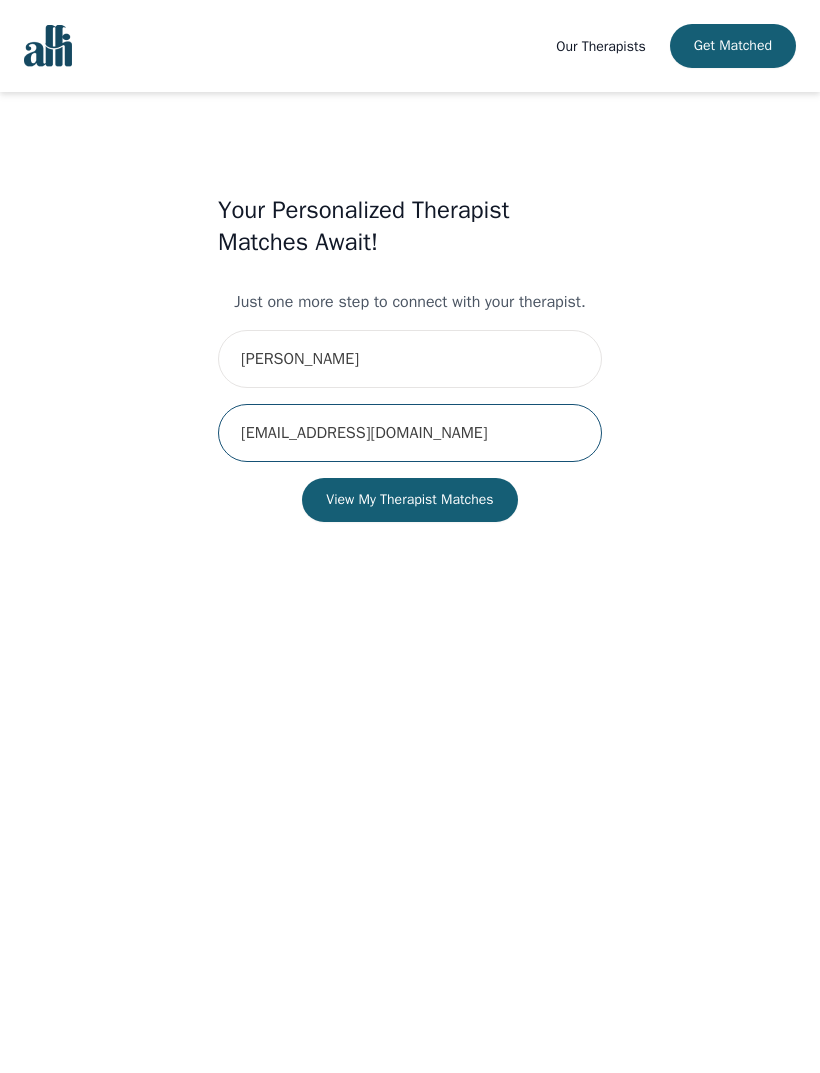 type on "[EMAIL_ADDRESS][DOMAIN_NAME]" 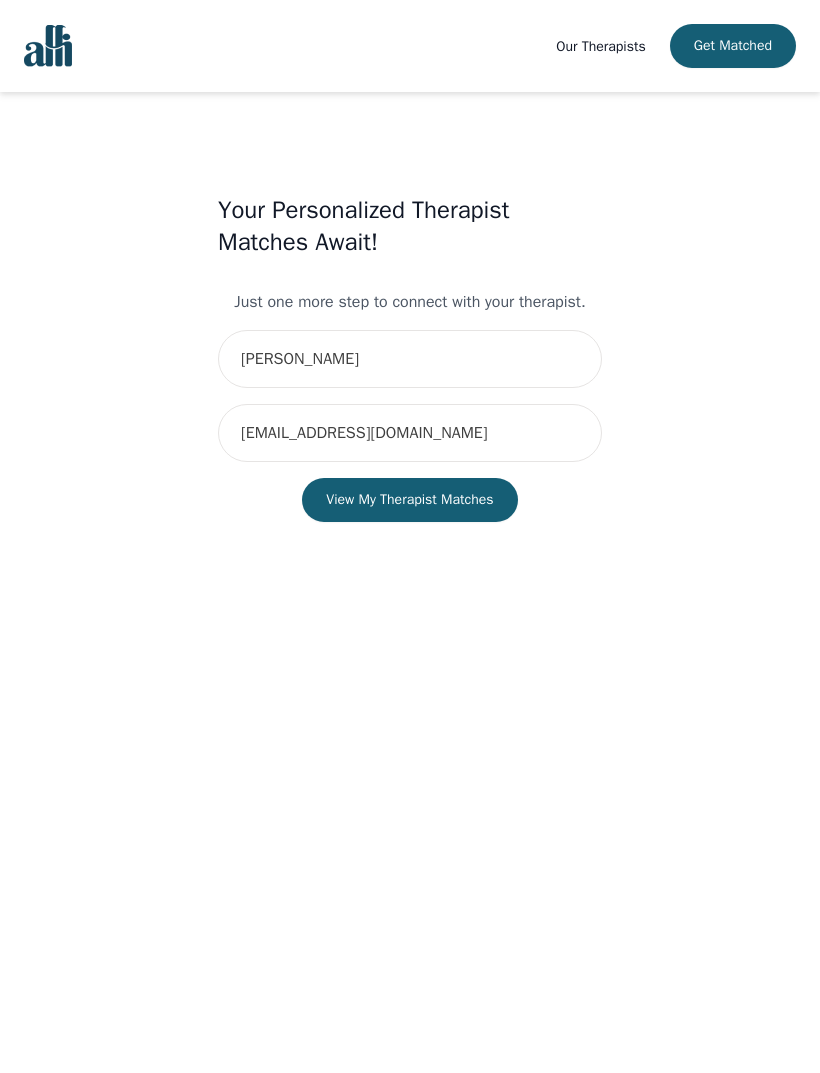 click on "View My Therapist Matches" at bounding box center (409, 500) 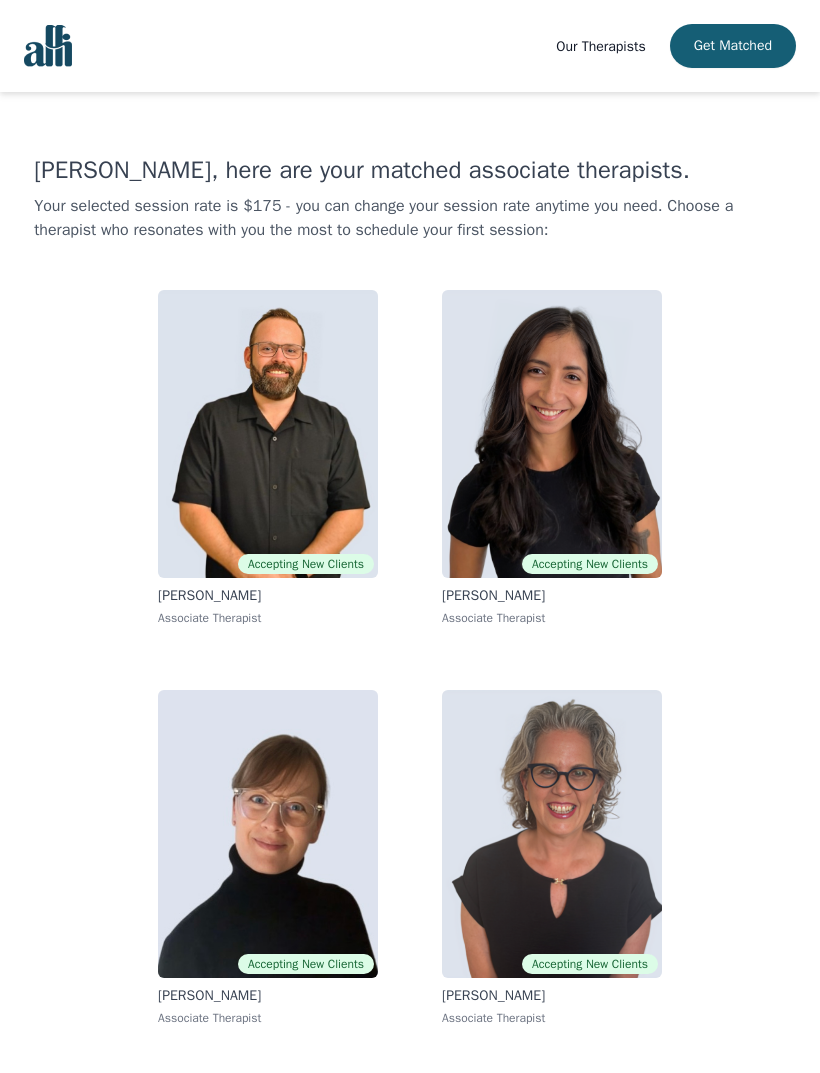scroll, scrollTop: 0, scrollLeft: 0, axis: both 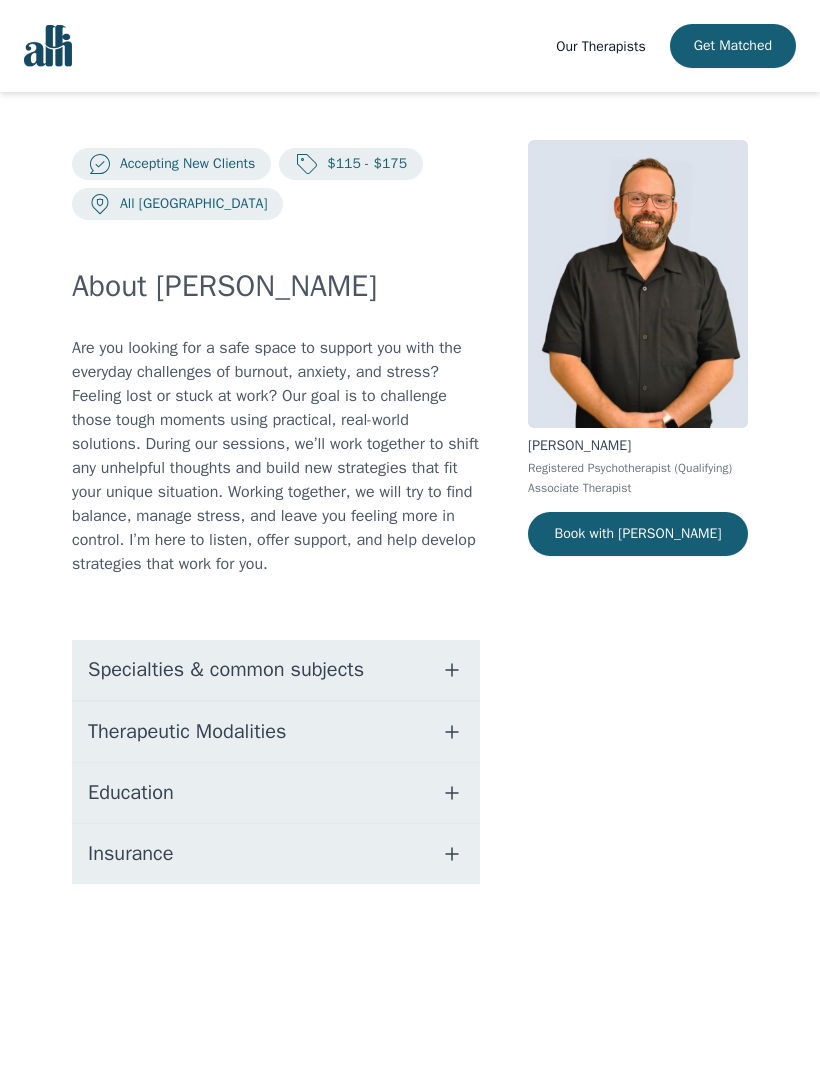 click 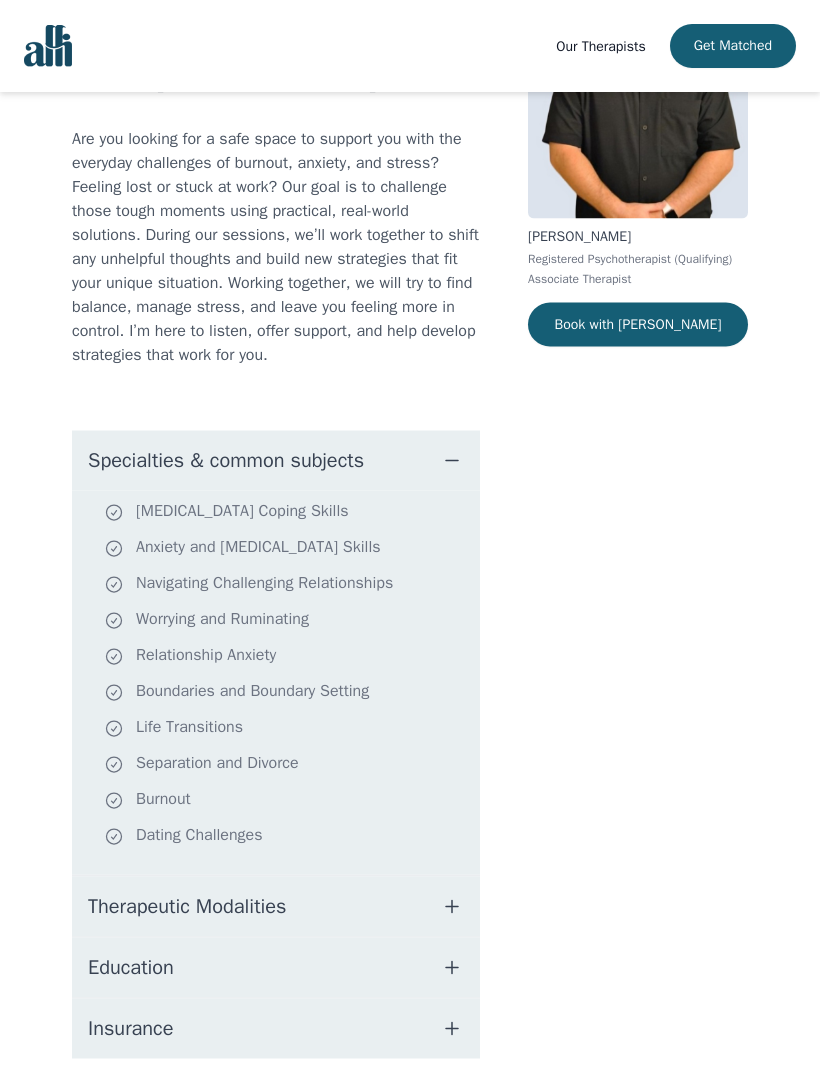 scroll, scrollTop: 227, scrollLeft: 0, axis: vertical 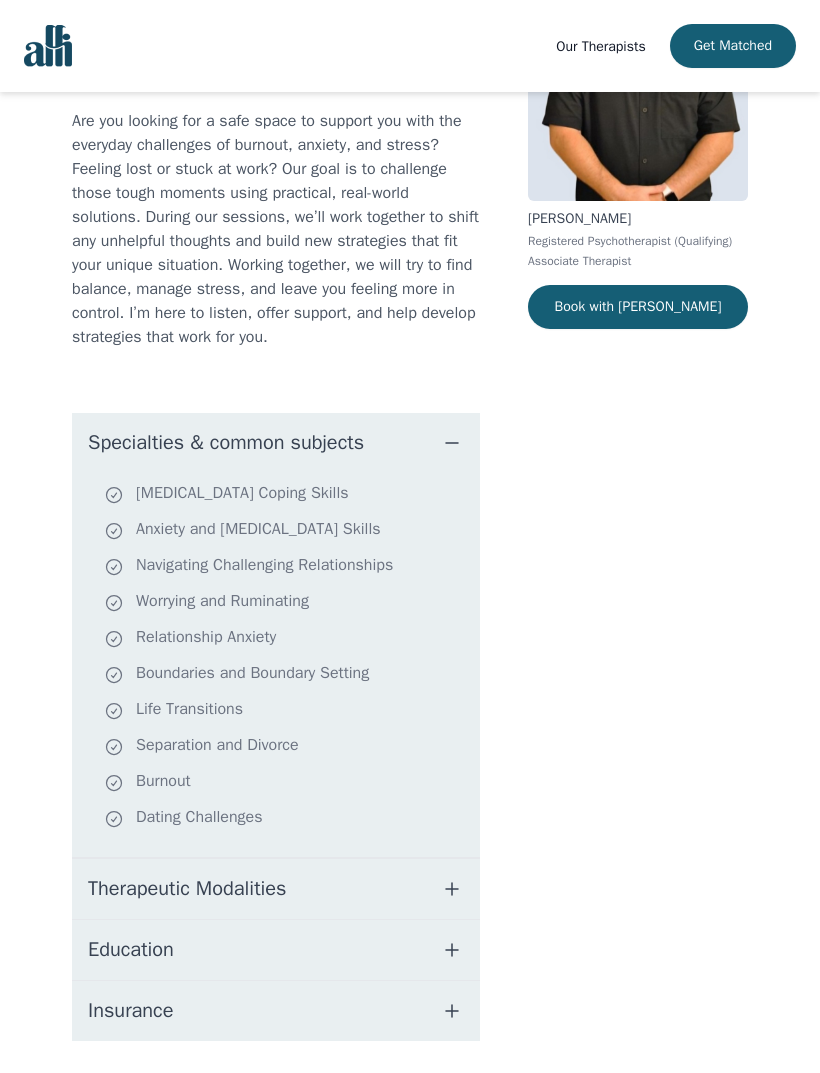 click 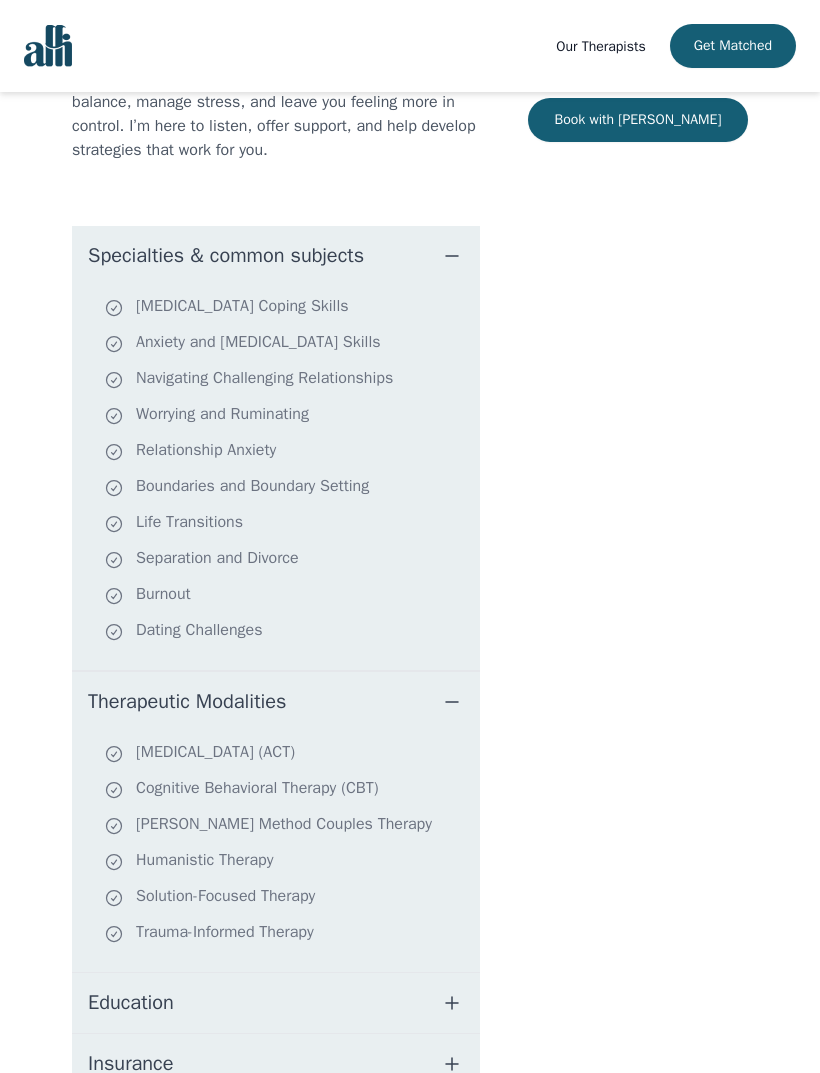 scroll, scrollTop: 467, scrollLeft: 0, axis: vertical 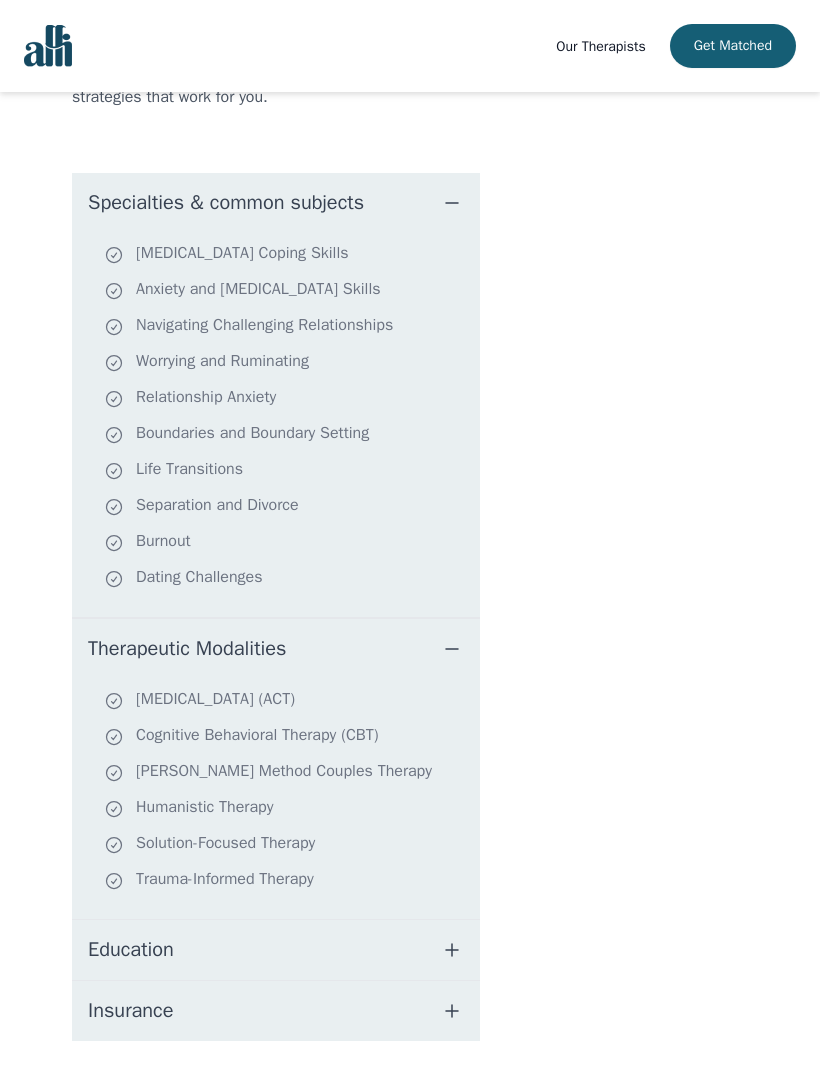 click 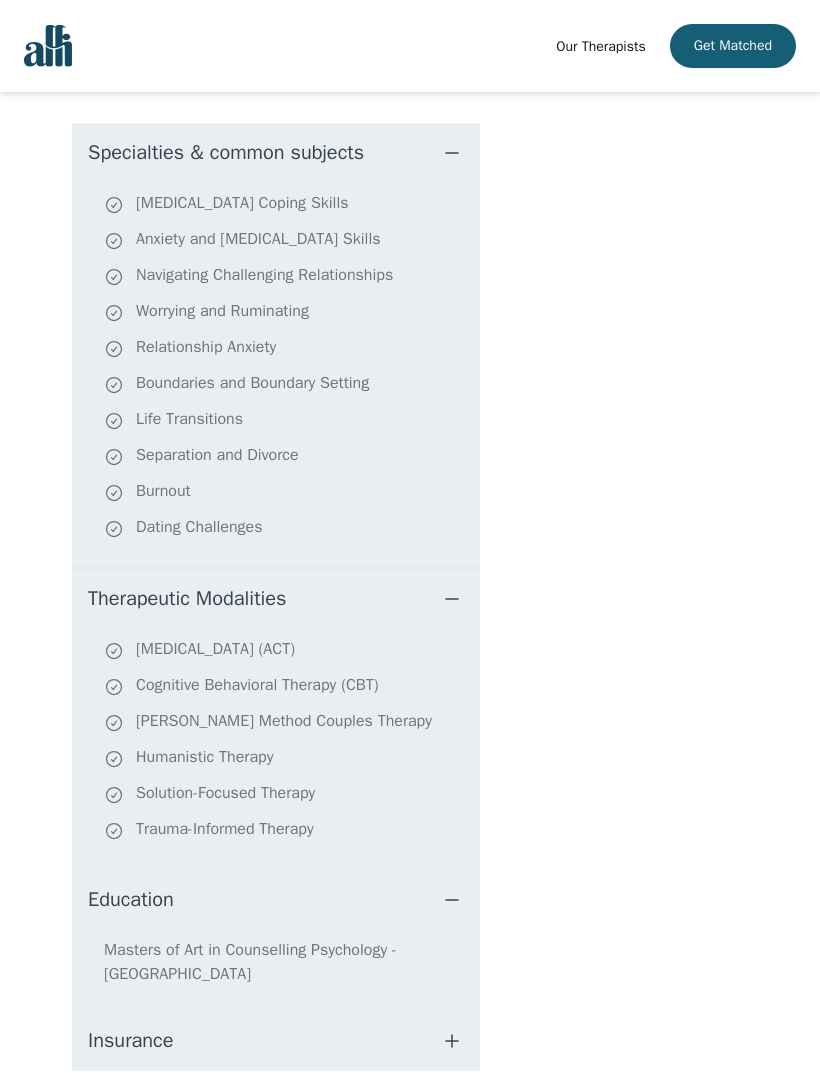 scroll, scrollTop: 547, scrollLeft: 0, axis: vertical 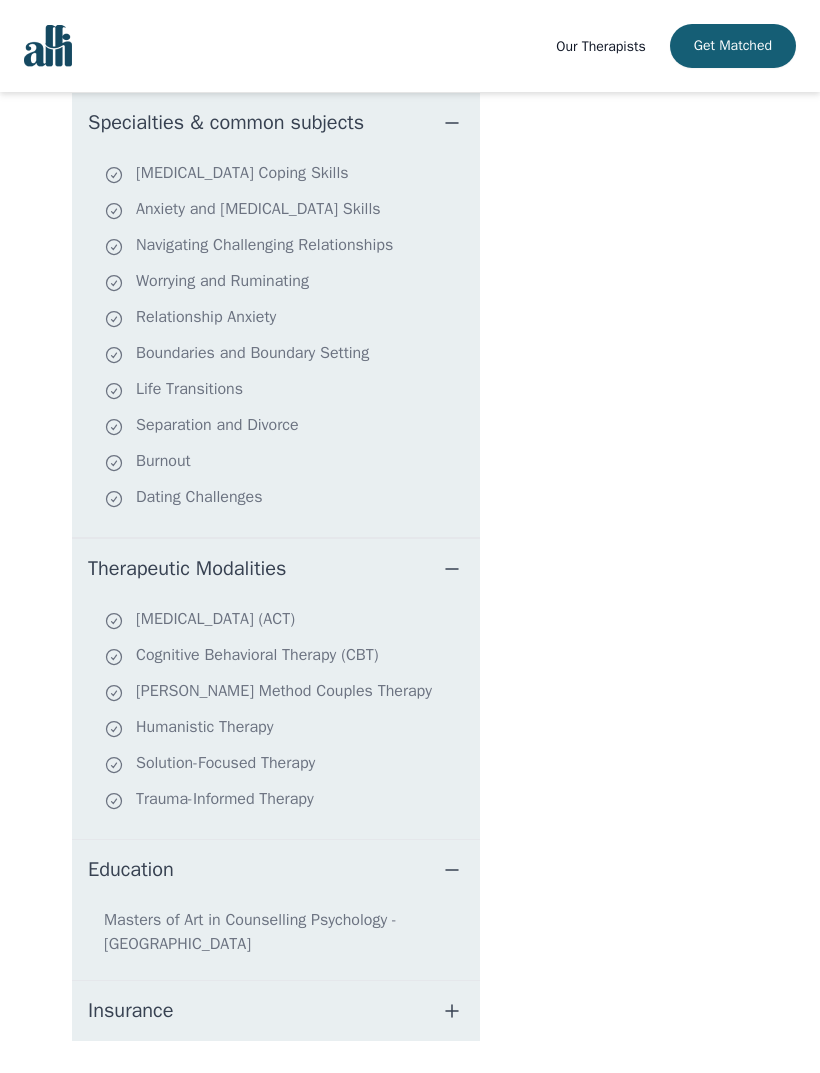 click on "Insurance" at bounding box center [276, 1011] 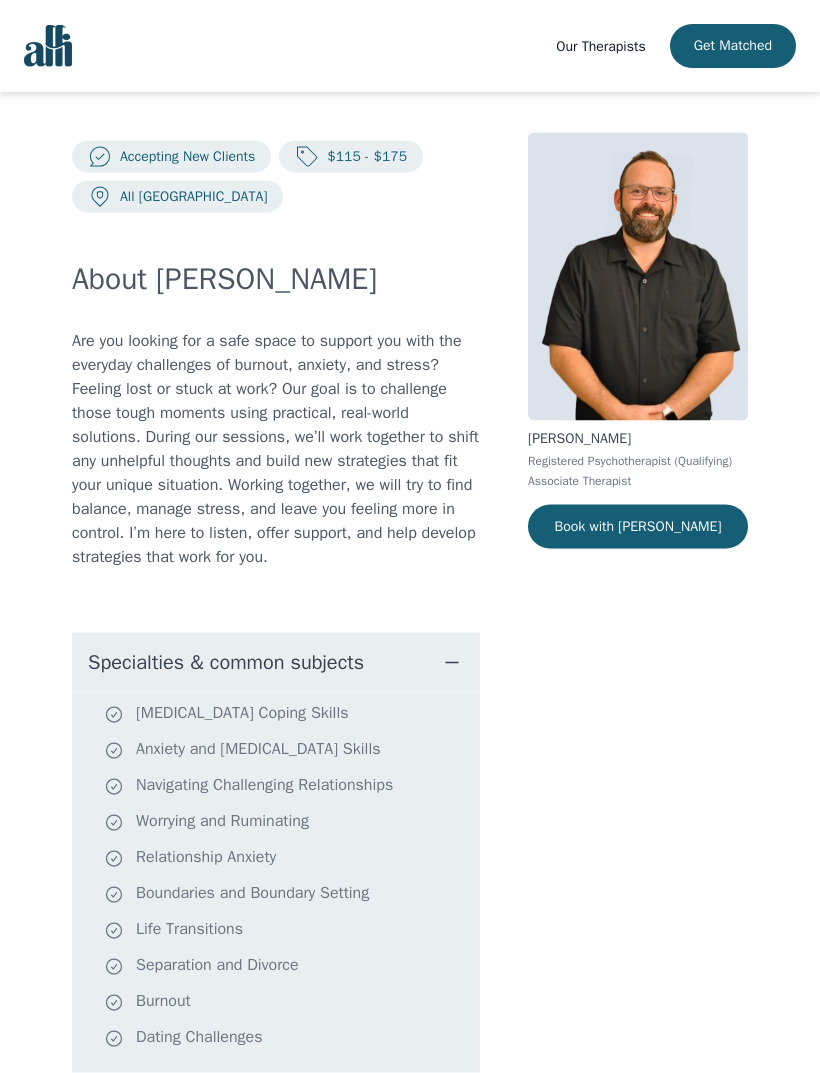 scroll, scrollTop: 0, scrollLeft: 0, axis: both 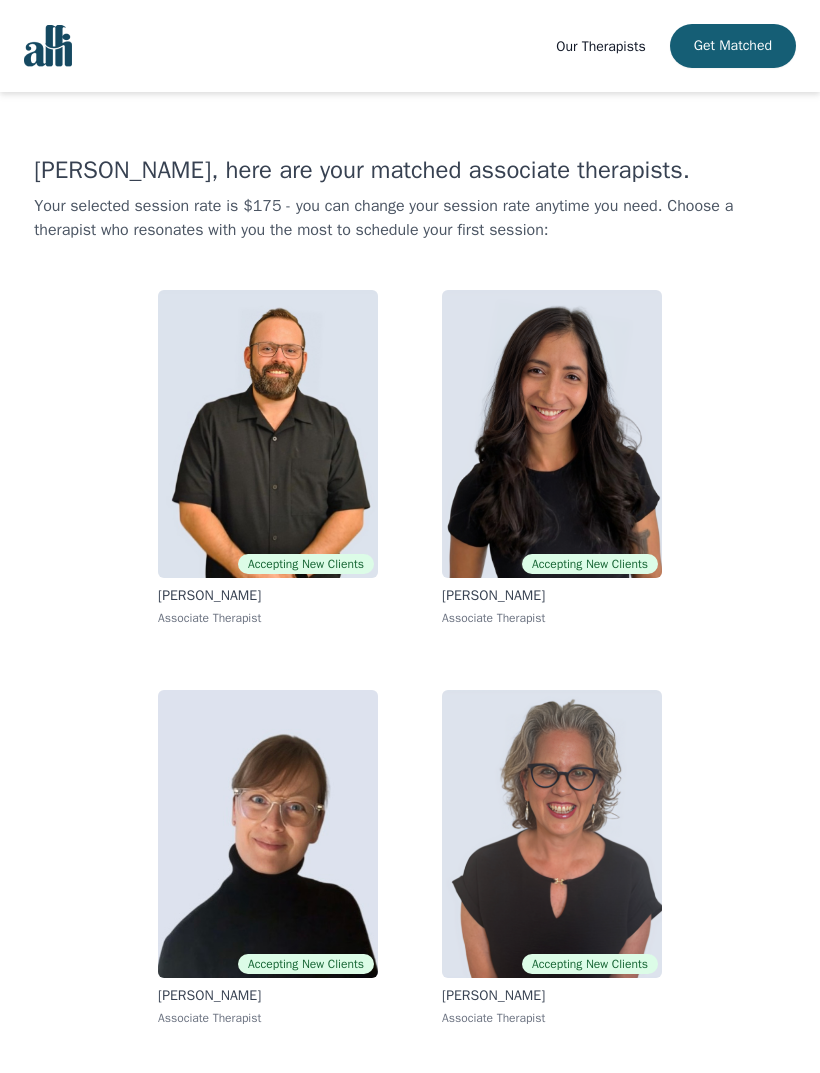 click at bounding box center (552, 434) 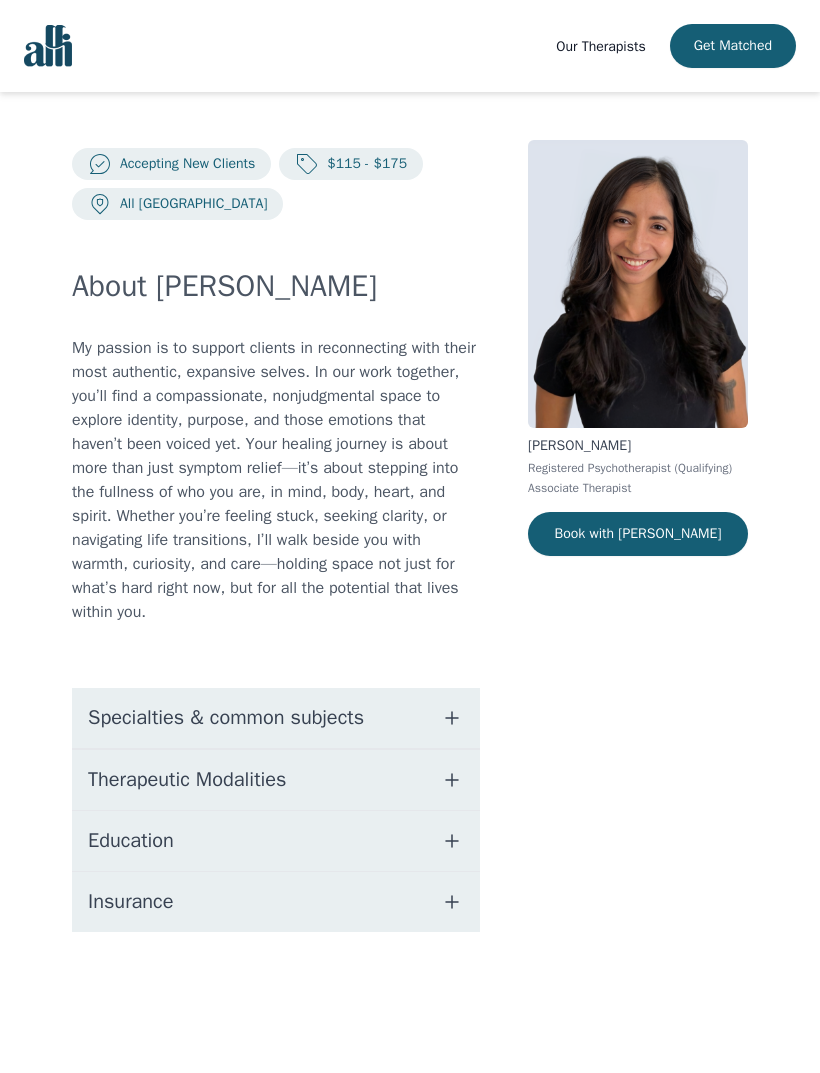 scroll, scrollTop: 0, scrollLeft: 0, axis: both 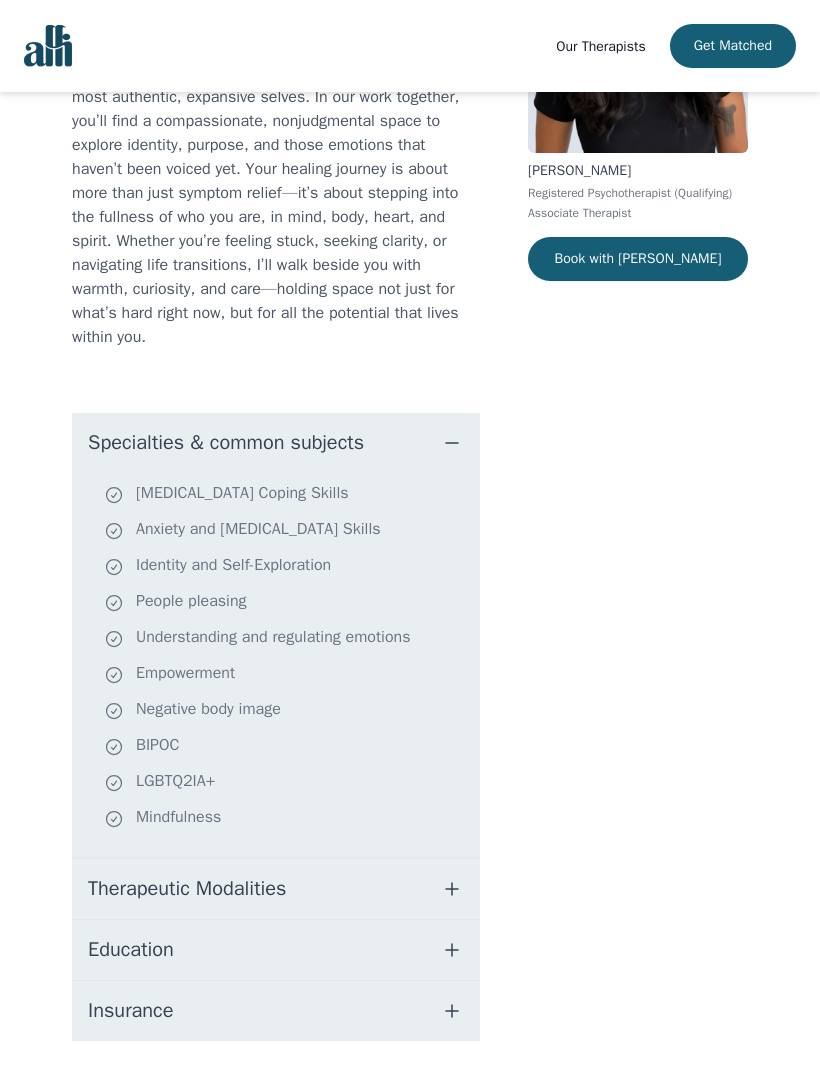 click 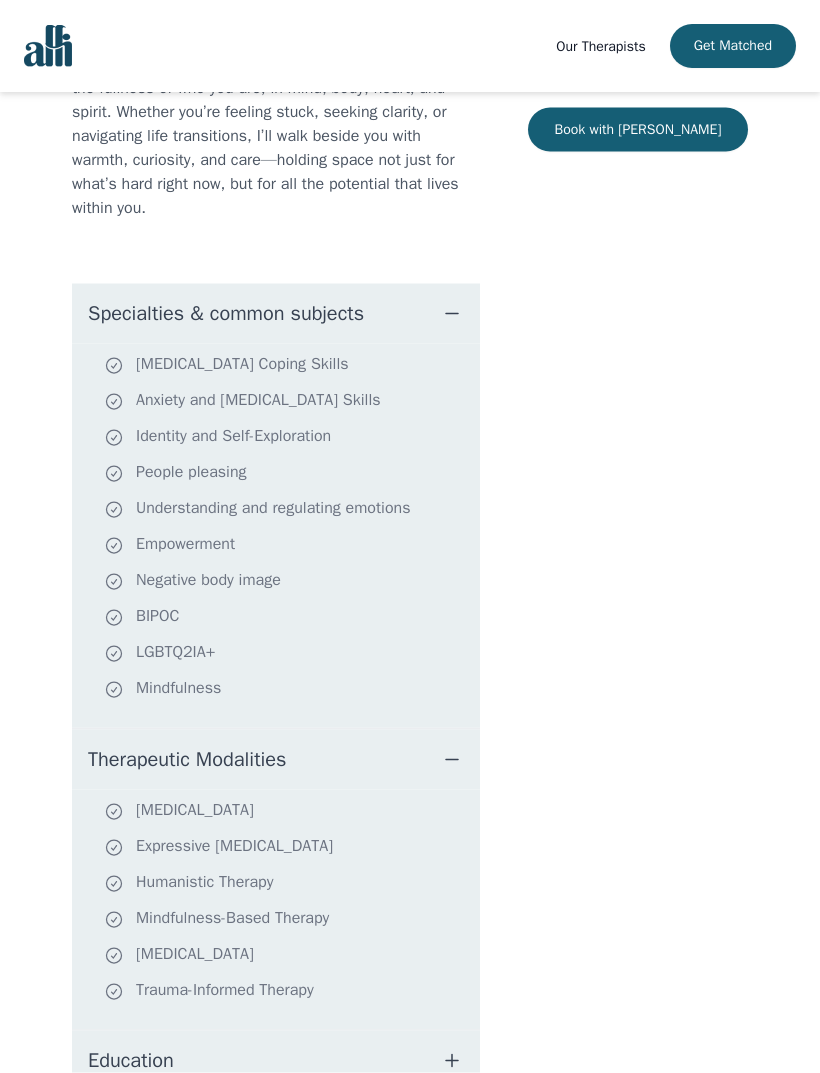 scroll, scrollTop: 515, scrollLeft: 0, axis: vertical 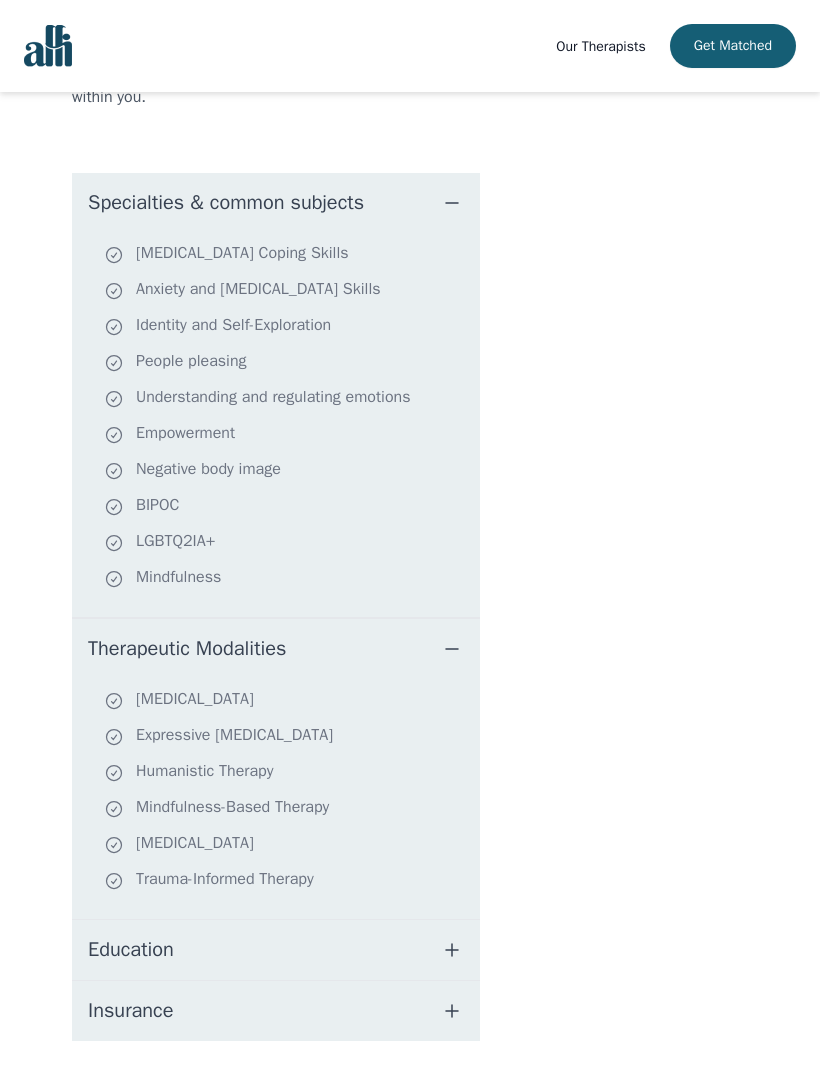 click 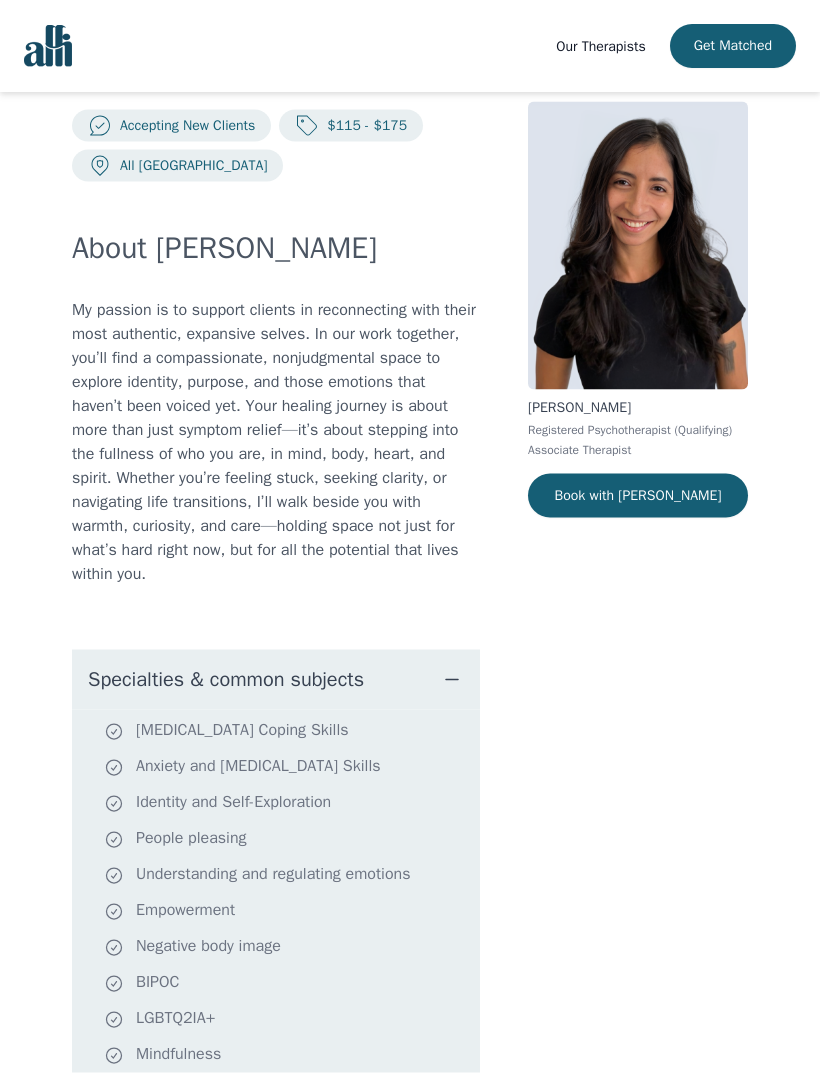 scroll, scrollTop: 0, scrollLeft: 0, axis: both 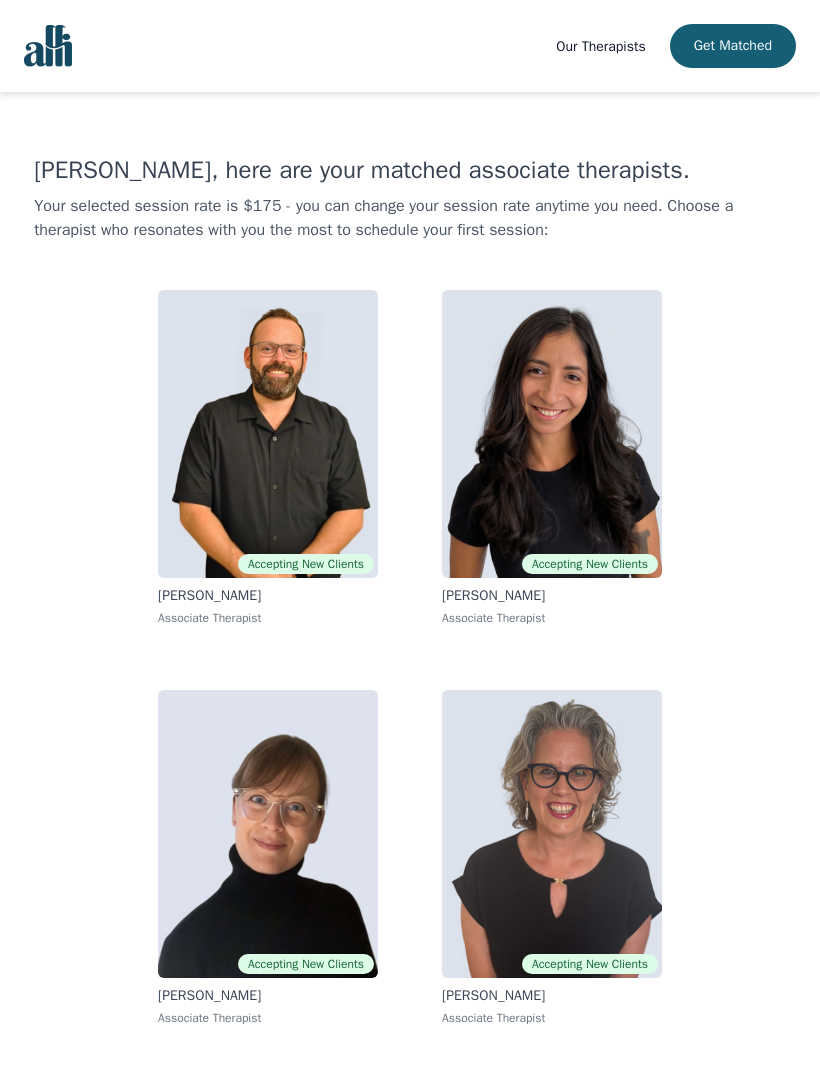 click at bounding box center (268, 434) 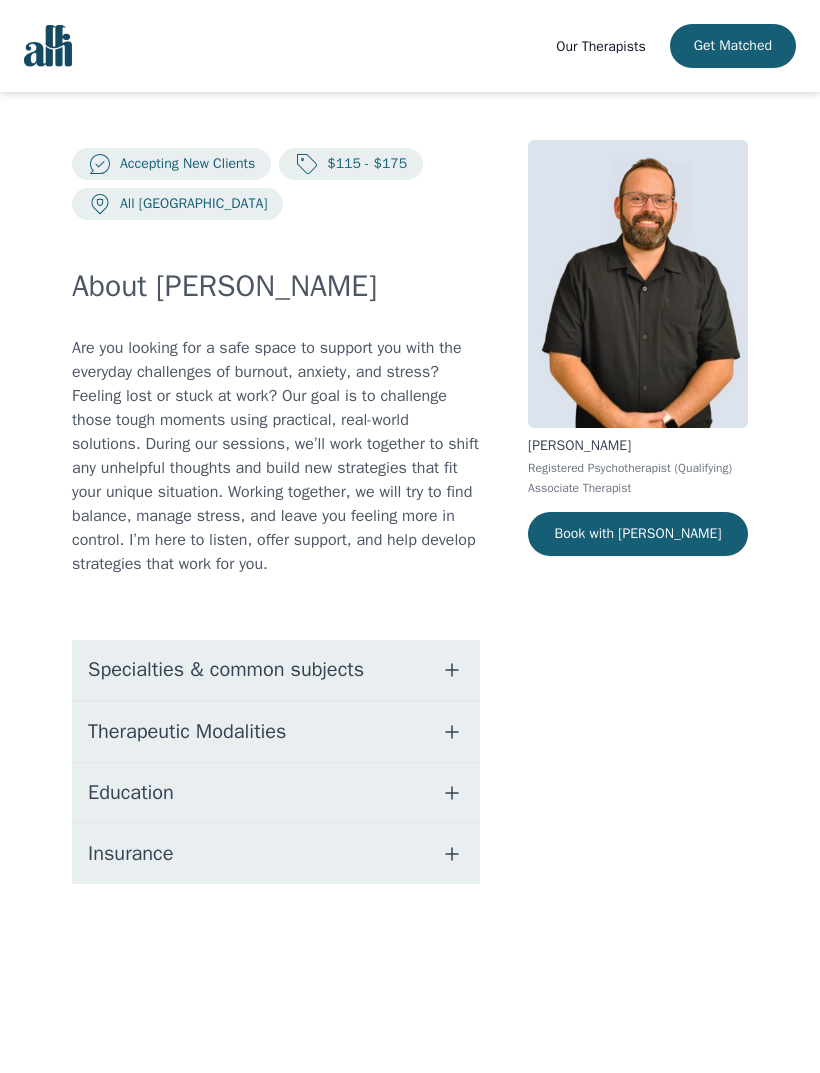 scroll, scrollTop: 0, scrollLeft: 0, axis: both 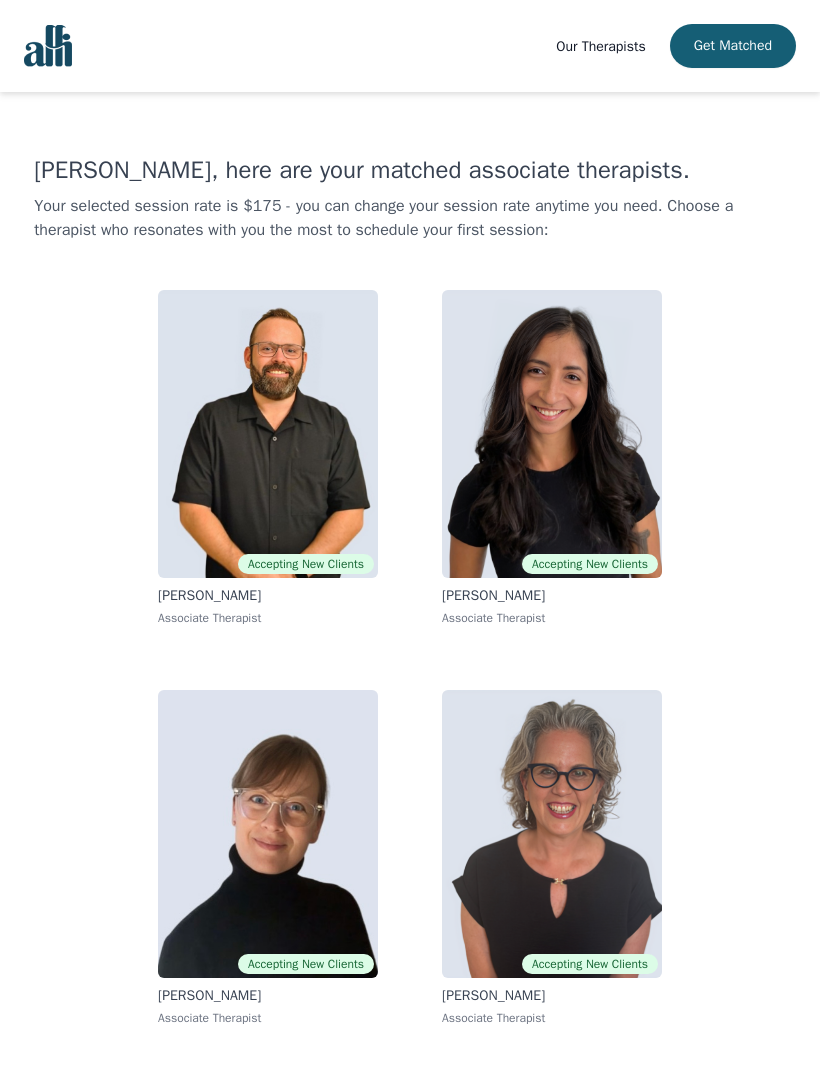 click at bounding box center (268, 834) 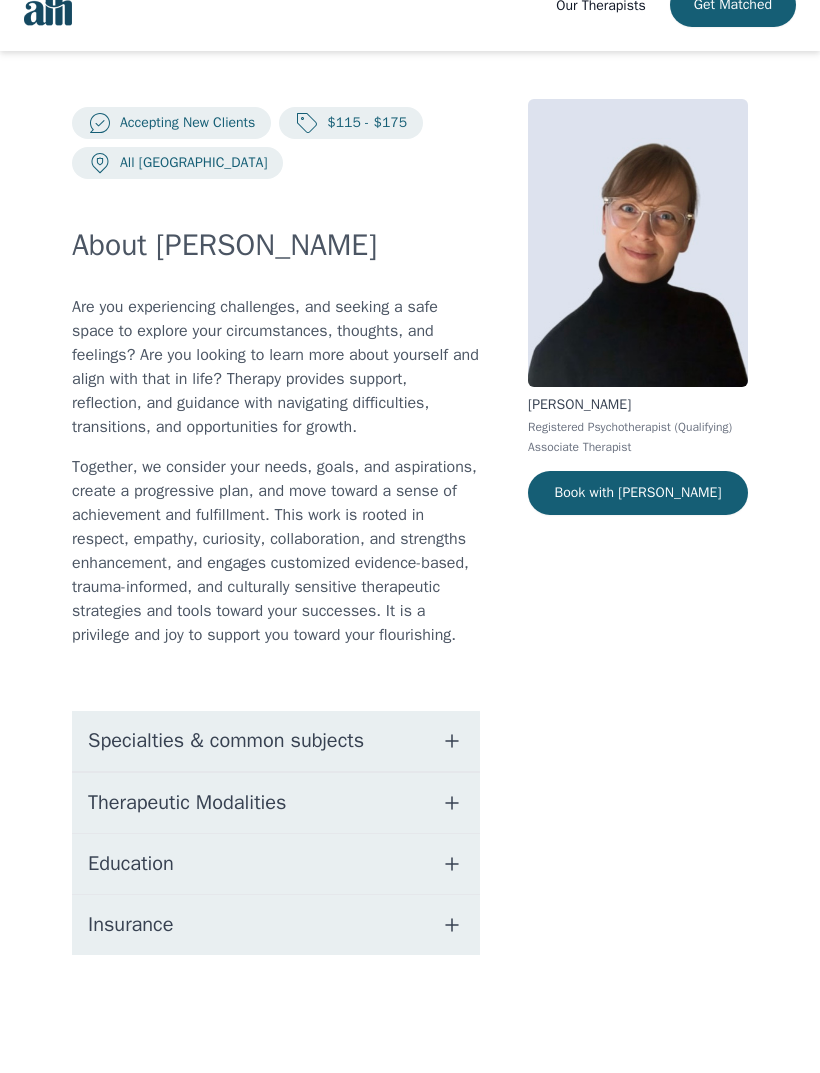 scroll, scrollTop: 43, scrollLeft: 0, axis: vertical 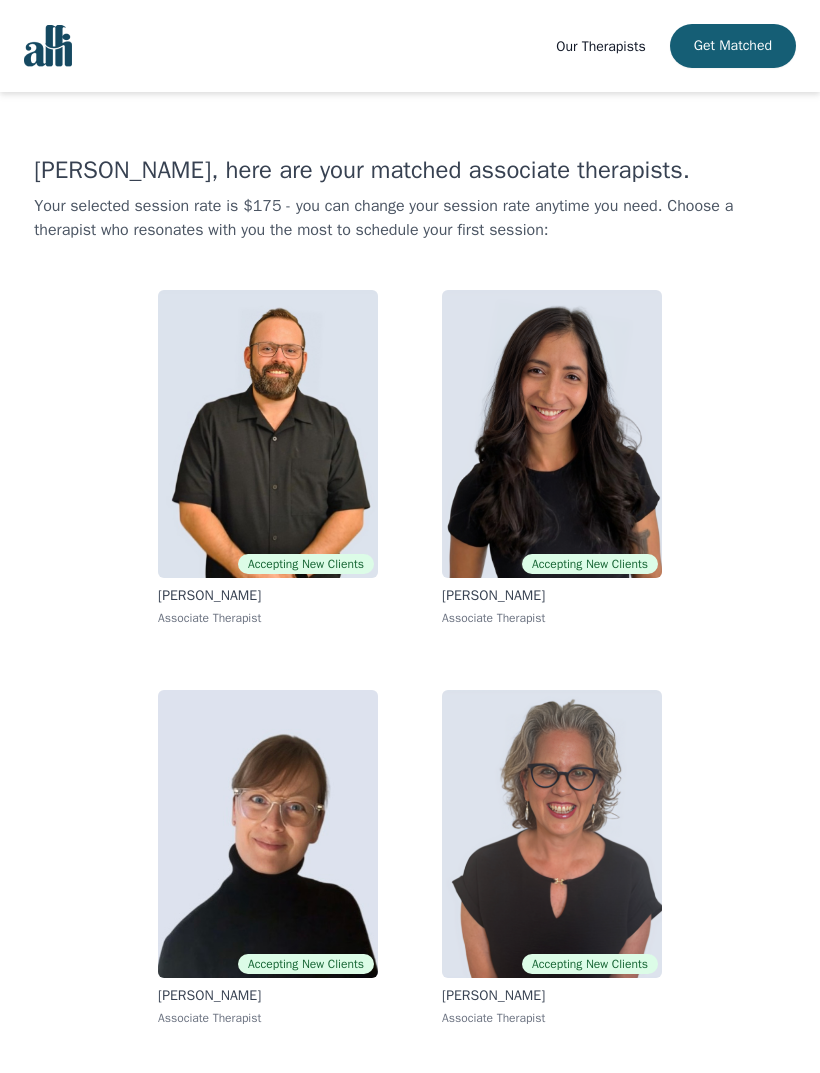 click at bounding box center (552, 834) 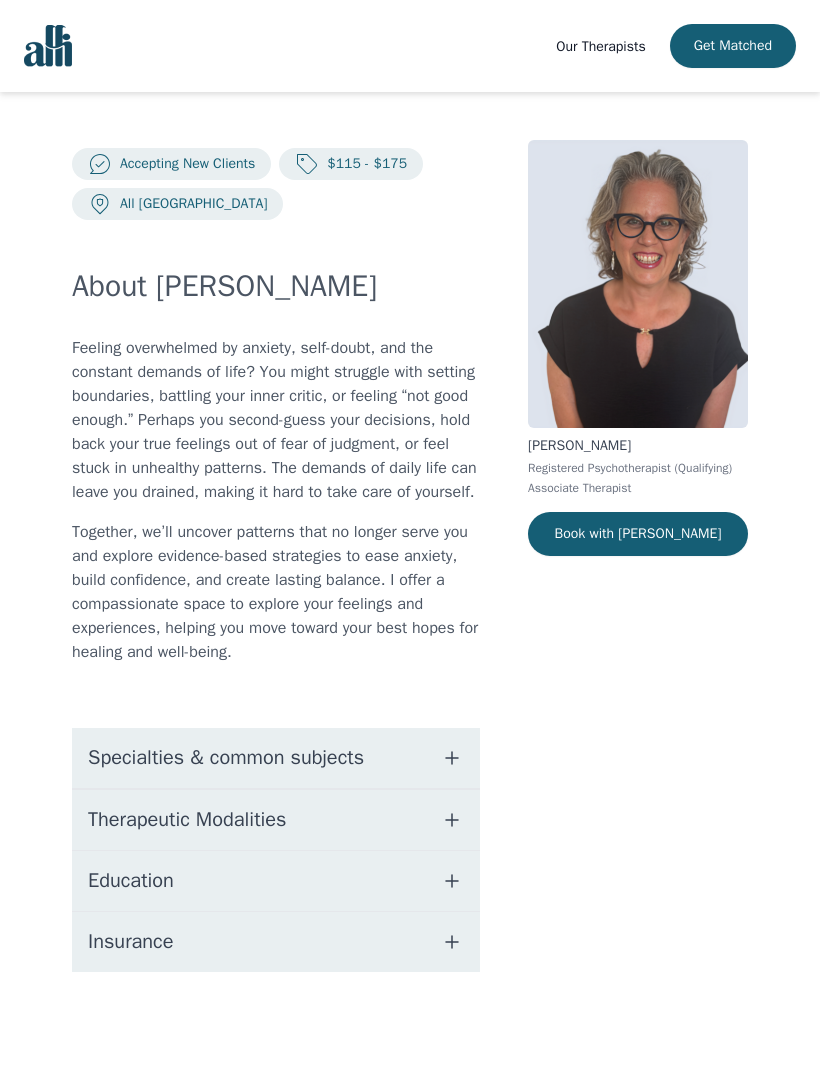 scroll, scrollTop: 19, scrollLeft: 0, axis: vertical 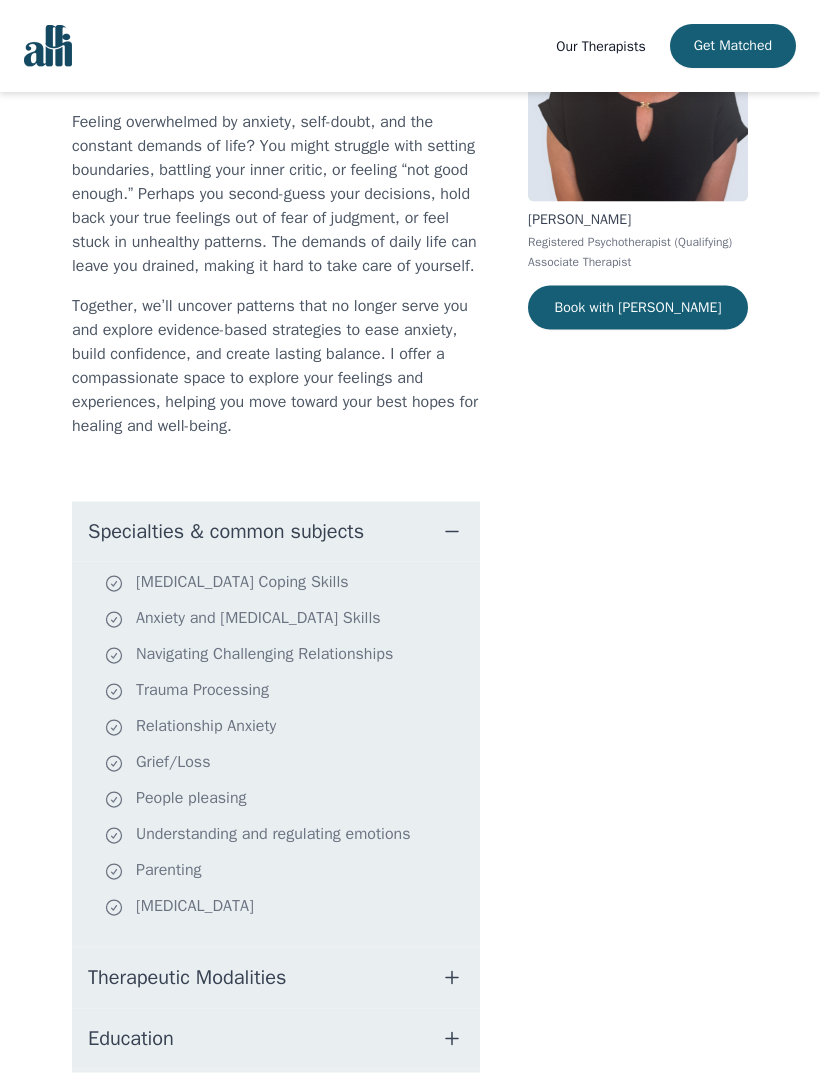 click 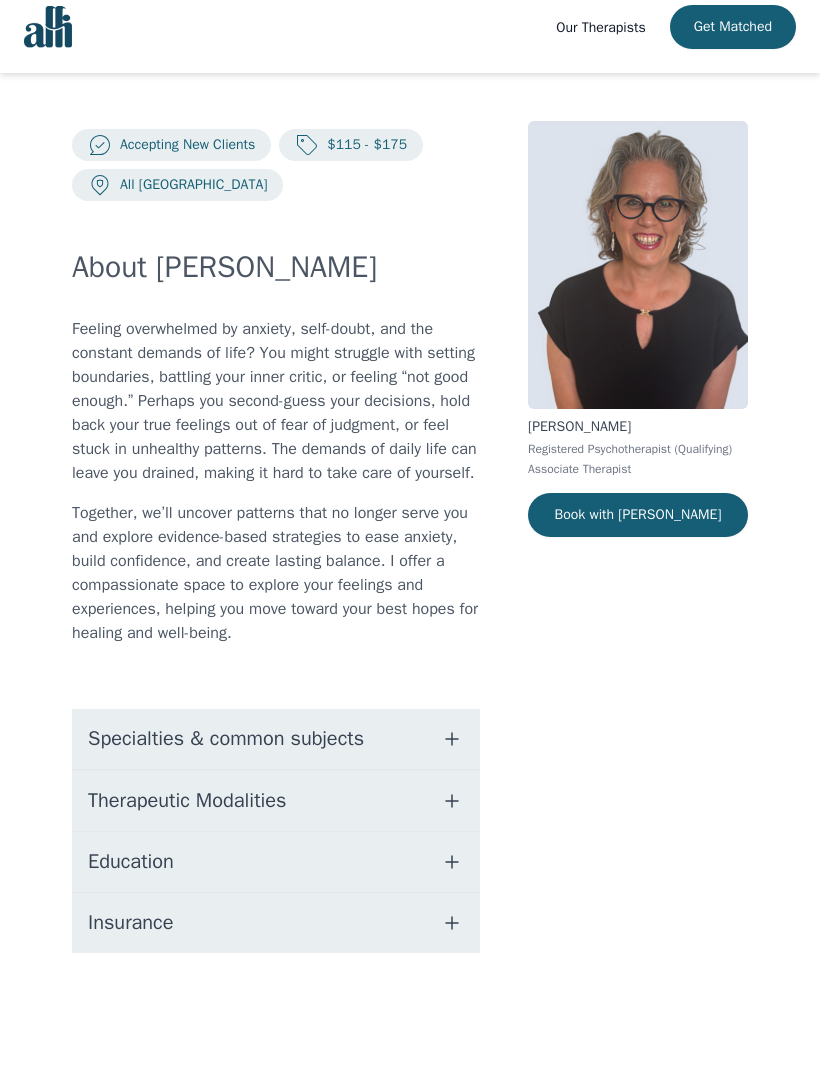 scroll, scrollTop: 19, scrollLeft: 0, axis: vertical 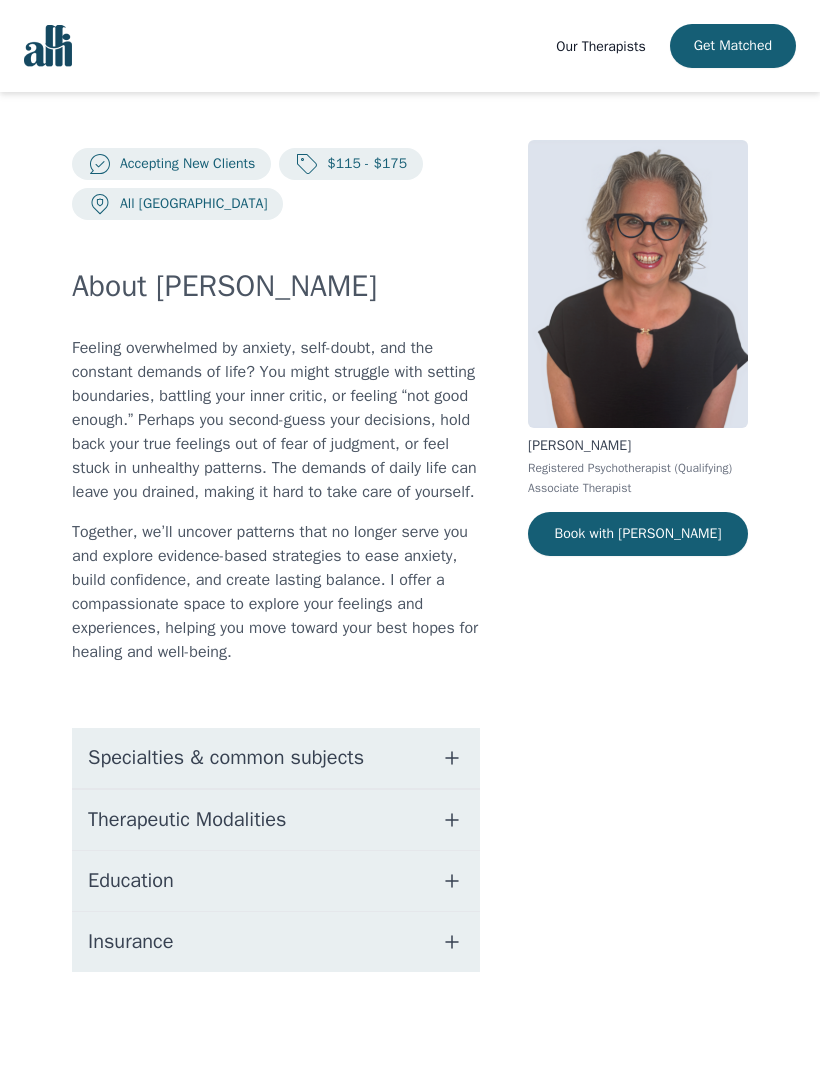 click 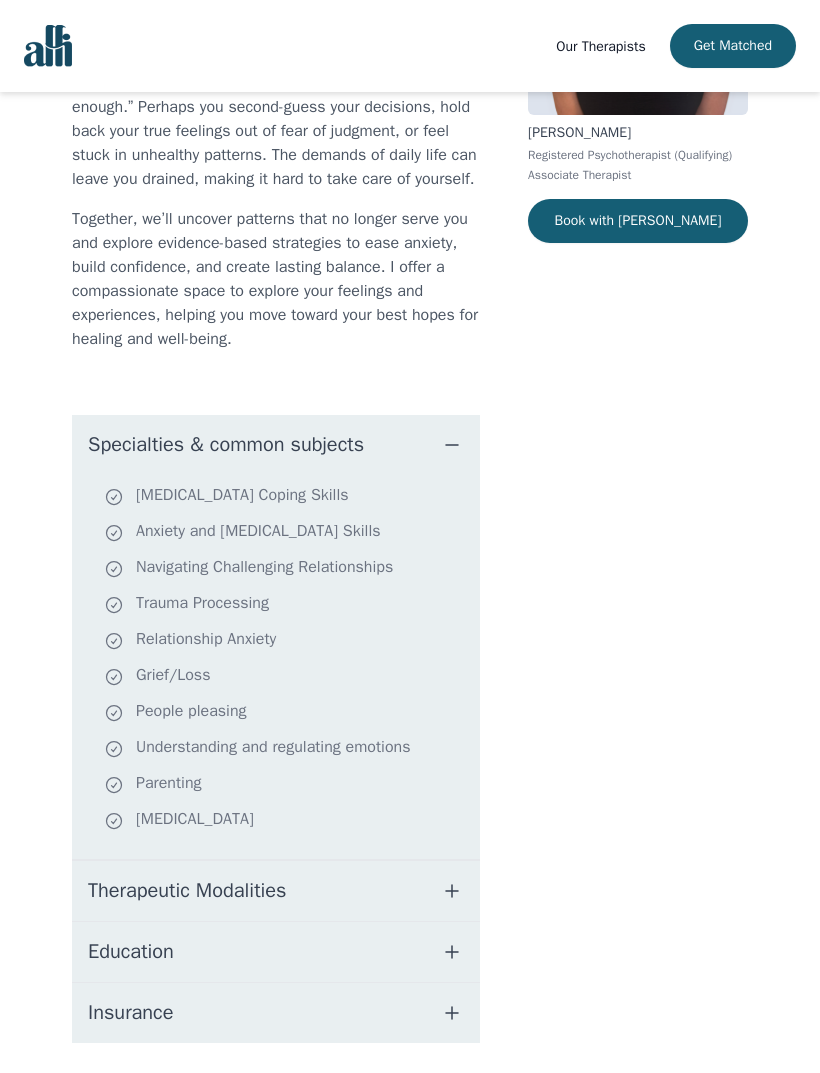 scroll, scrollTop: 339, scrollLeft: 0, axis: vertical 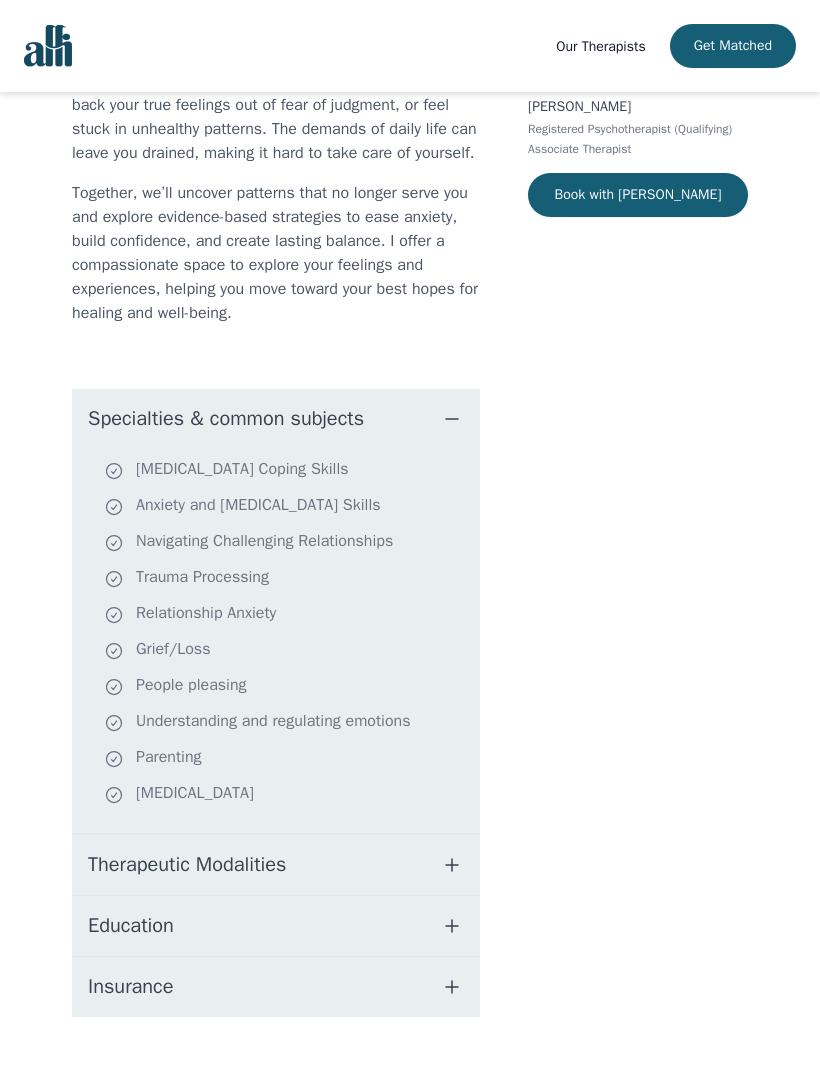 click 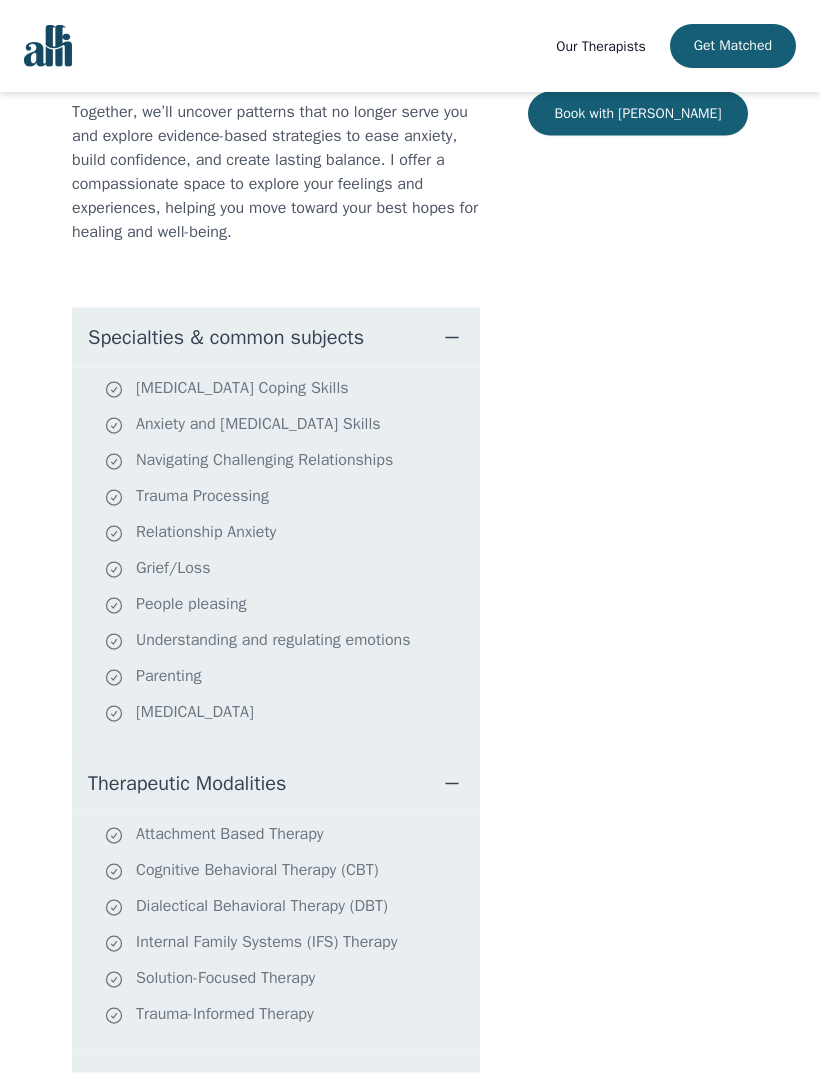 scroll, scrollTop: 579, scrollLeft: 0, axis: vertical 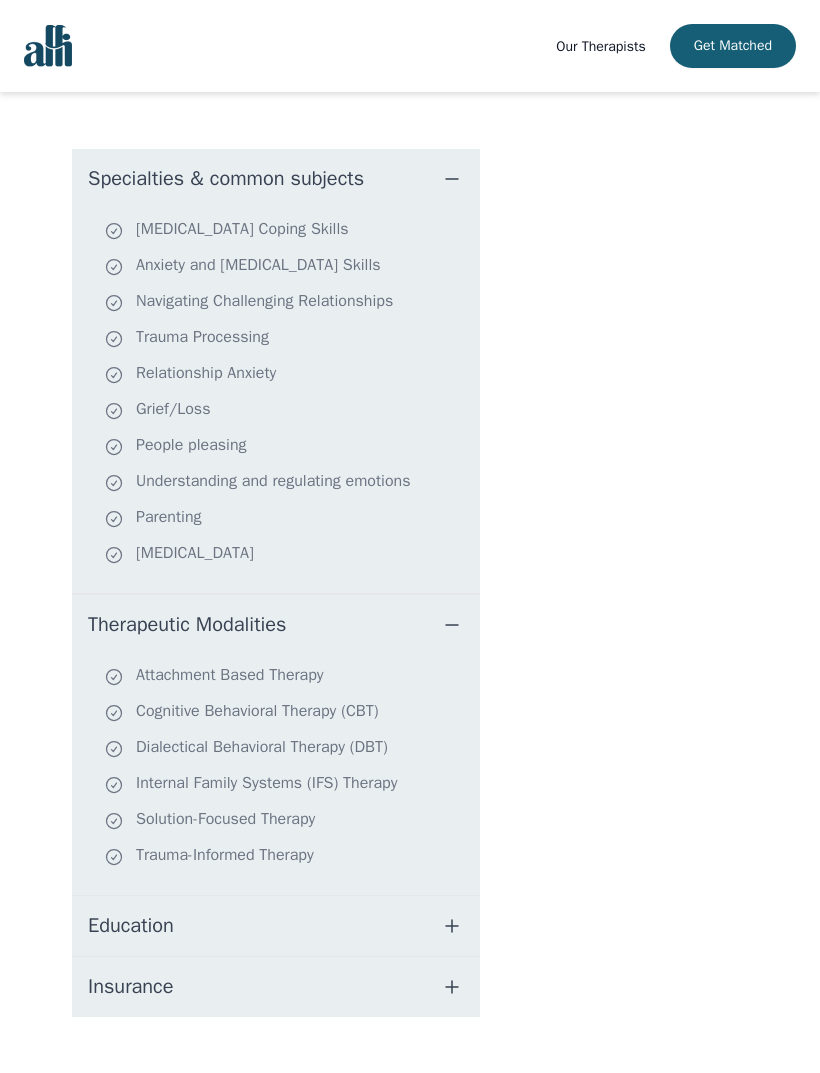 click 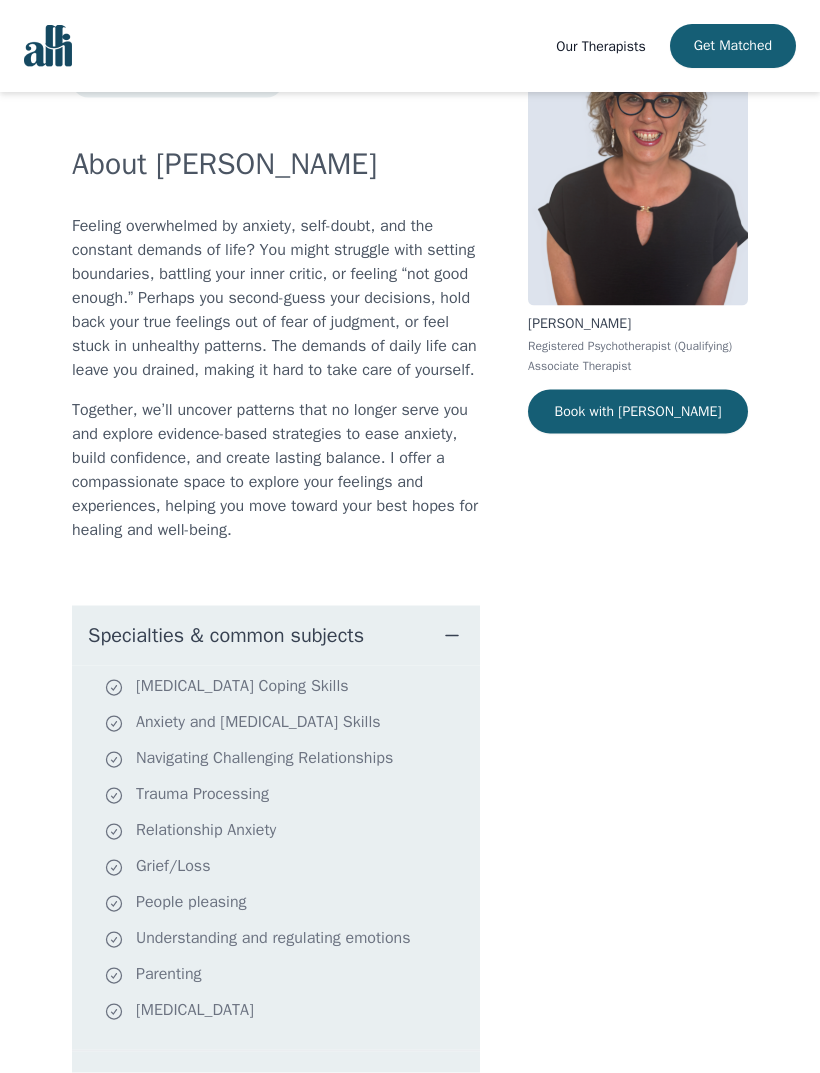 scroll, scrollTop: 0, scrollLeft: 0, axis: both 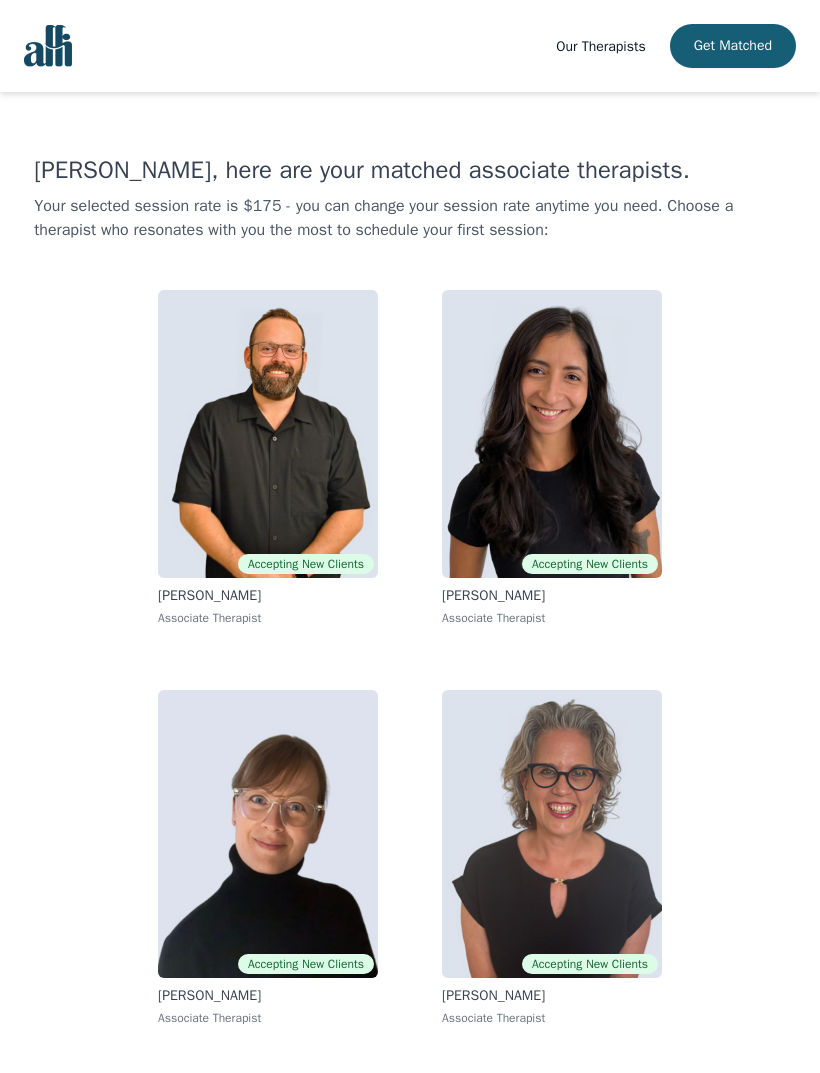 click at bounding box center [268, 434] 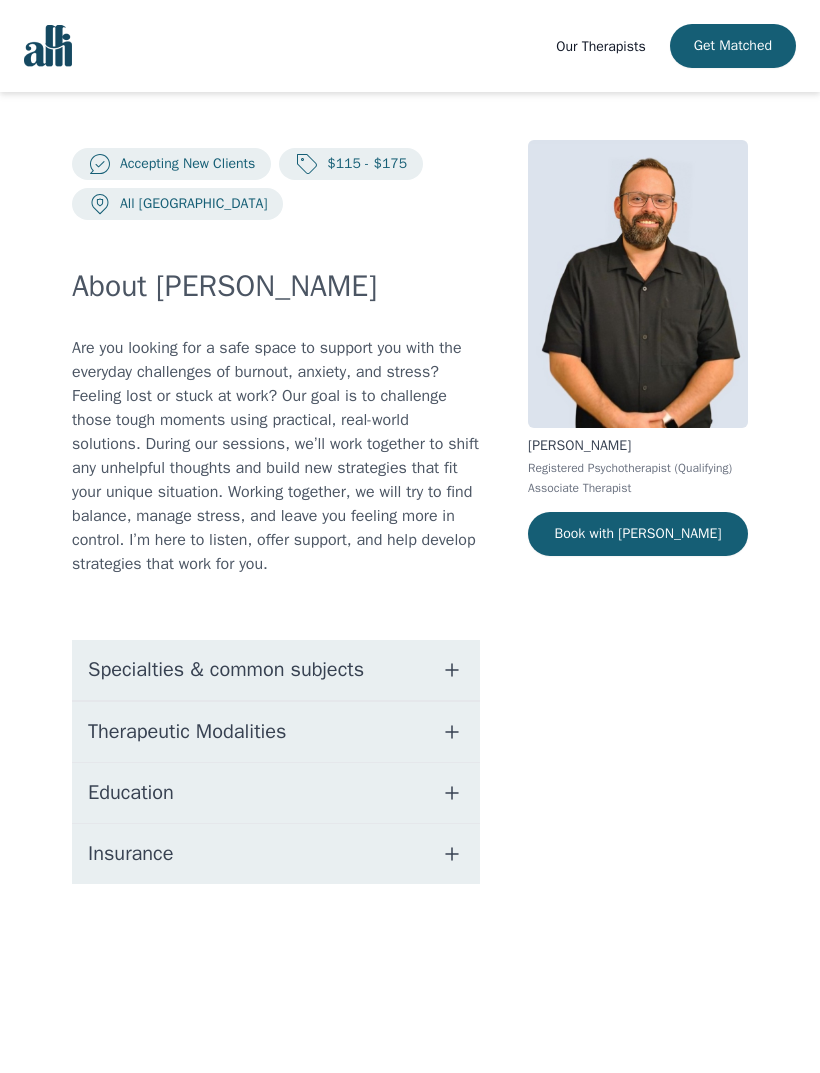 click on "Book with [PERSON_NAME]" at bounding box center [638, 534] 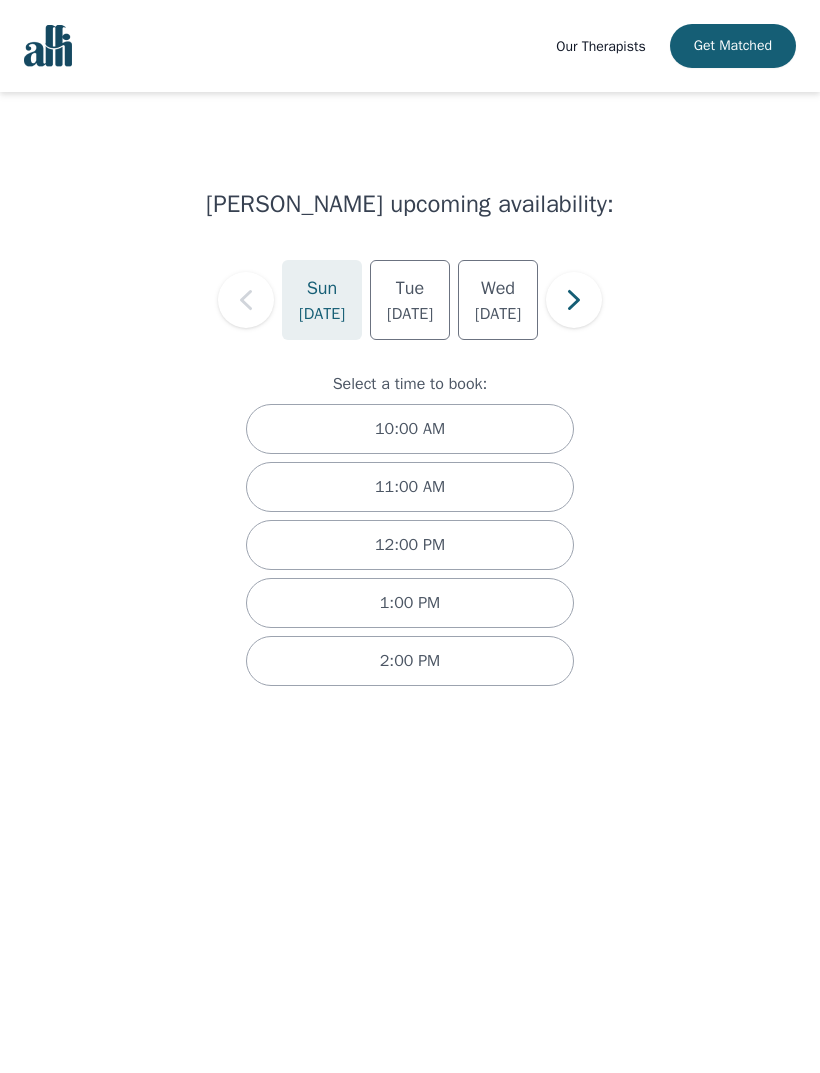 click 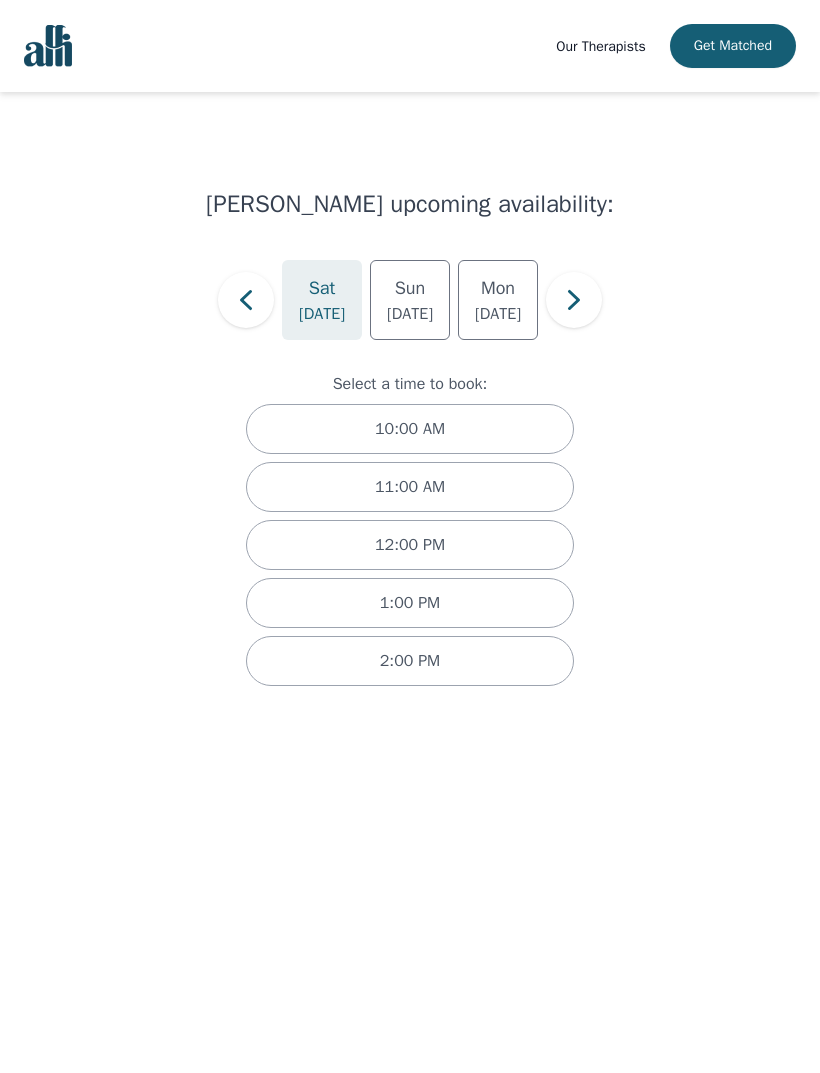click 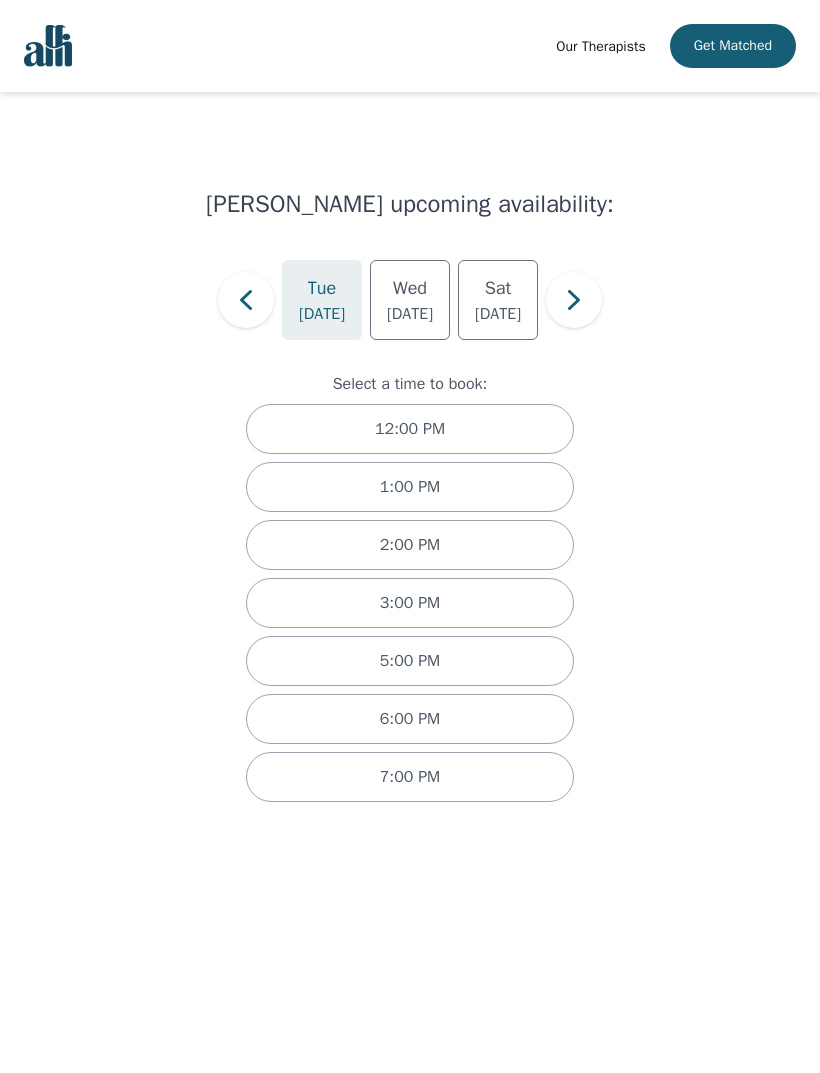 click 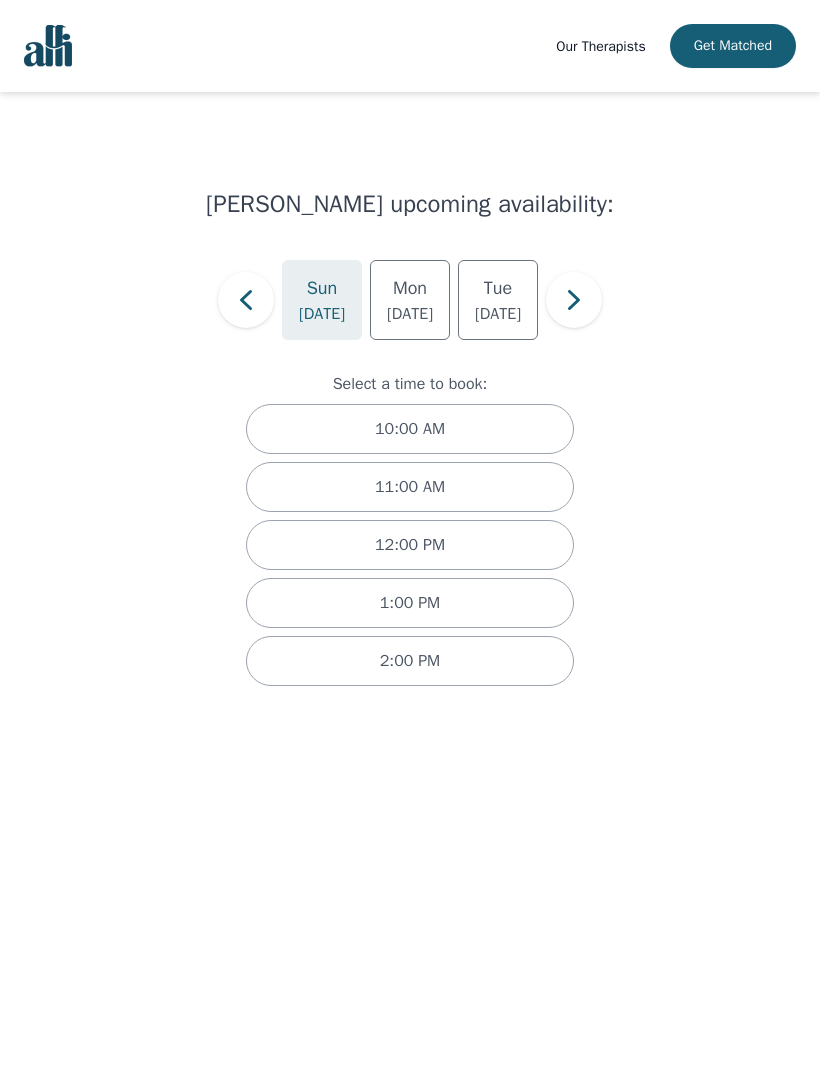click 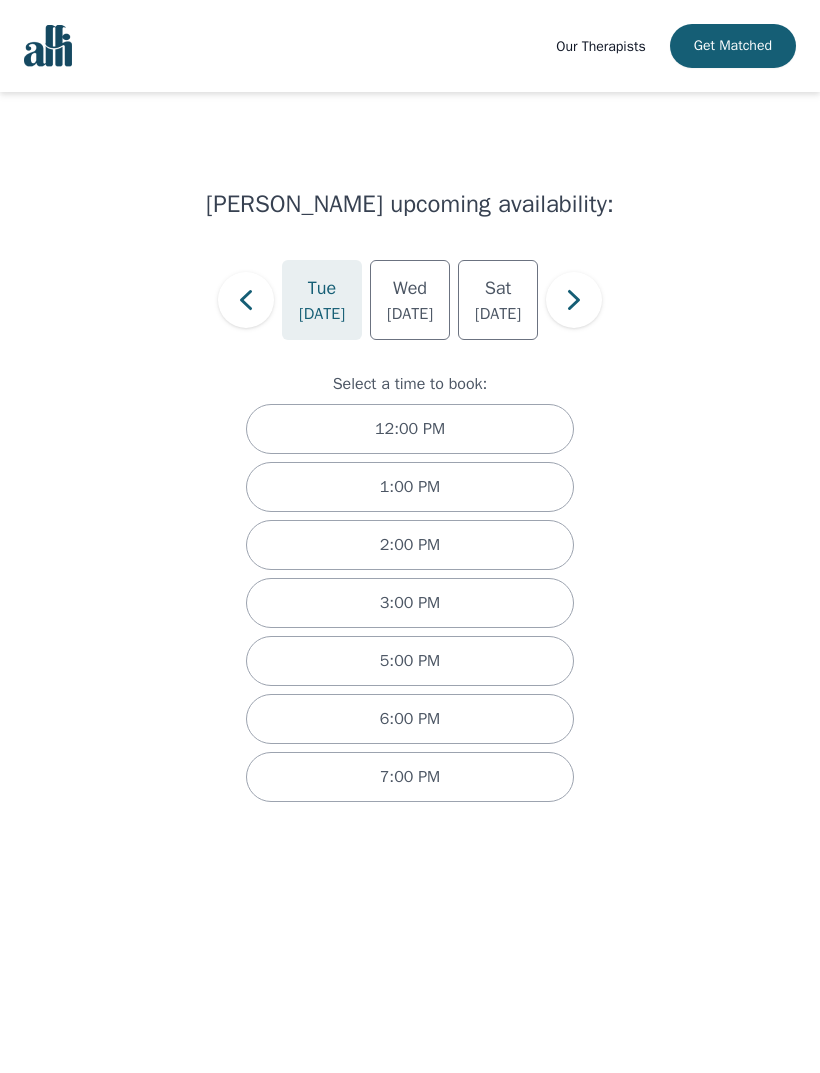 click 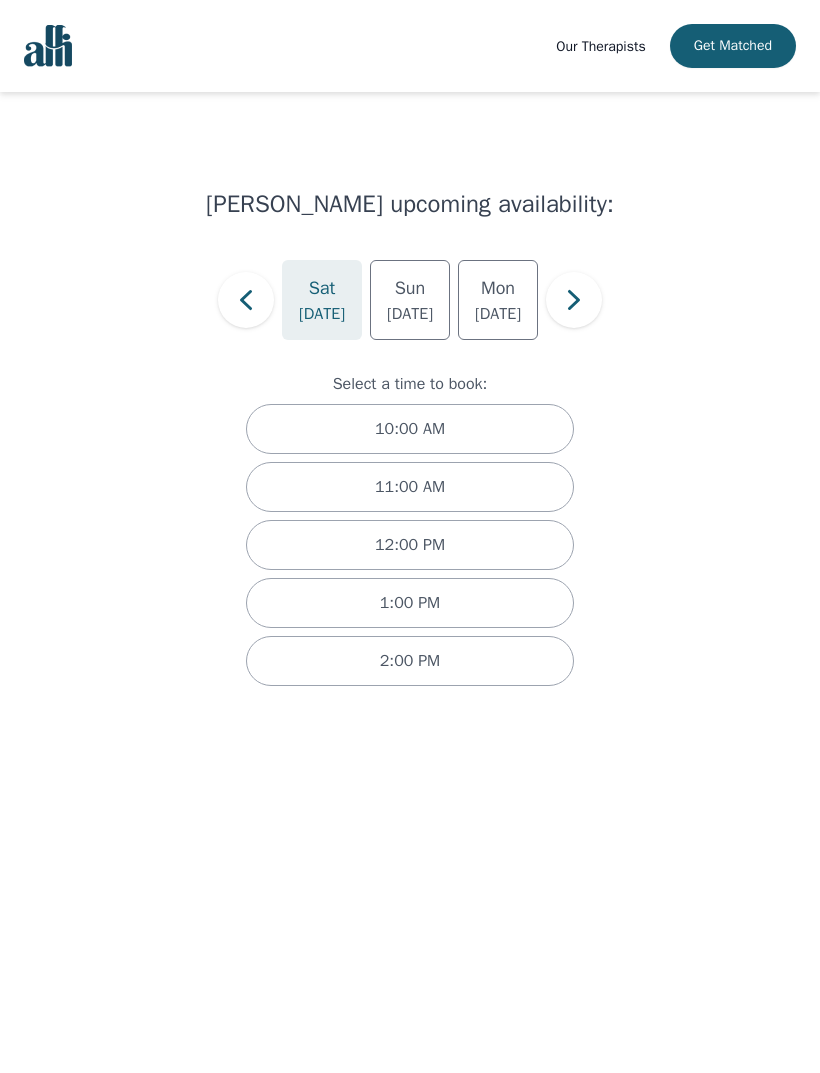 click 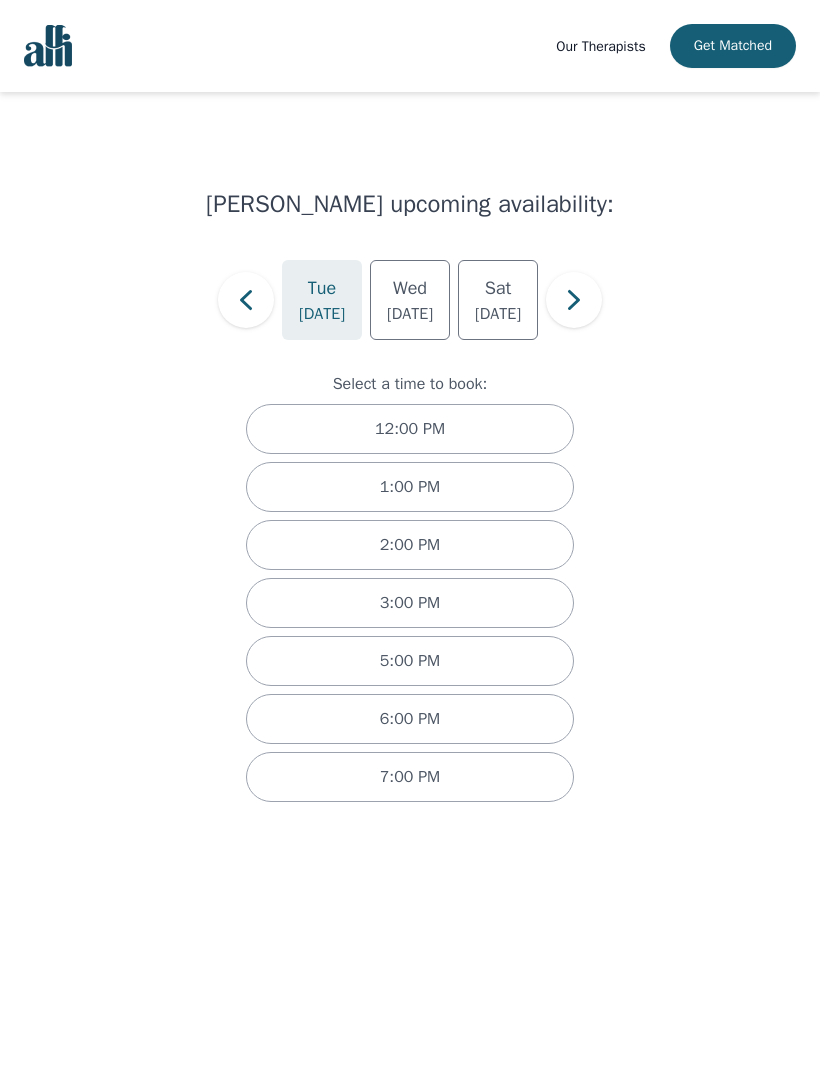 click 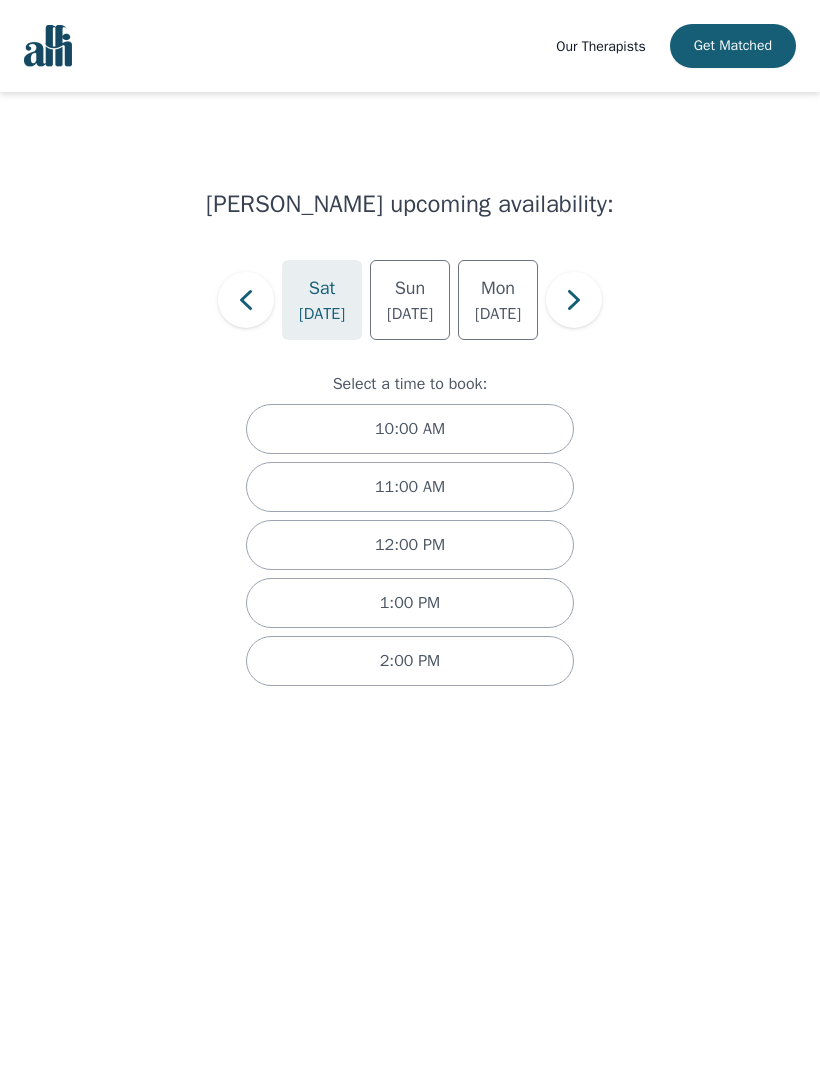 click 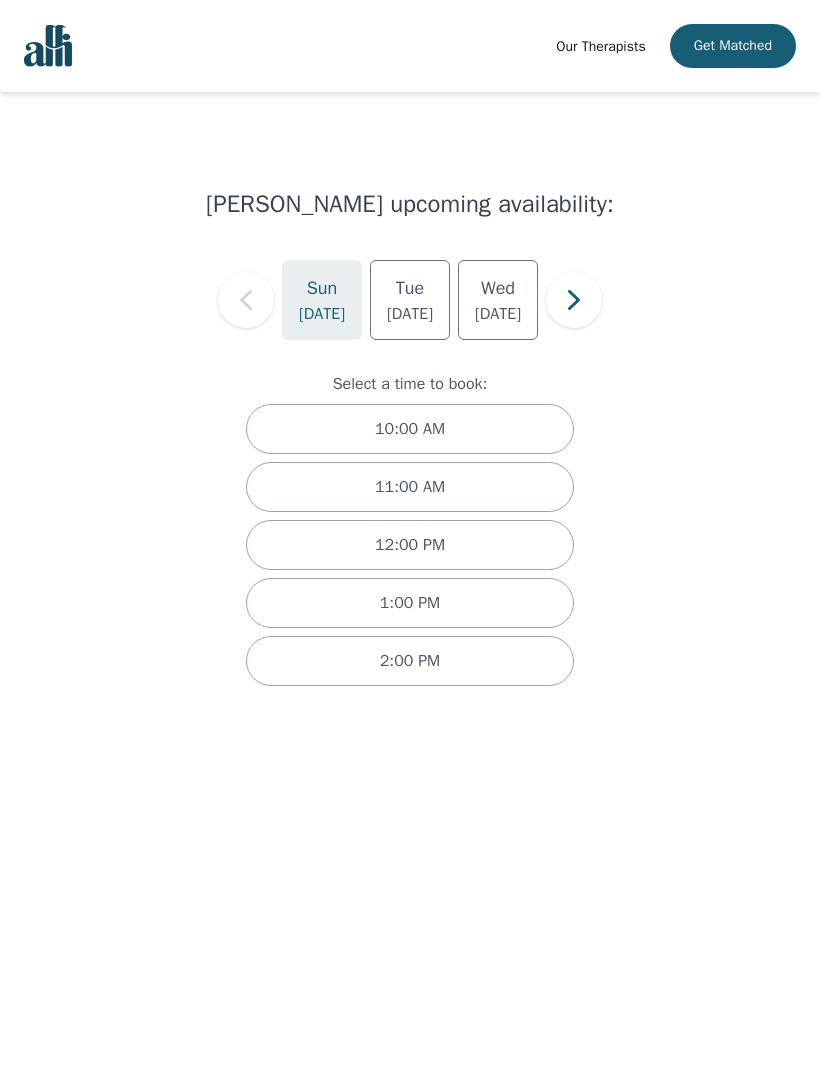 click 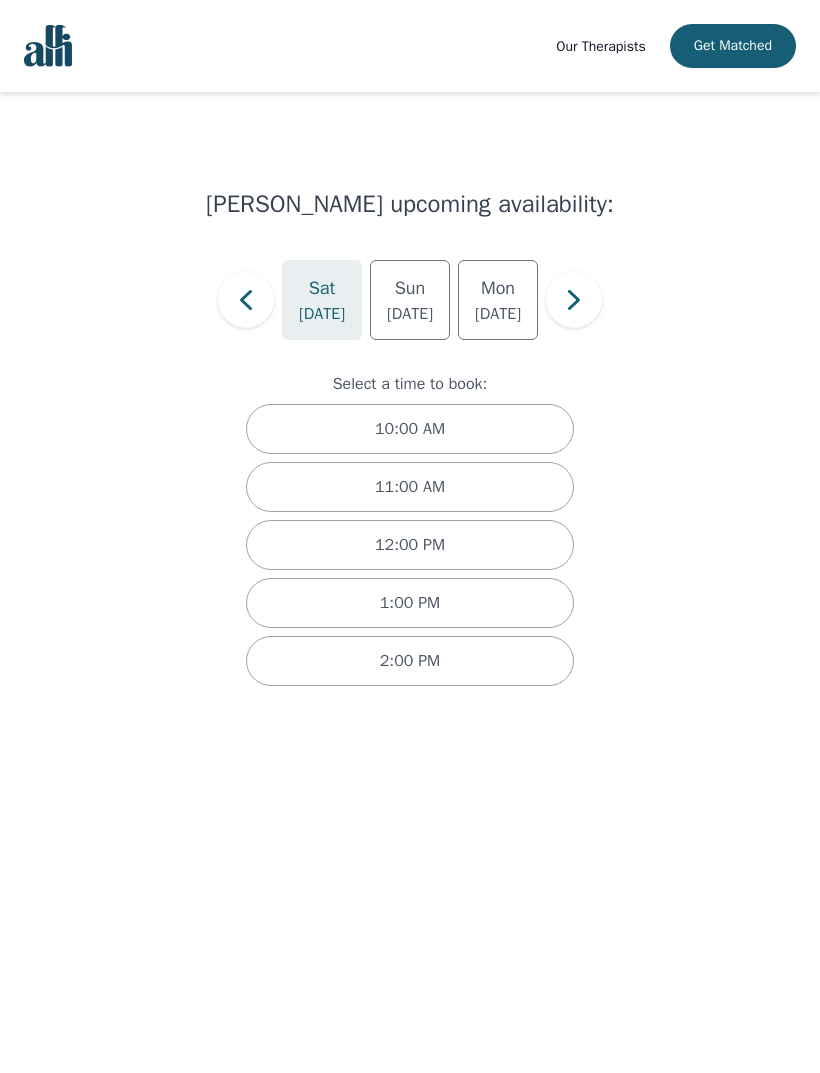 click 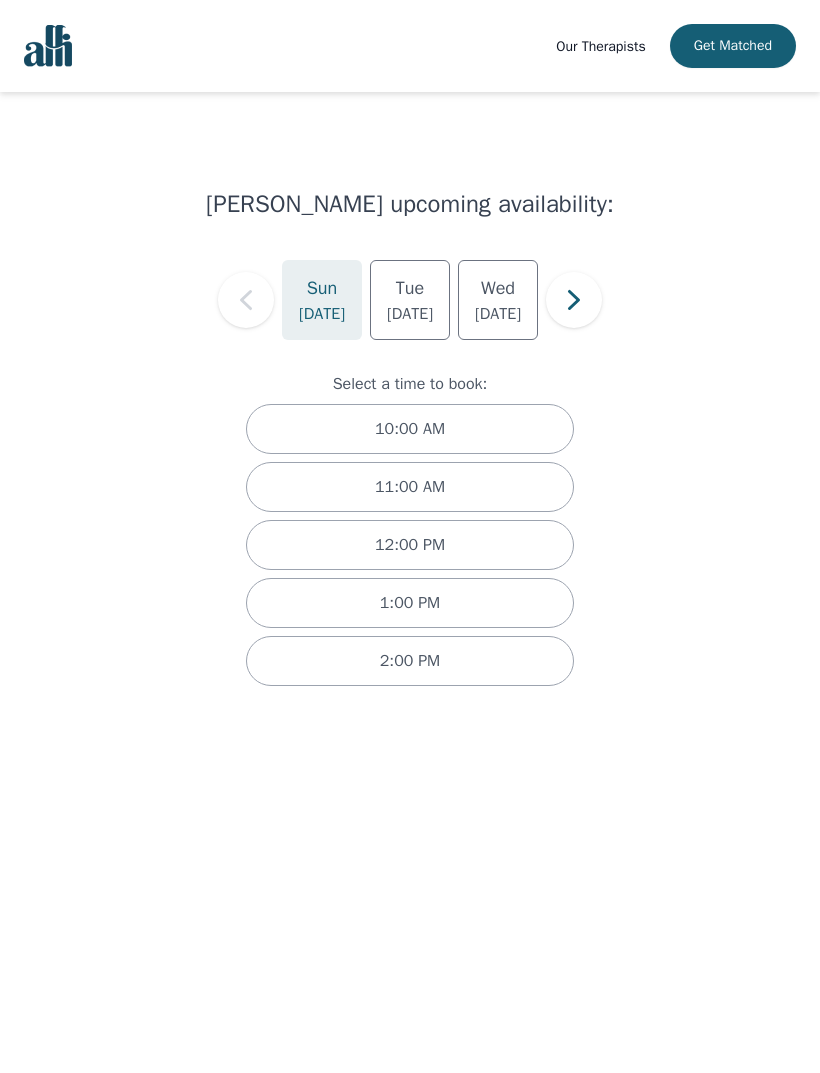 click 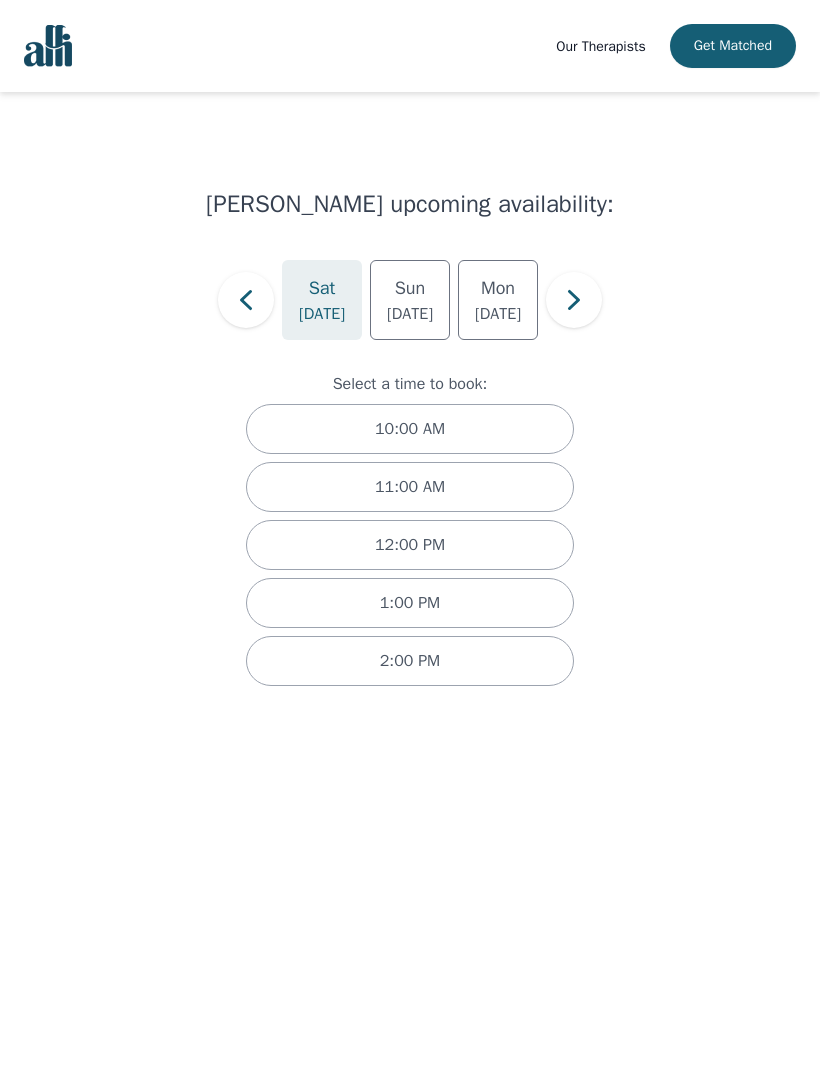click 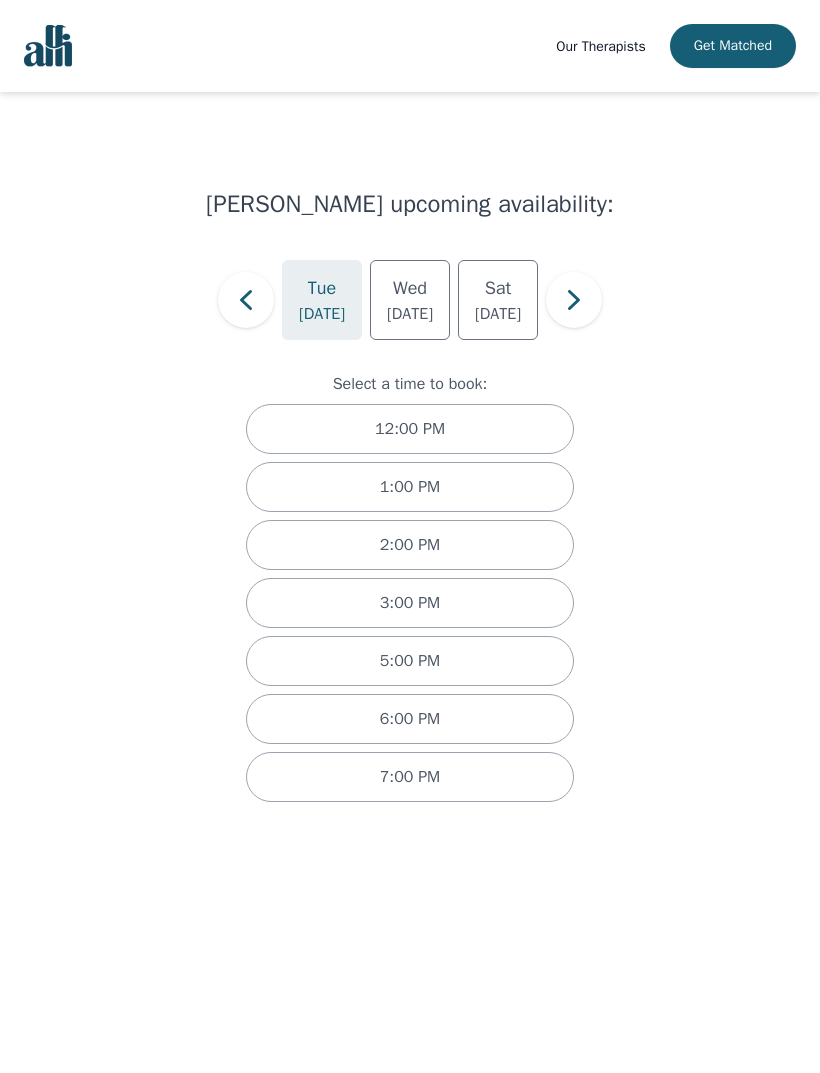 click 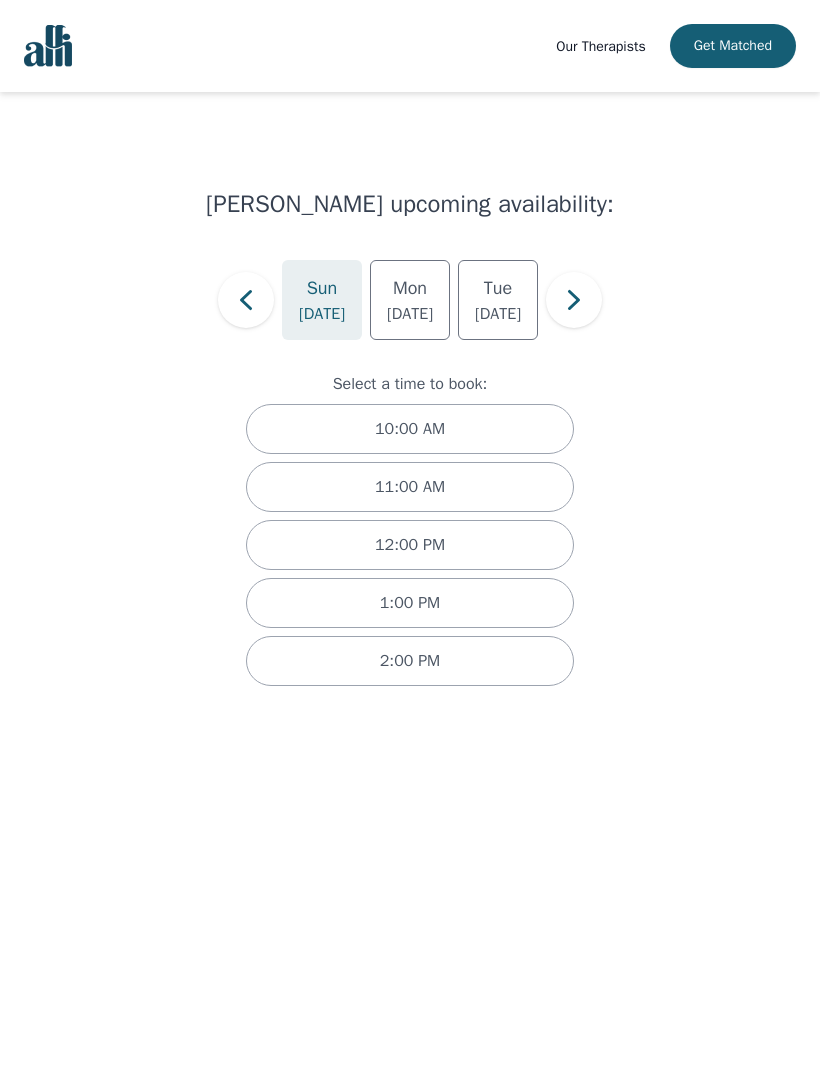 click 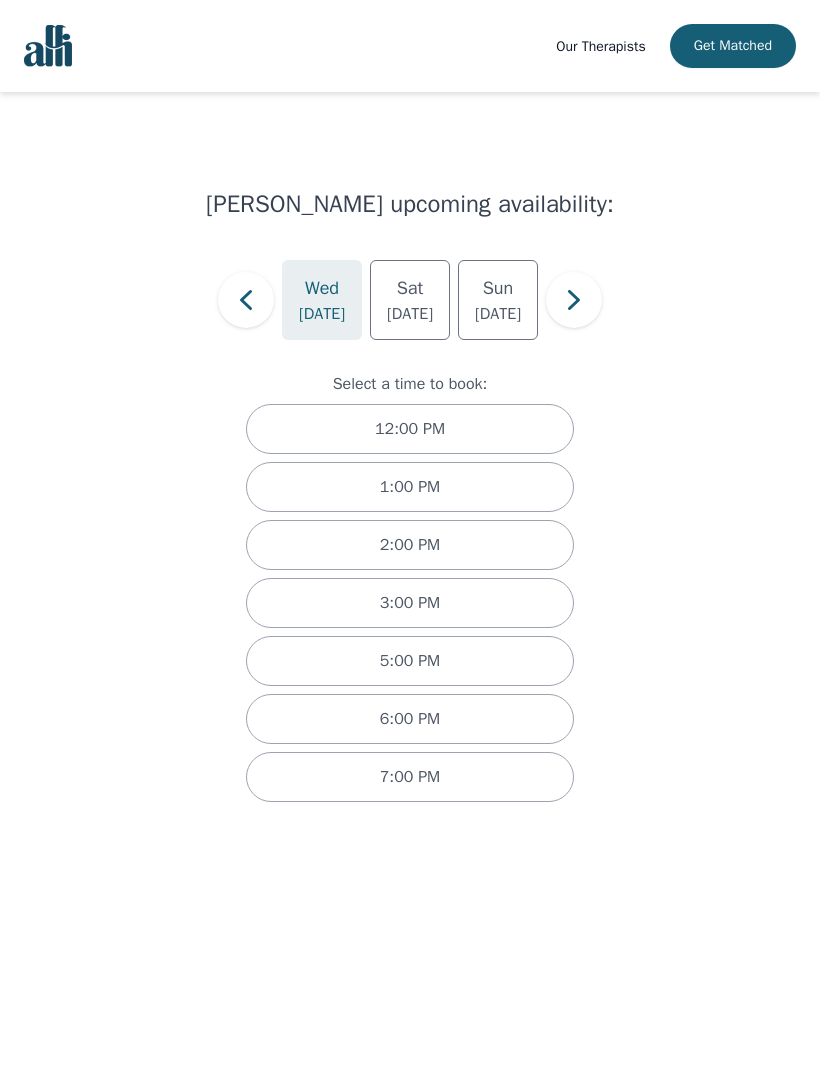click 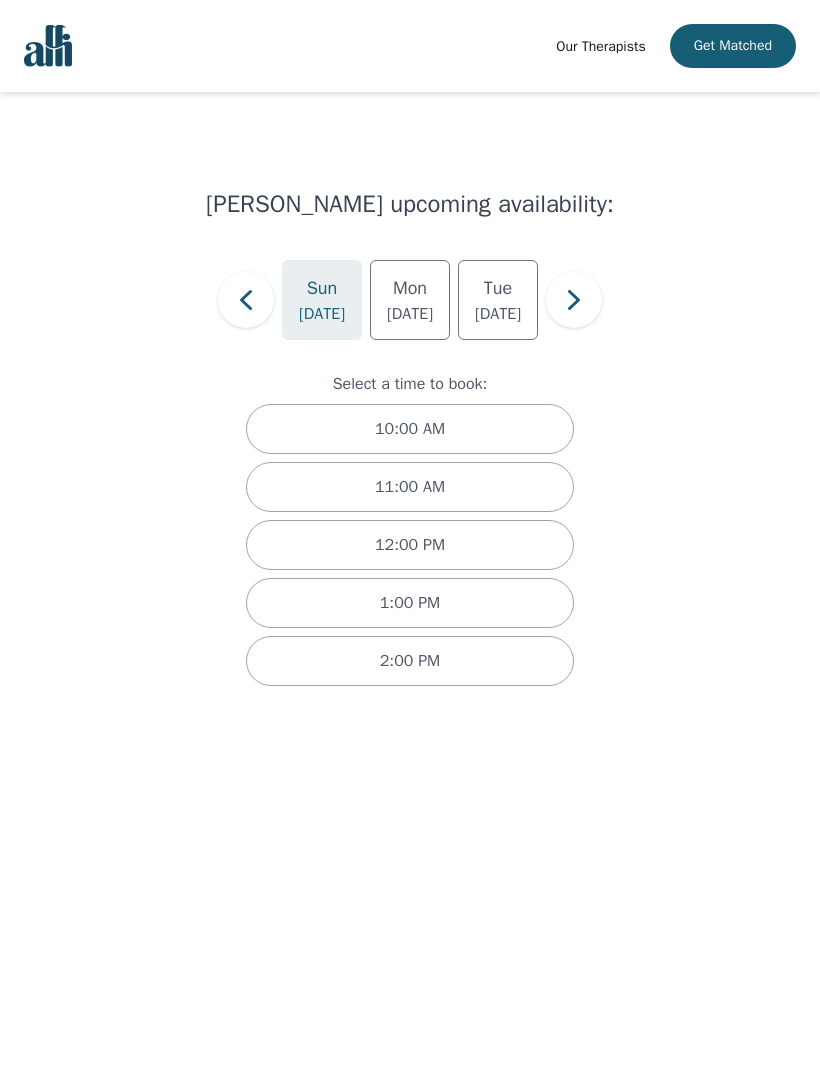 click 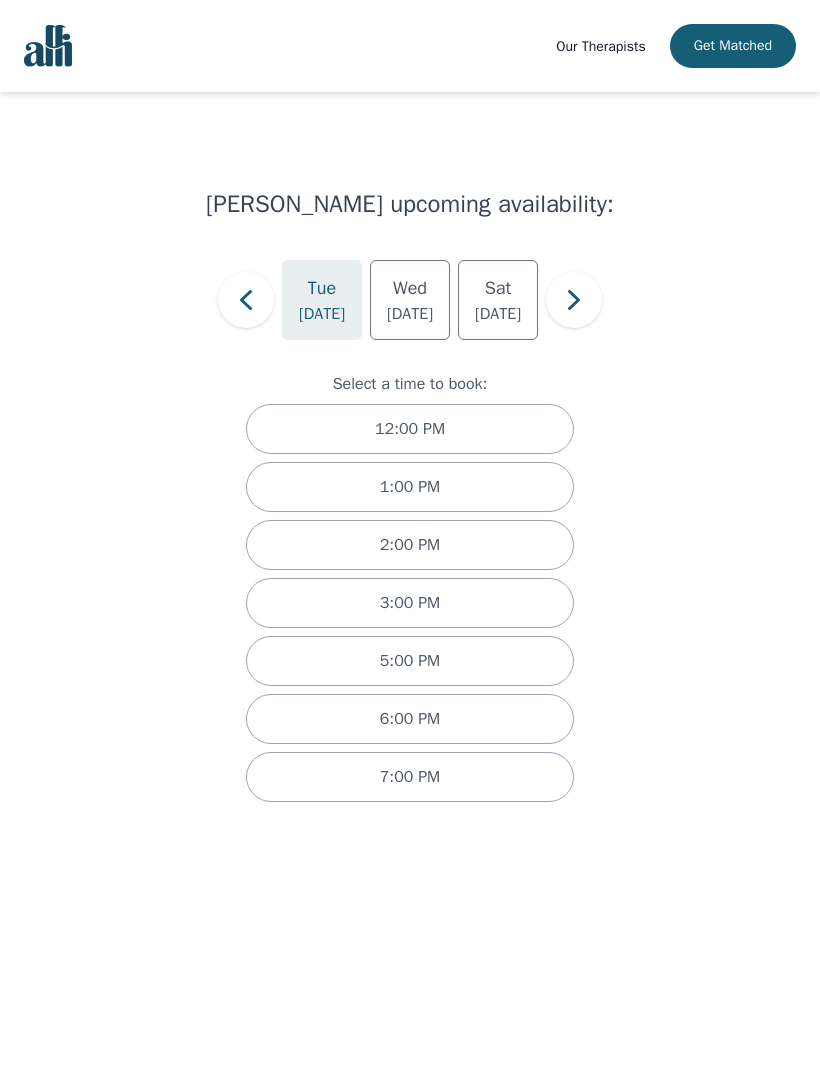 click 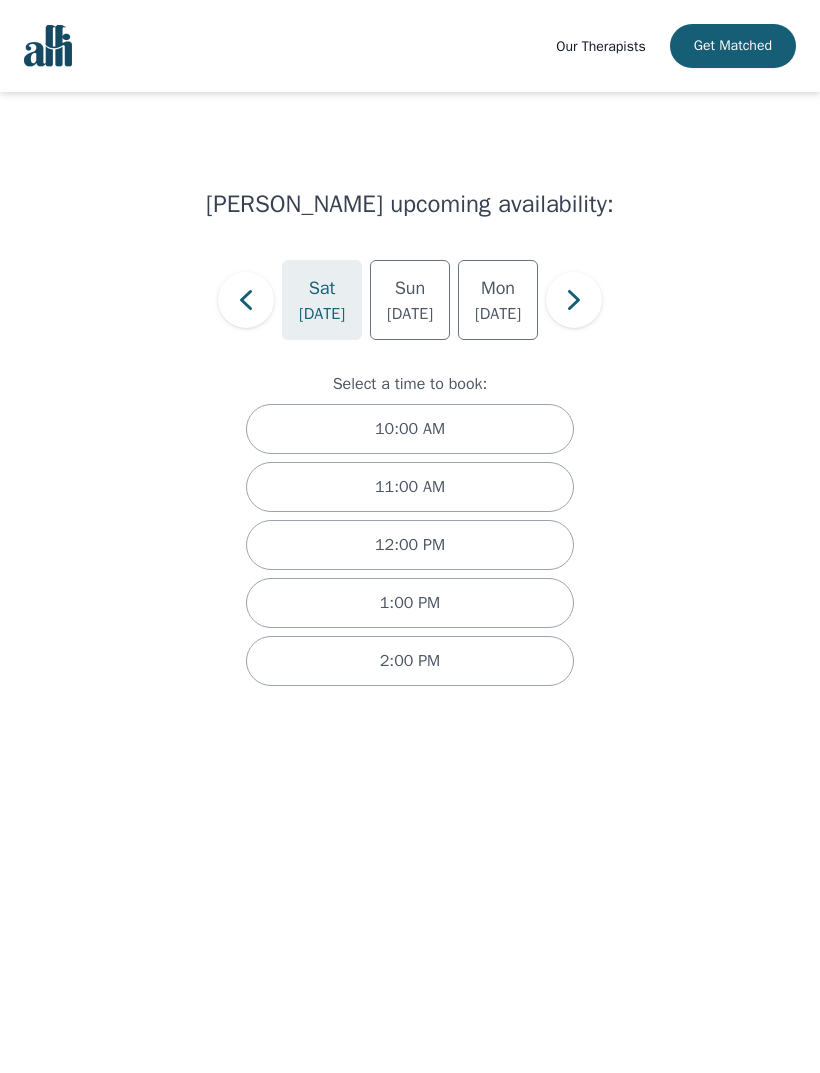 click 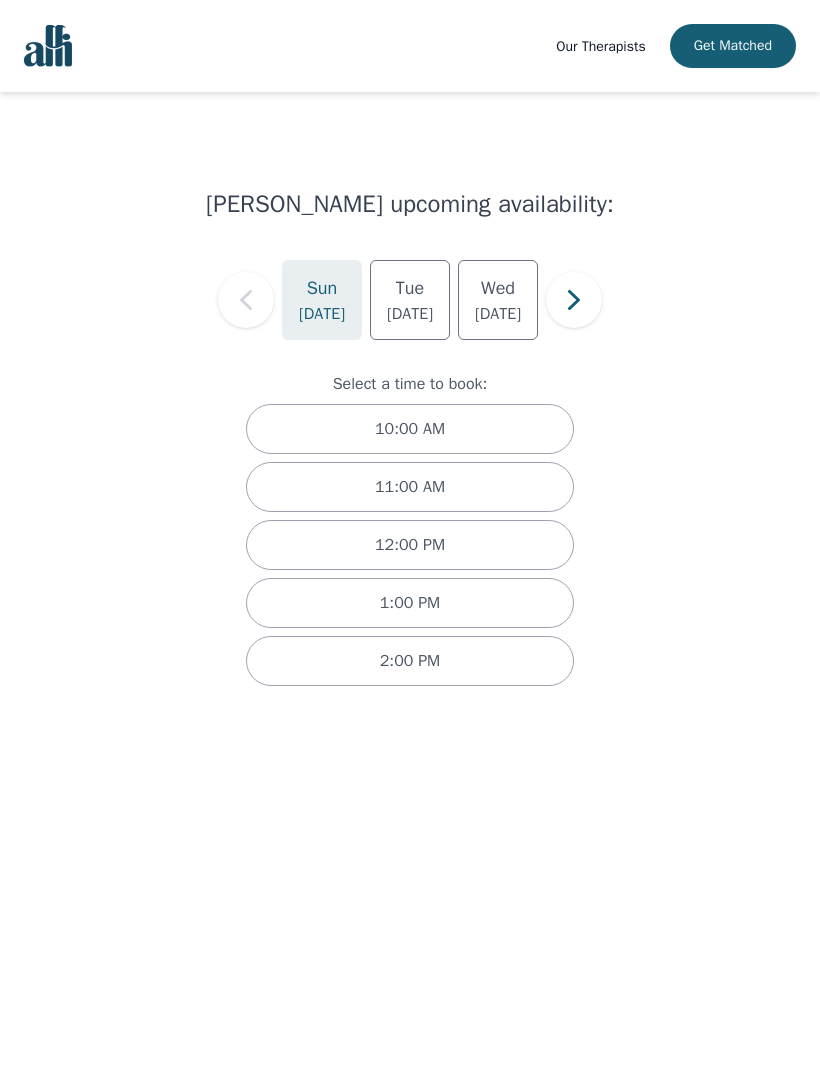 click 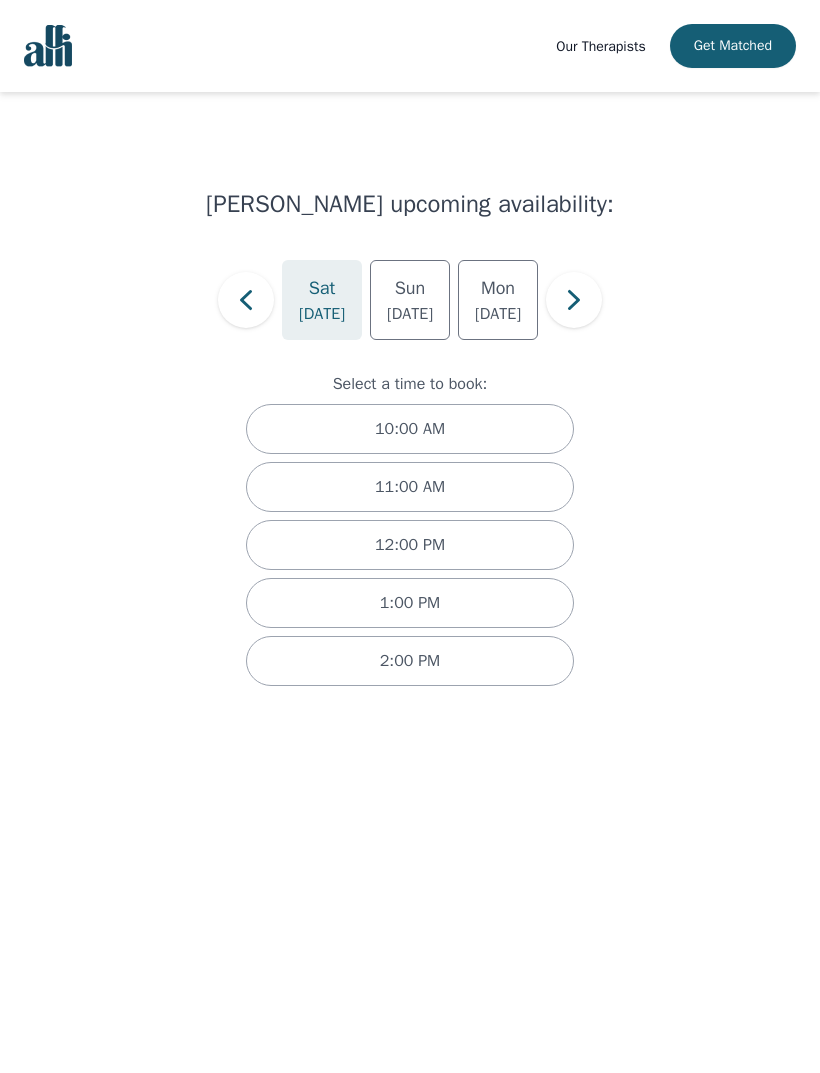 click 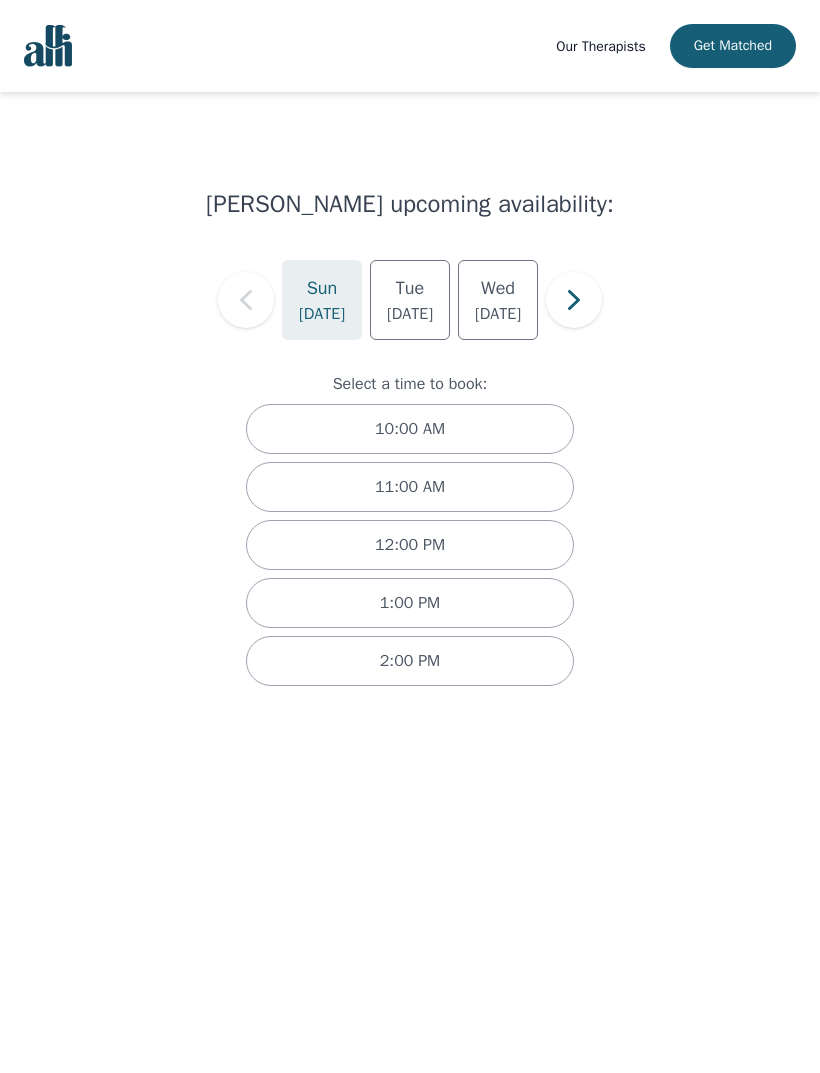 click 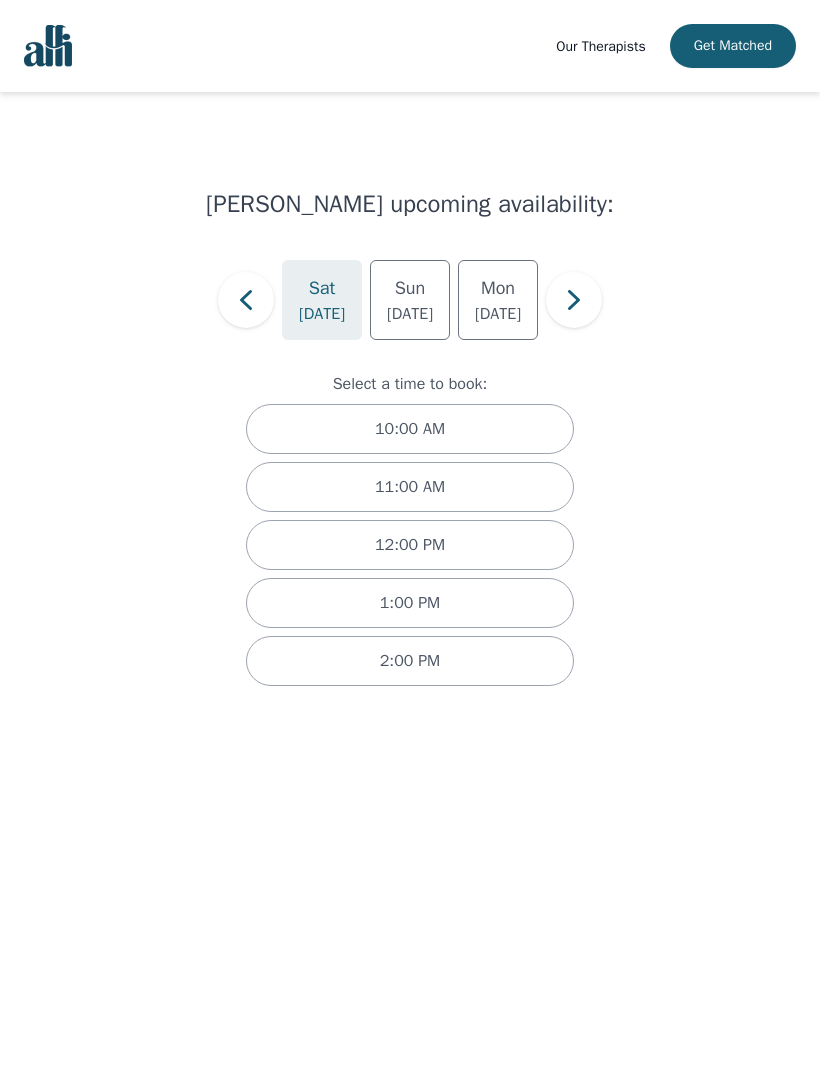 click on "10:00 AM" at bounding box center (410, 429) 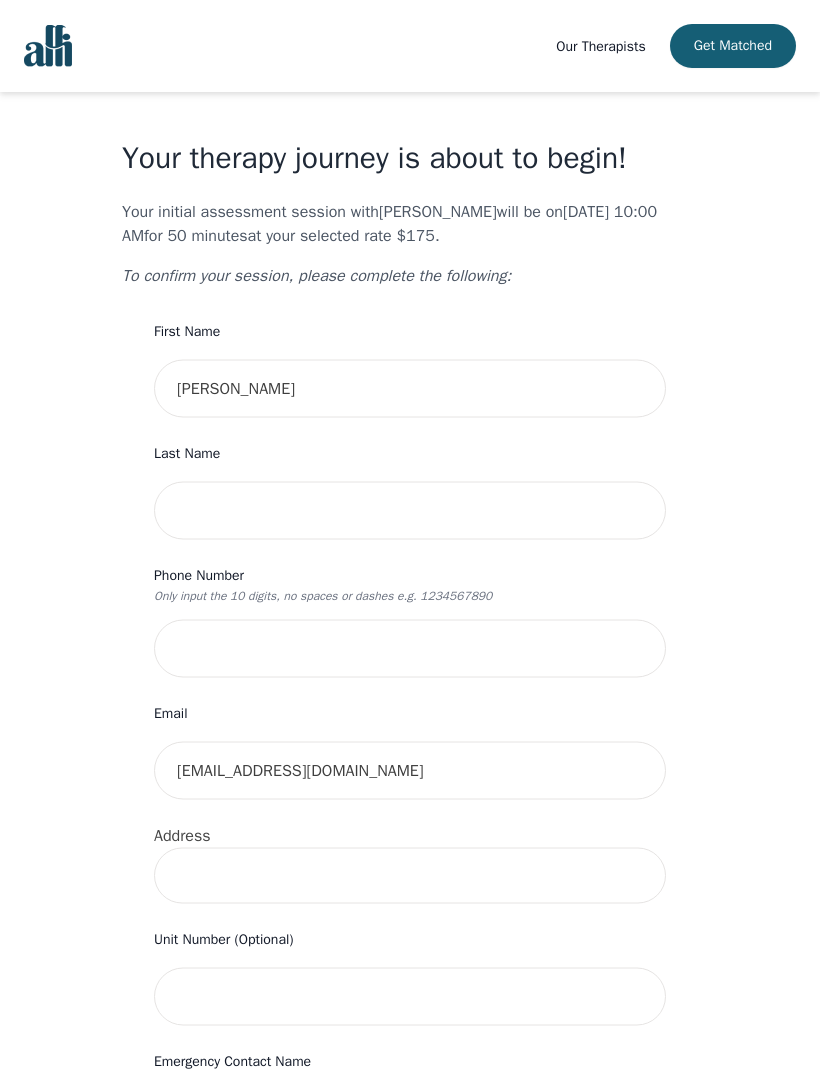 scroll, scrollTop: 0, scrollLeft: 0, axis: both 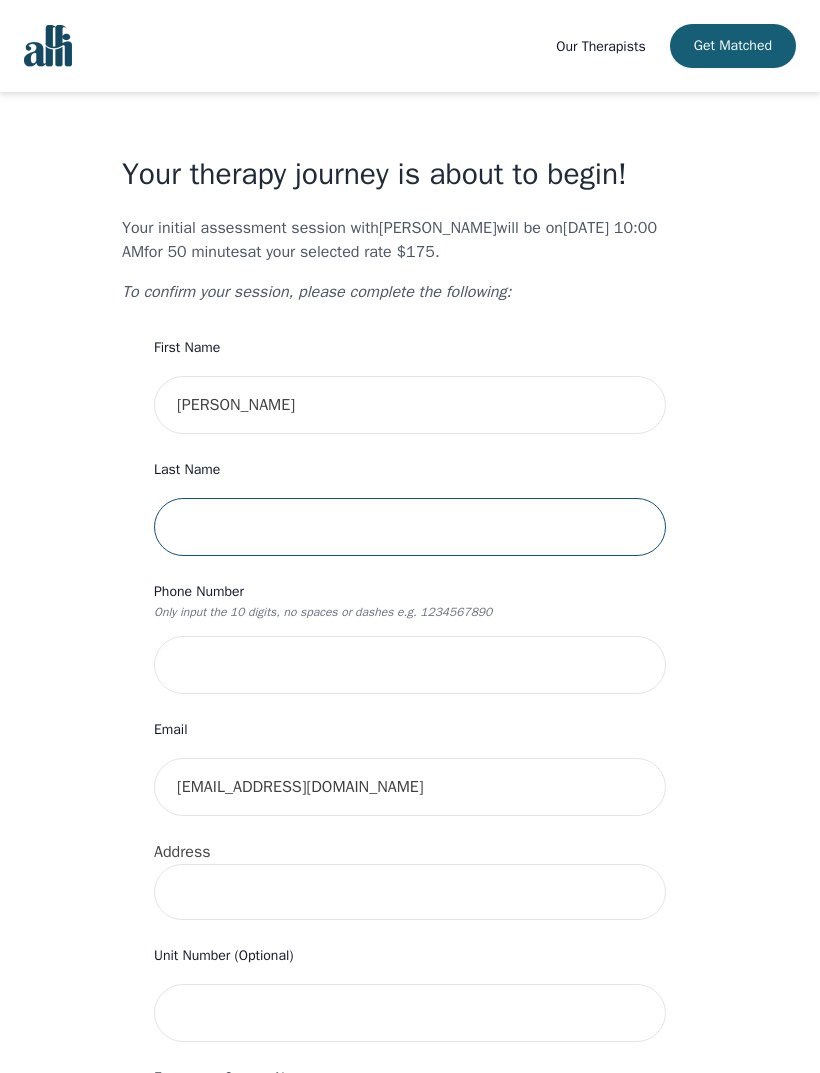 click at bounding box center (410, 527) 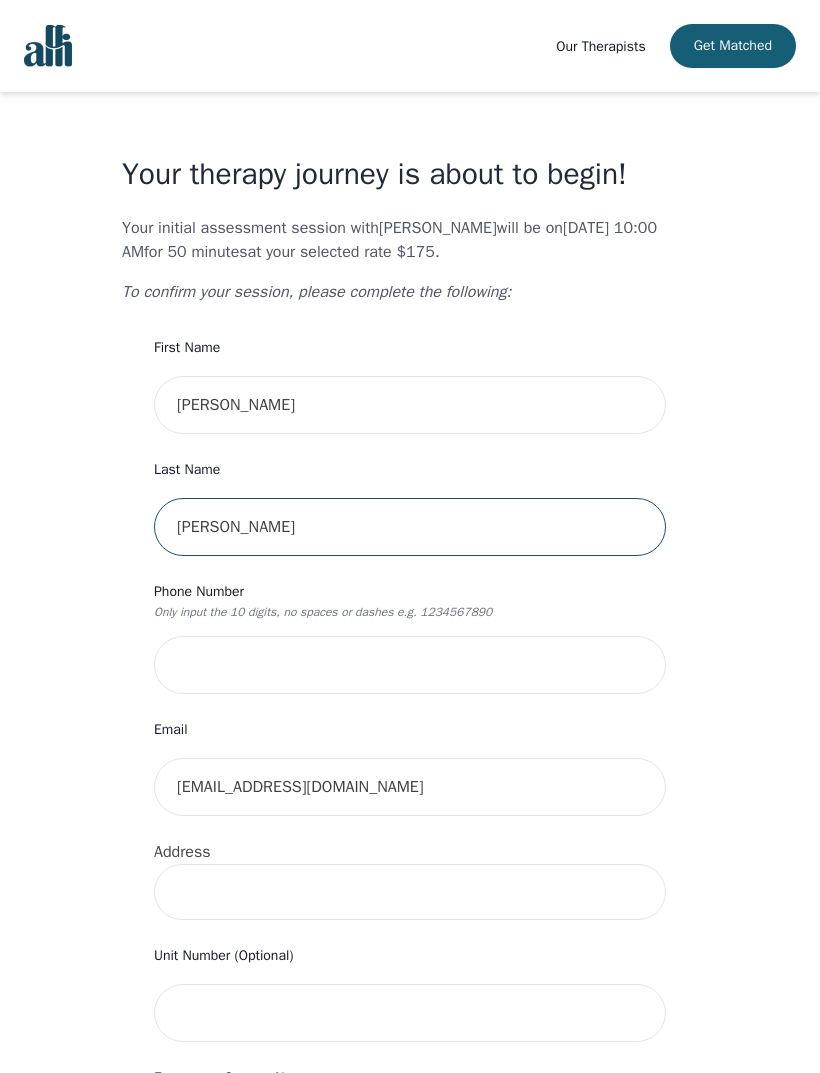 type on "[PERSON_NAME]" 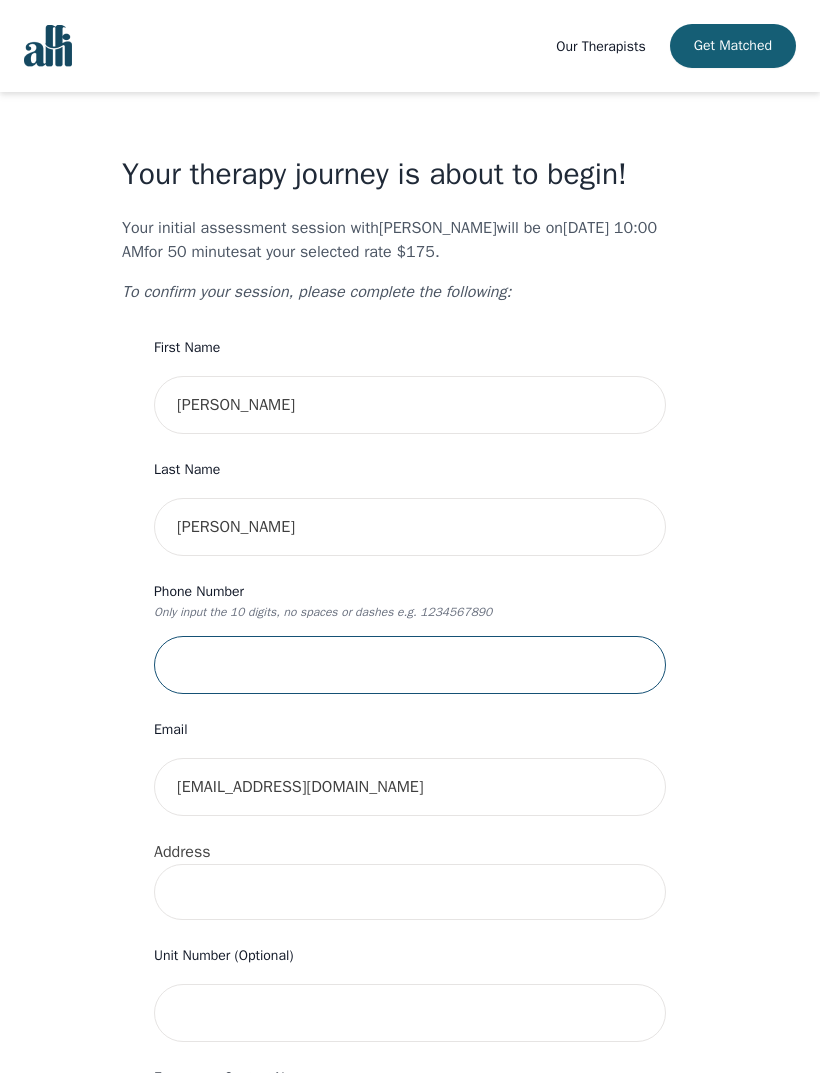 click at bounding box center (410, 665) 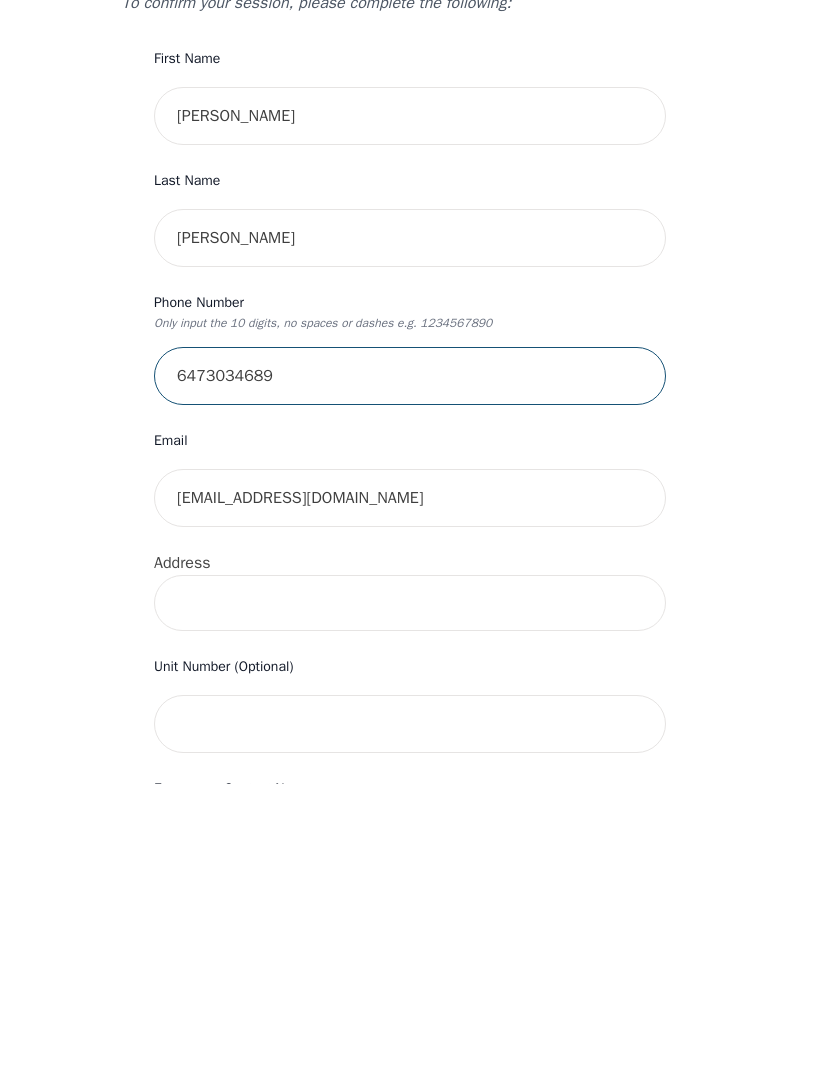 type on "6473034689" 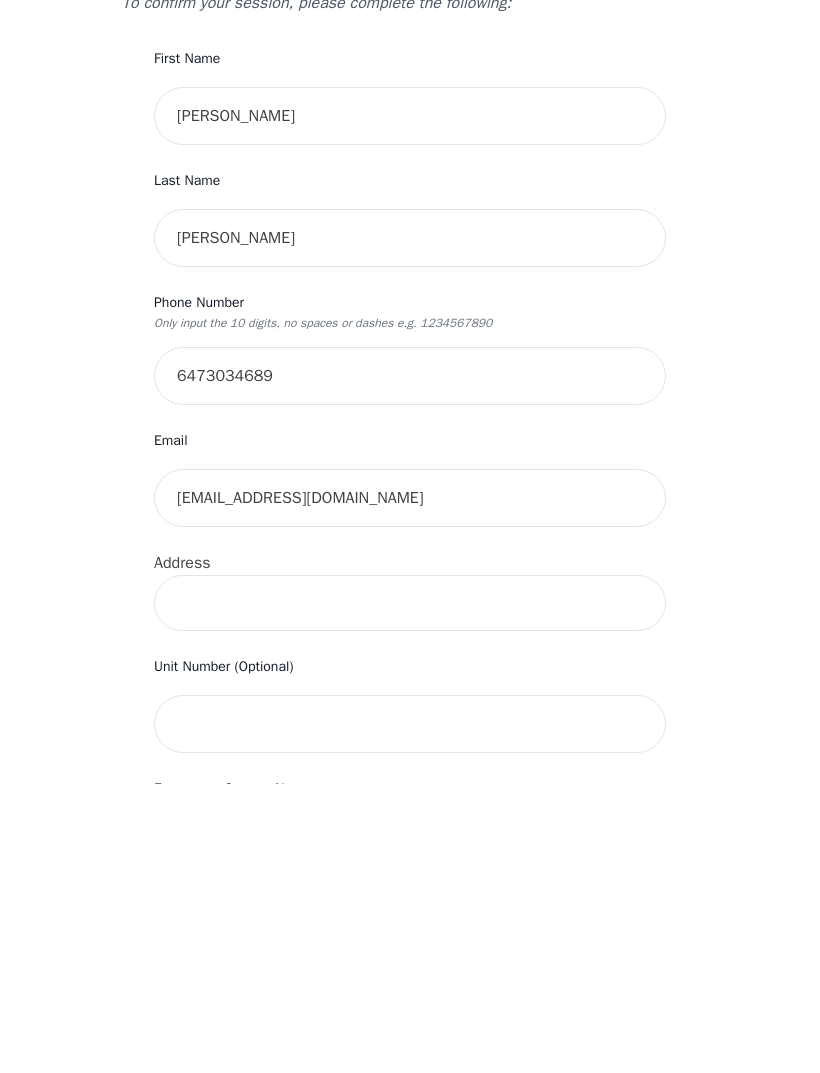 click at bounding box center (410, 892) 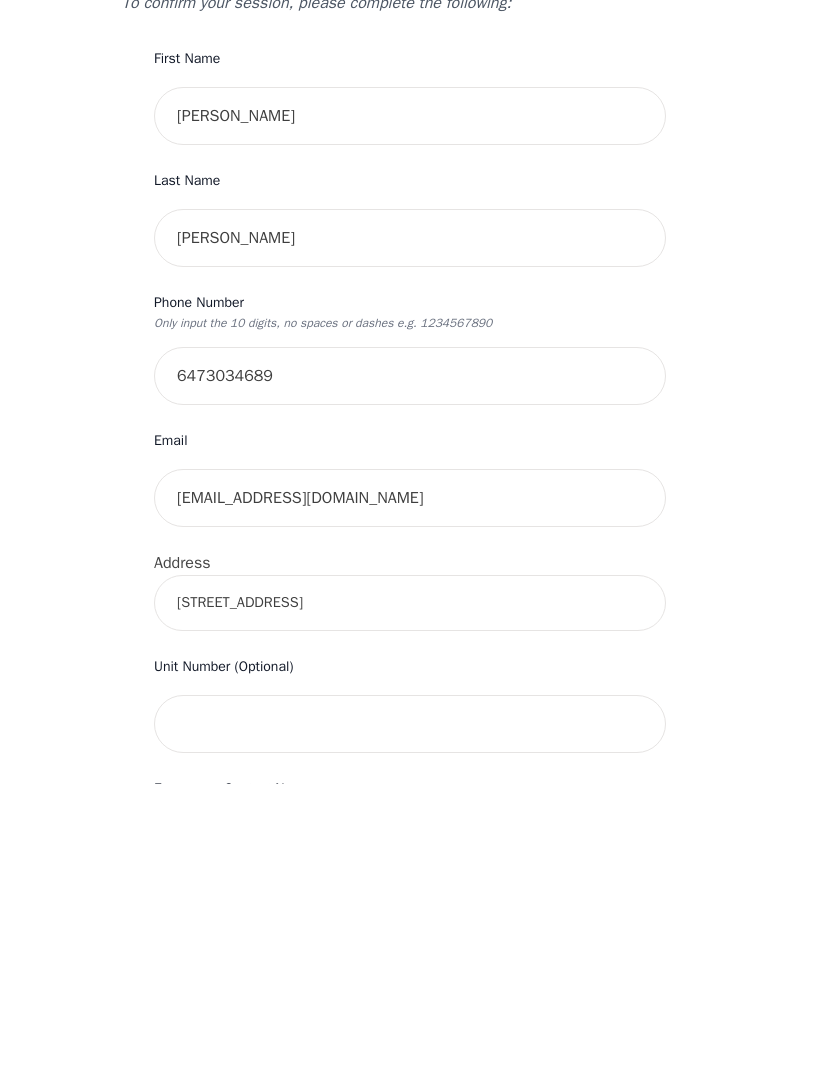 type on "[STREET_ADDRESS]" 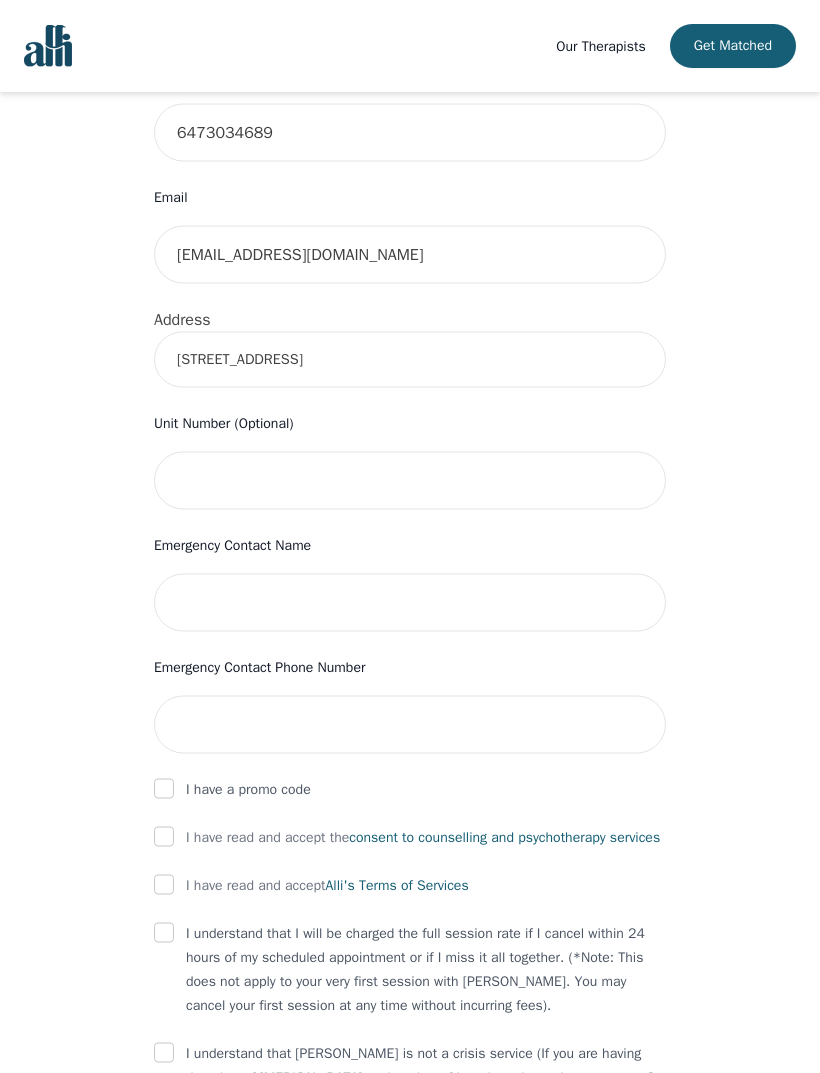 scroll, scrollTop: 532, scrollLeft: 0, axis: vertical 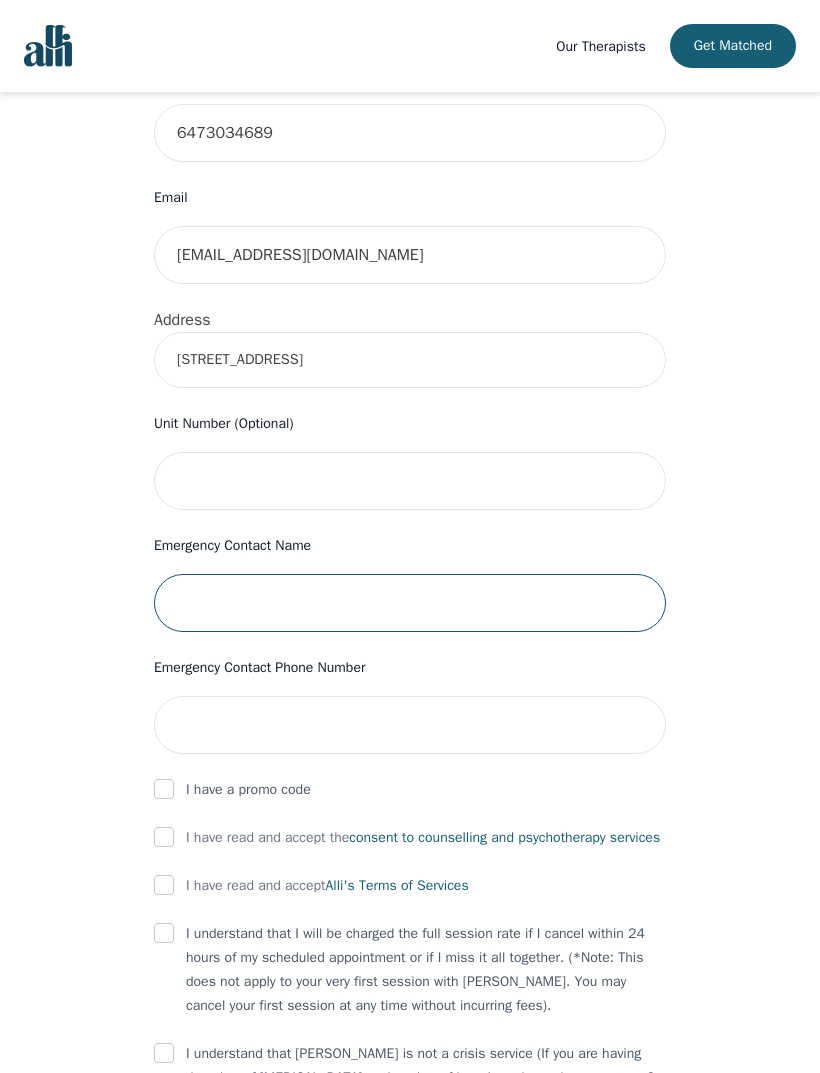 click at bounding box center [410, 603] 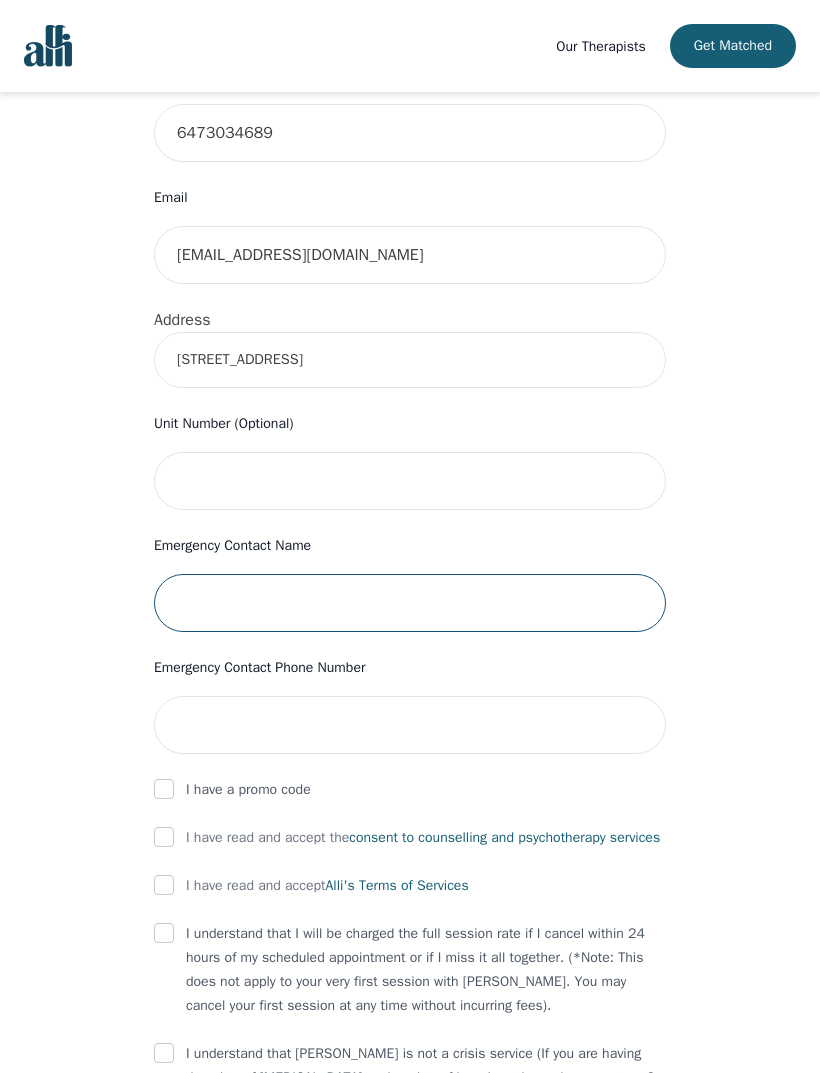type on "[PERSON_NAME]" 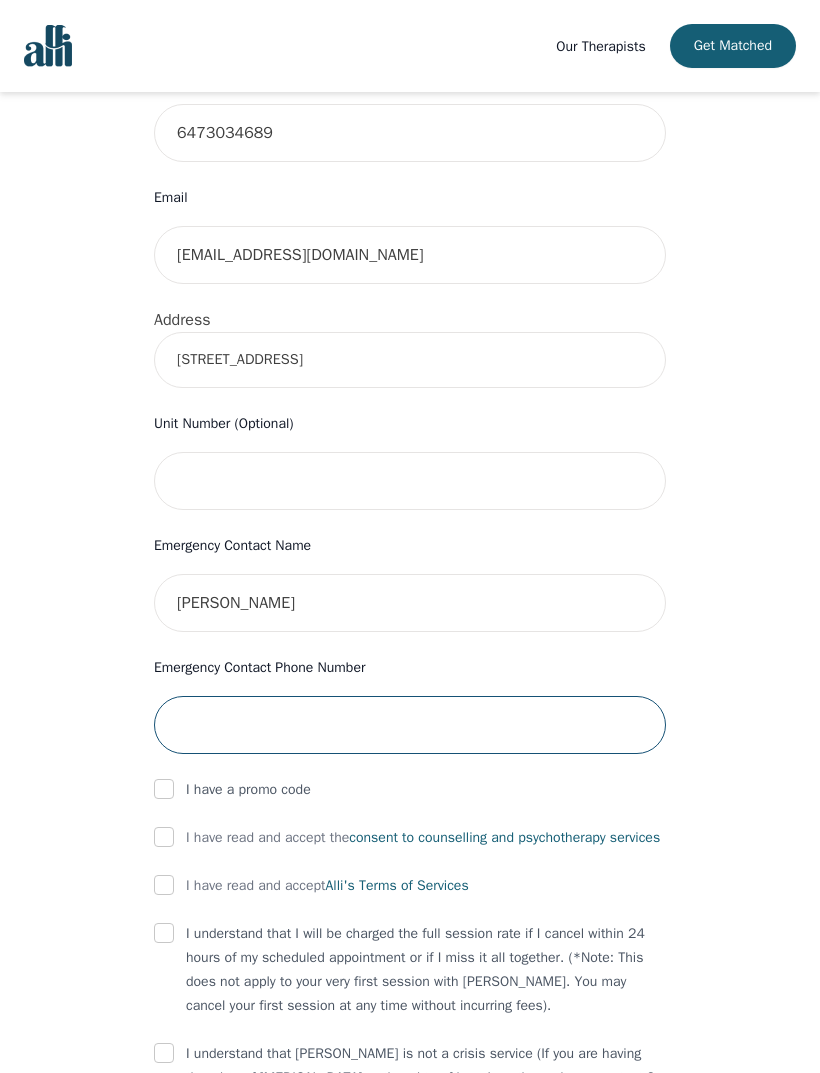 type on "4162190027" 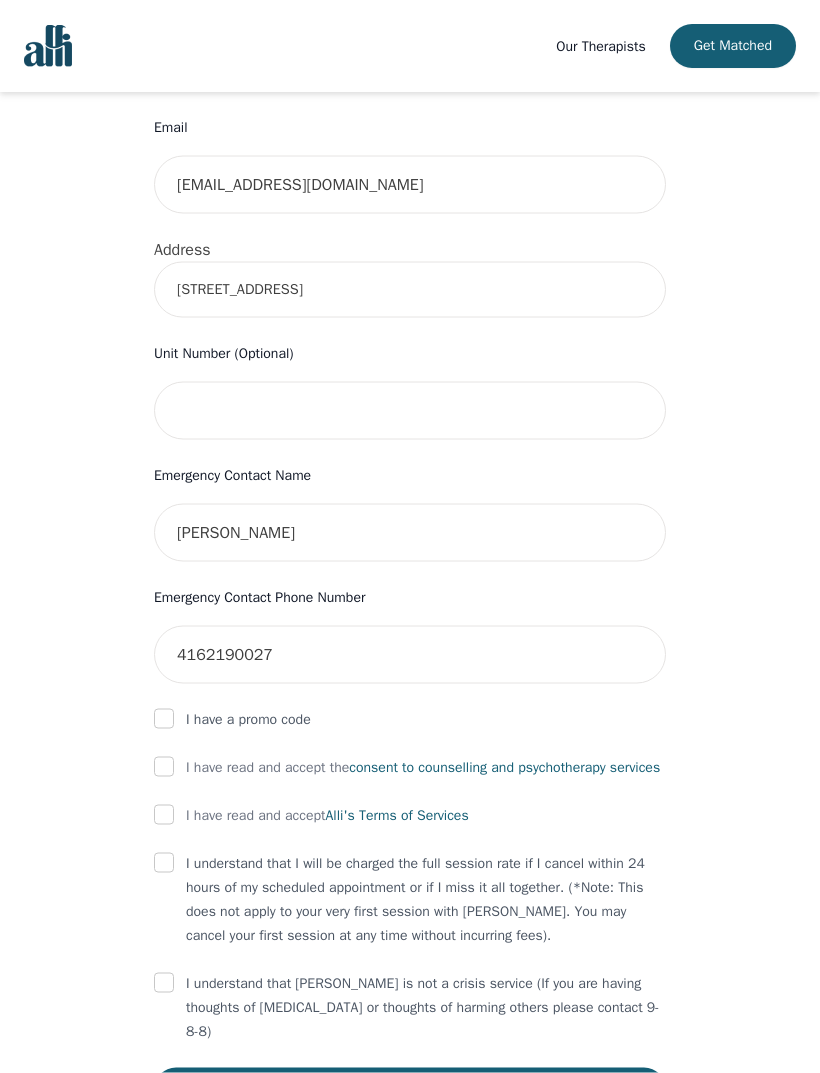 scroll, scrollTop: 603, scrollLeft: 0, axis: vertical 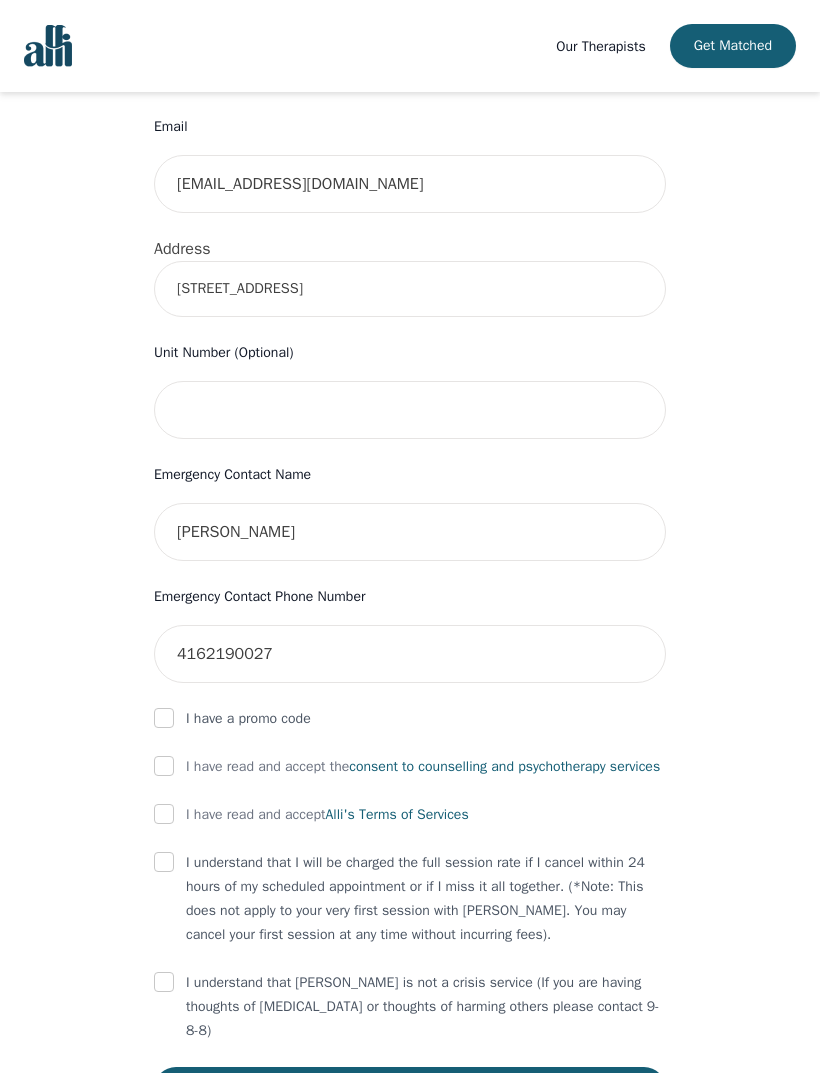 click on "I have read and accept the  consent to counselling and [MEDICAL_DATA] services" at bounding box center [423, 767] 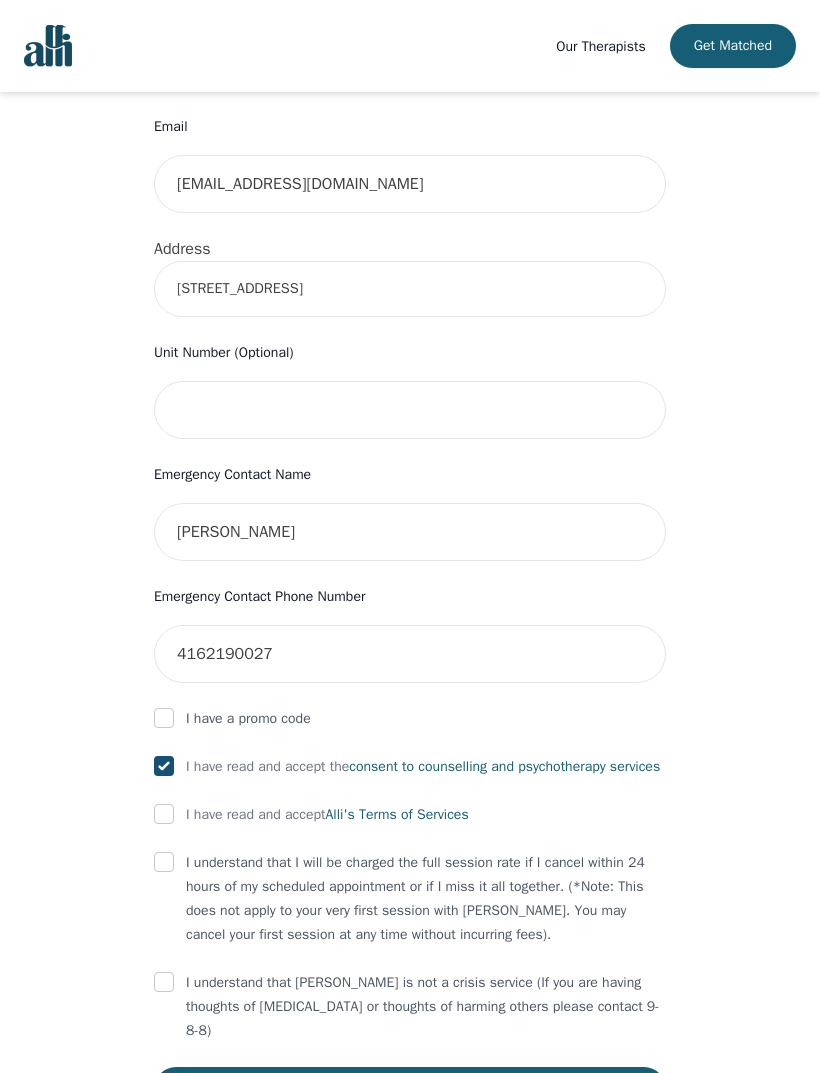 checkbox on "true" 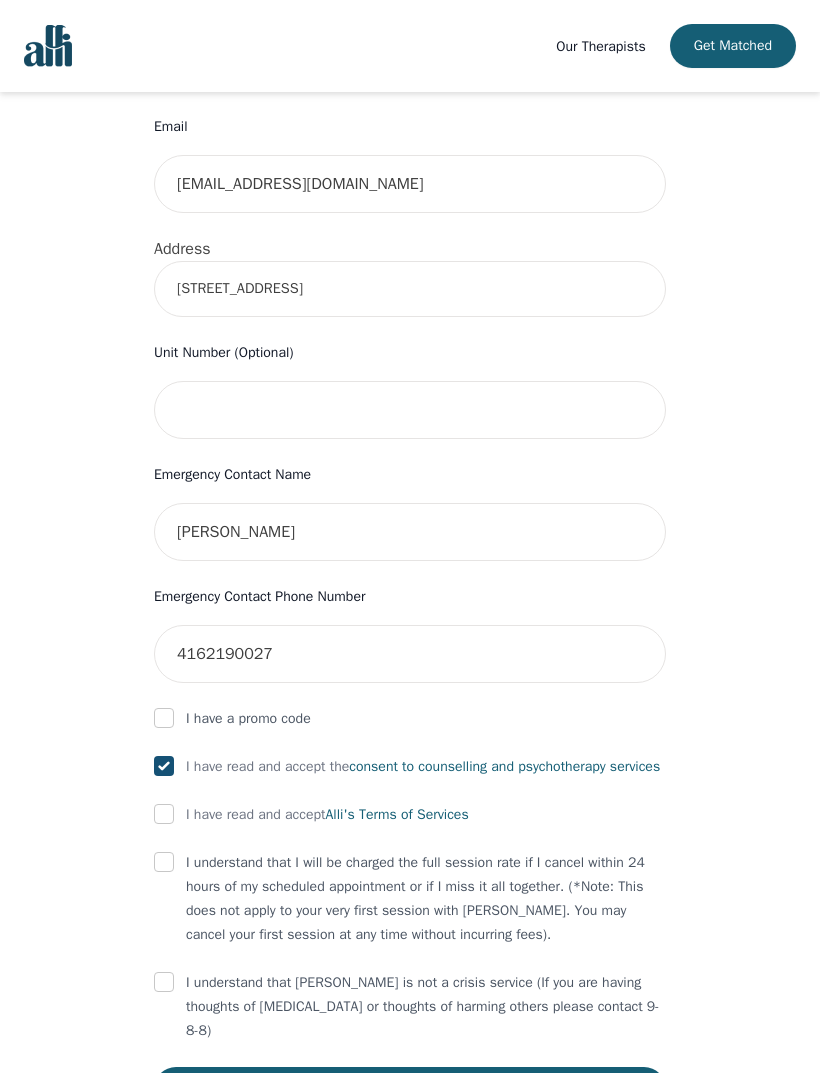 click at bounding box center (164, 814) 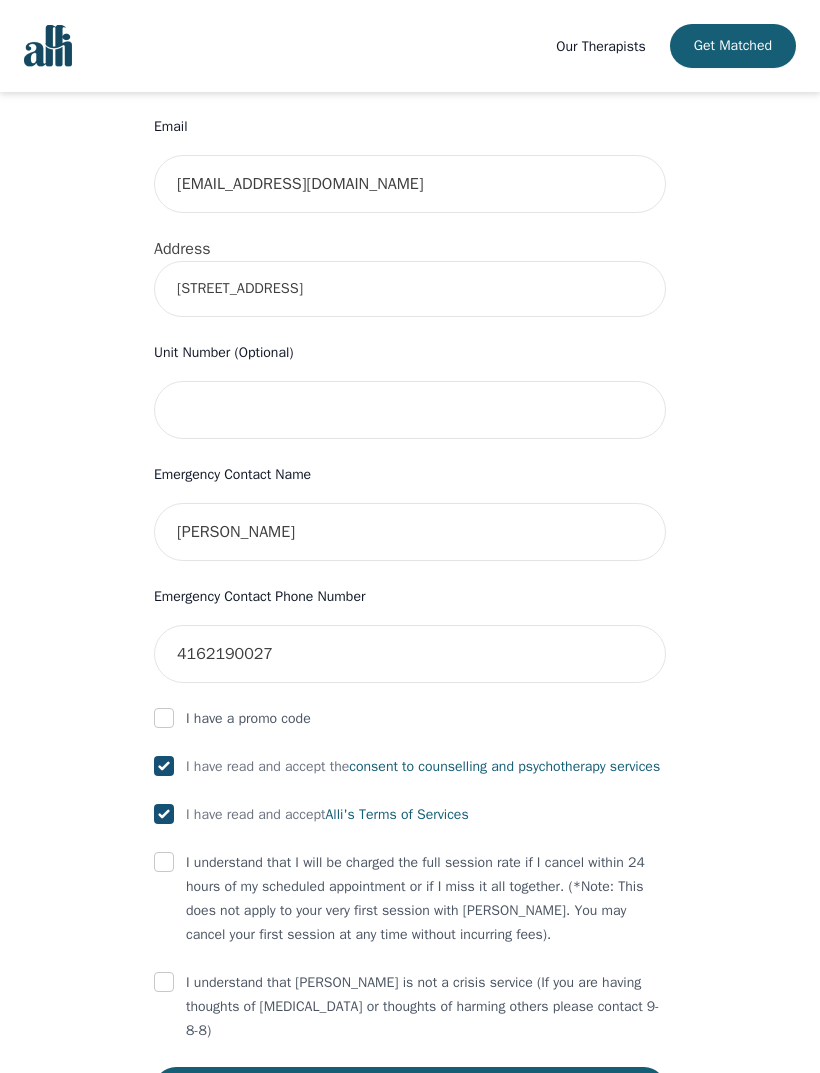checkbox on "true" 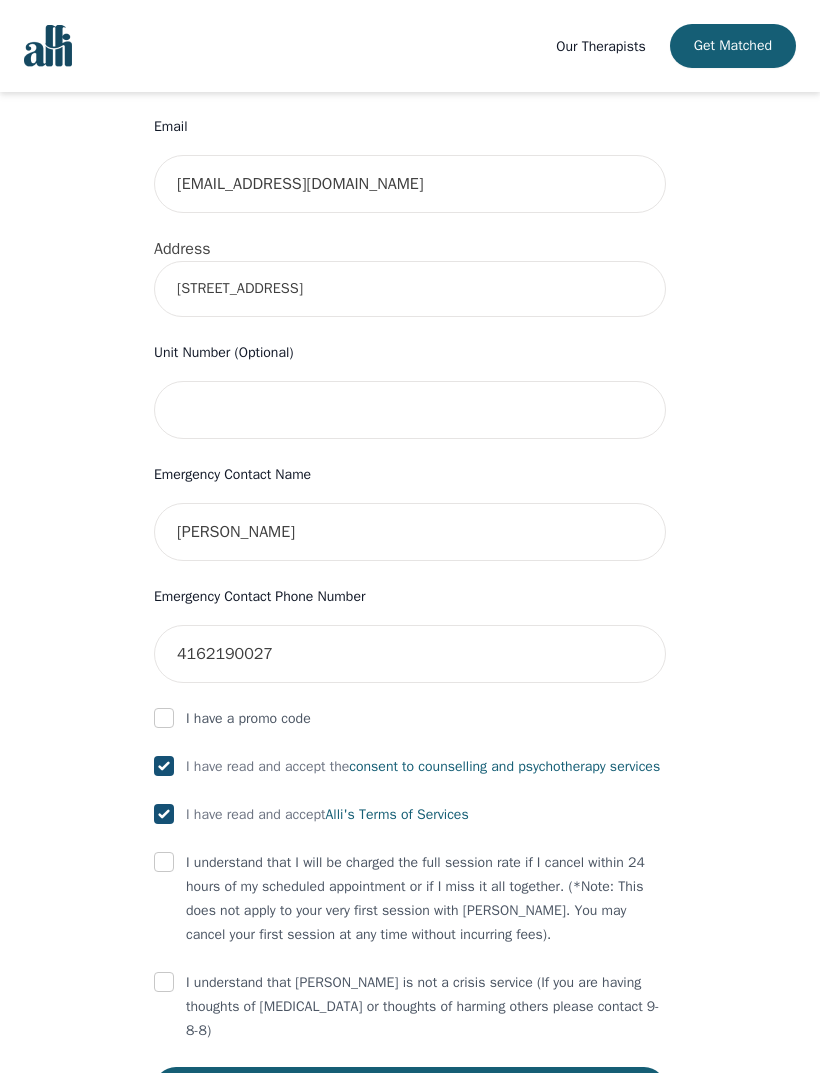 click on "I understand that I will be charged the full session rate if I cancel within 24 hours of my scheduled appointment or if I miss it all together. (*Note: This does not apply to your very first session with [PERSON_NAME]. You may cancel your first session at any time without incurring fees)." at bounding box center [426, 899] 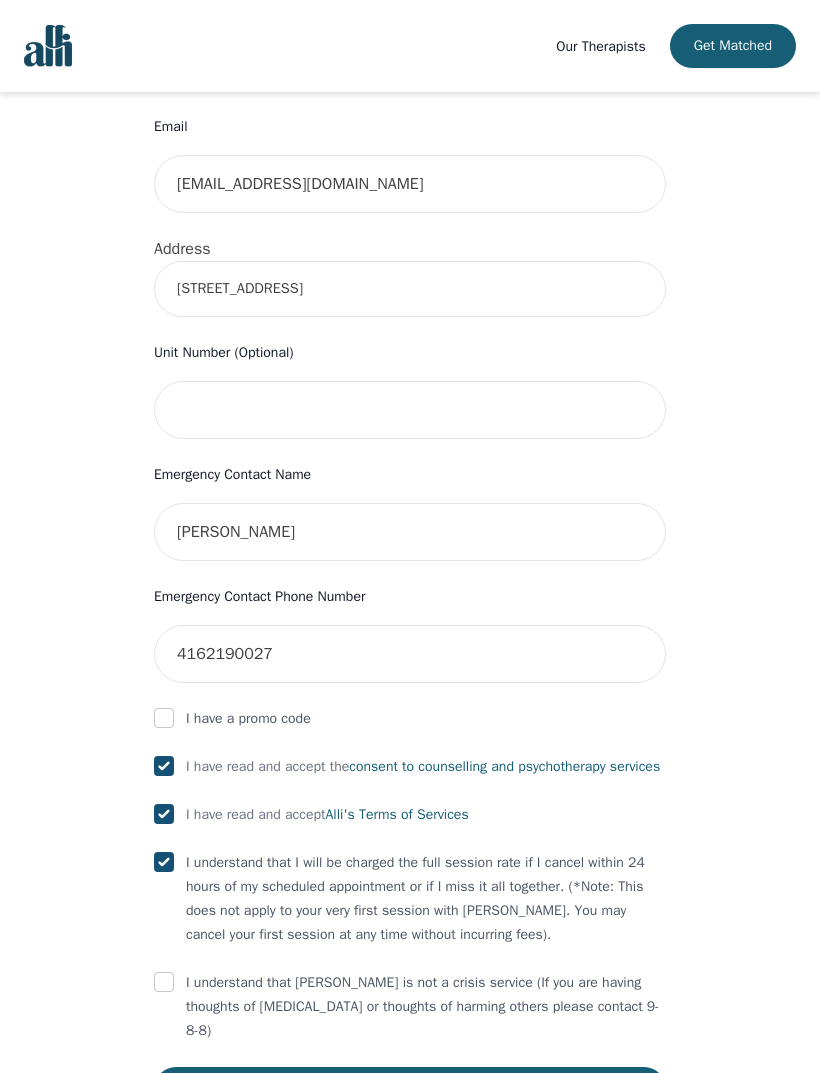 scroll, scrollTop: 640, scrollLeft: 0, axis: vertical 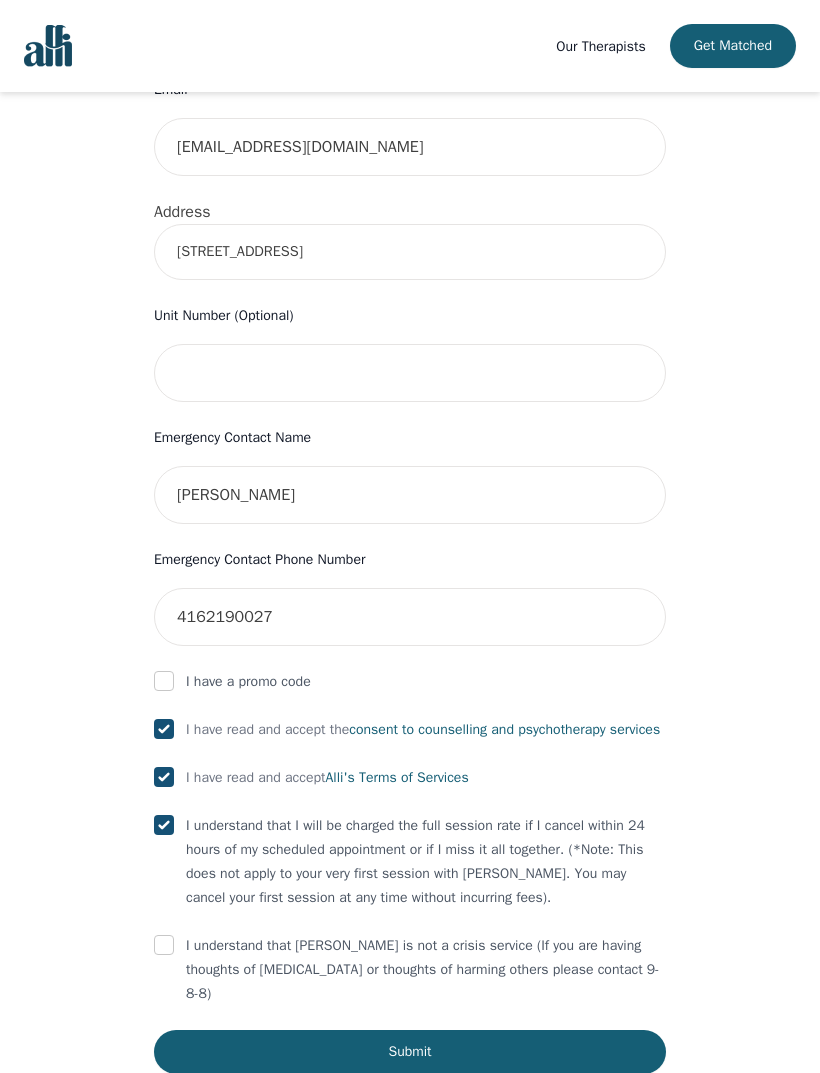 click on "I understand that [PERSON_NAME] is not a crisis service (If you are having thoughts of [MEDICAL_DATA] or thoughts of harming others please contact 9-8-8)" at bounding box center [426, 970] 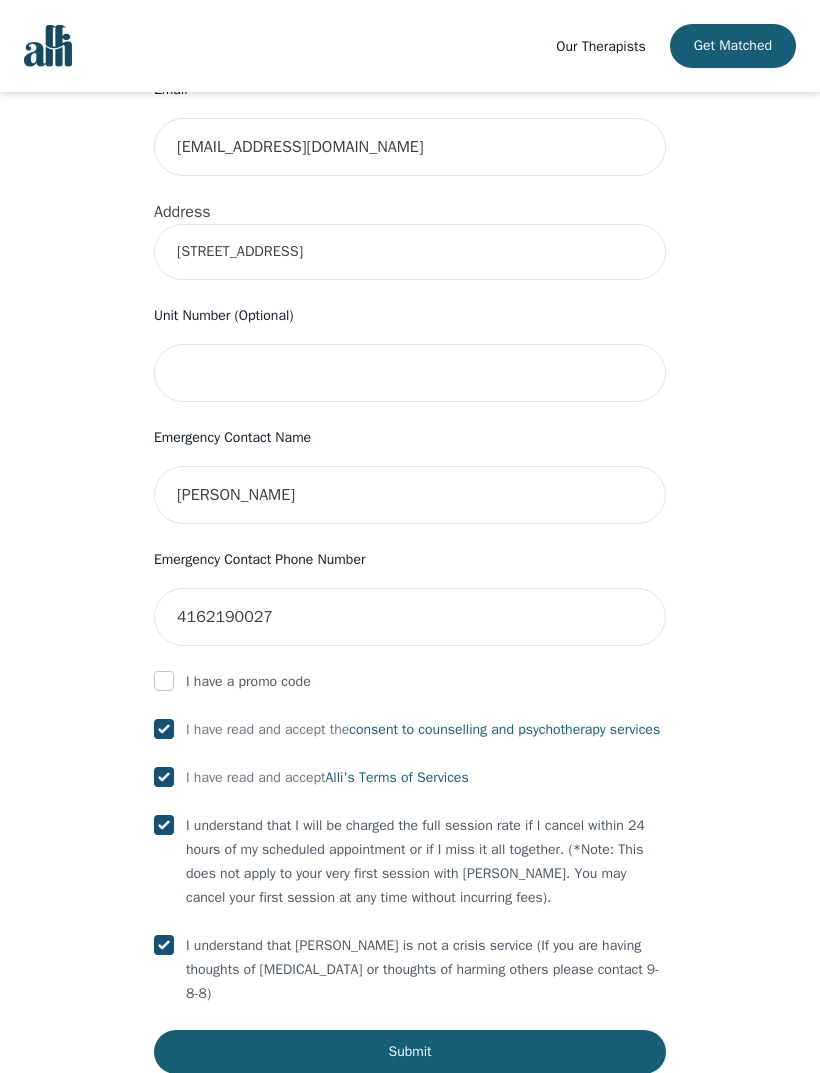 checkbox on "true" 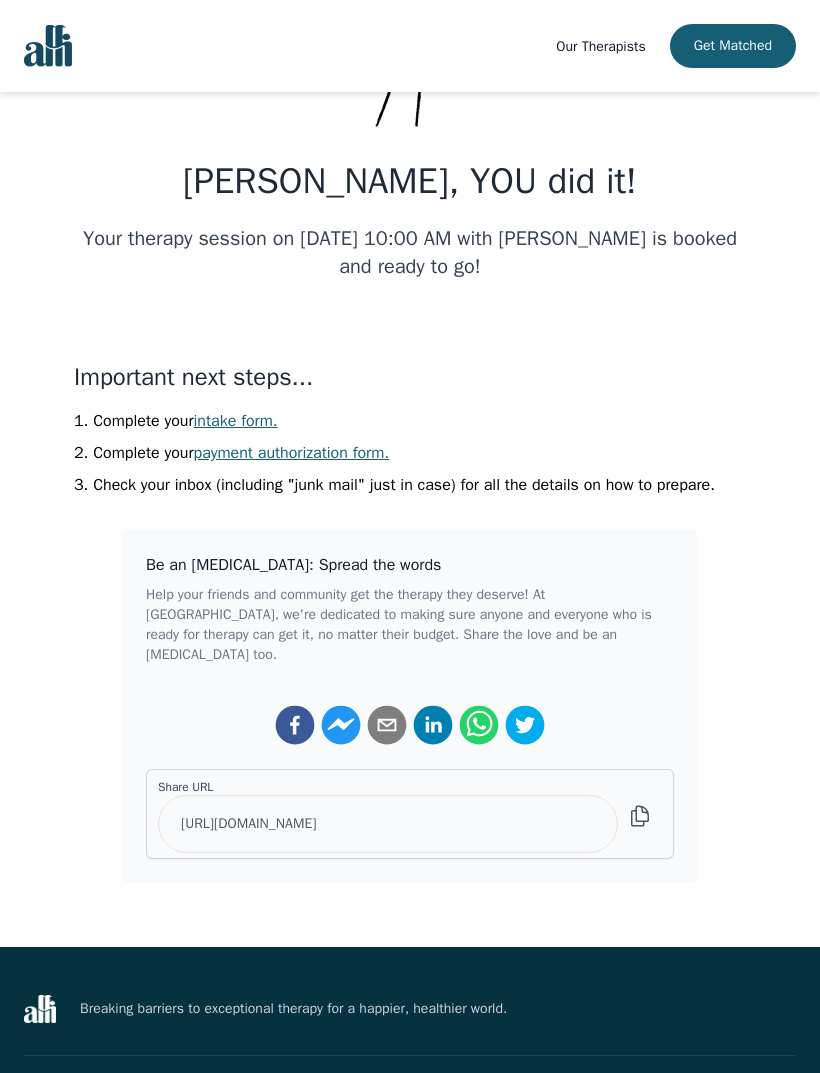 scroll, scrollTop: 0, scrollLeft: 0, axis: both 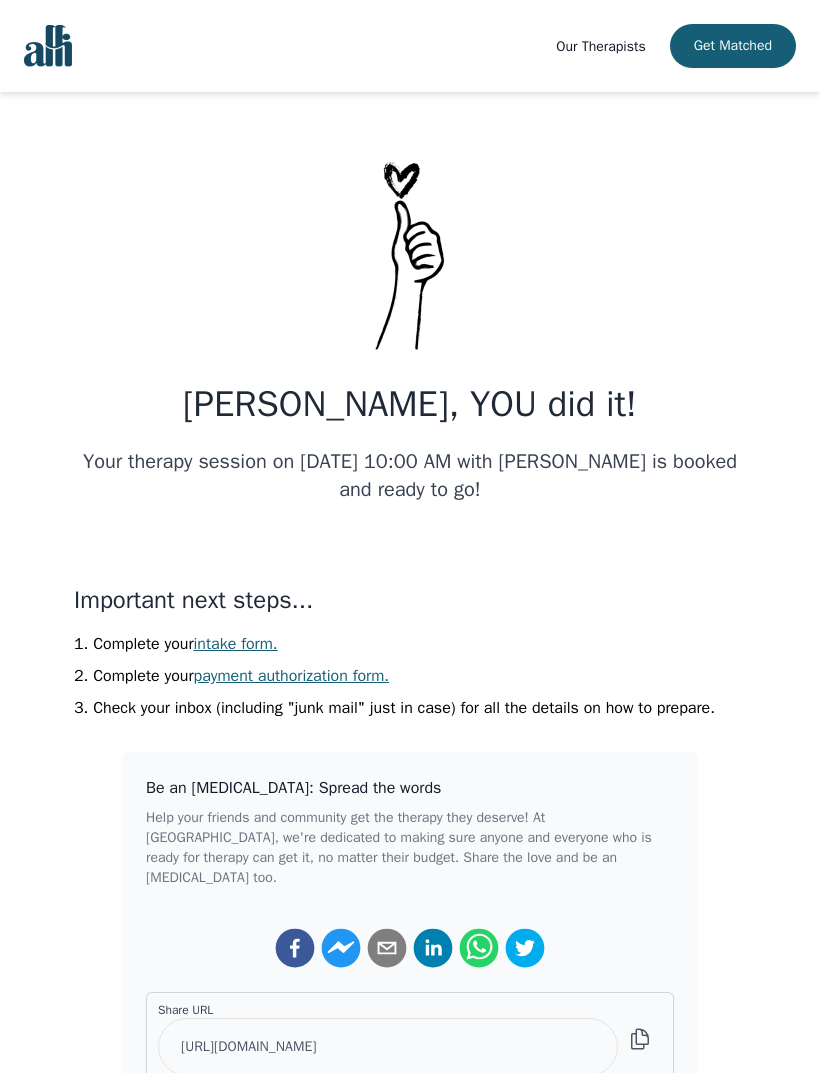click on "intake form." at bounding box center (236, 644) 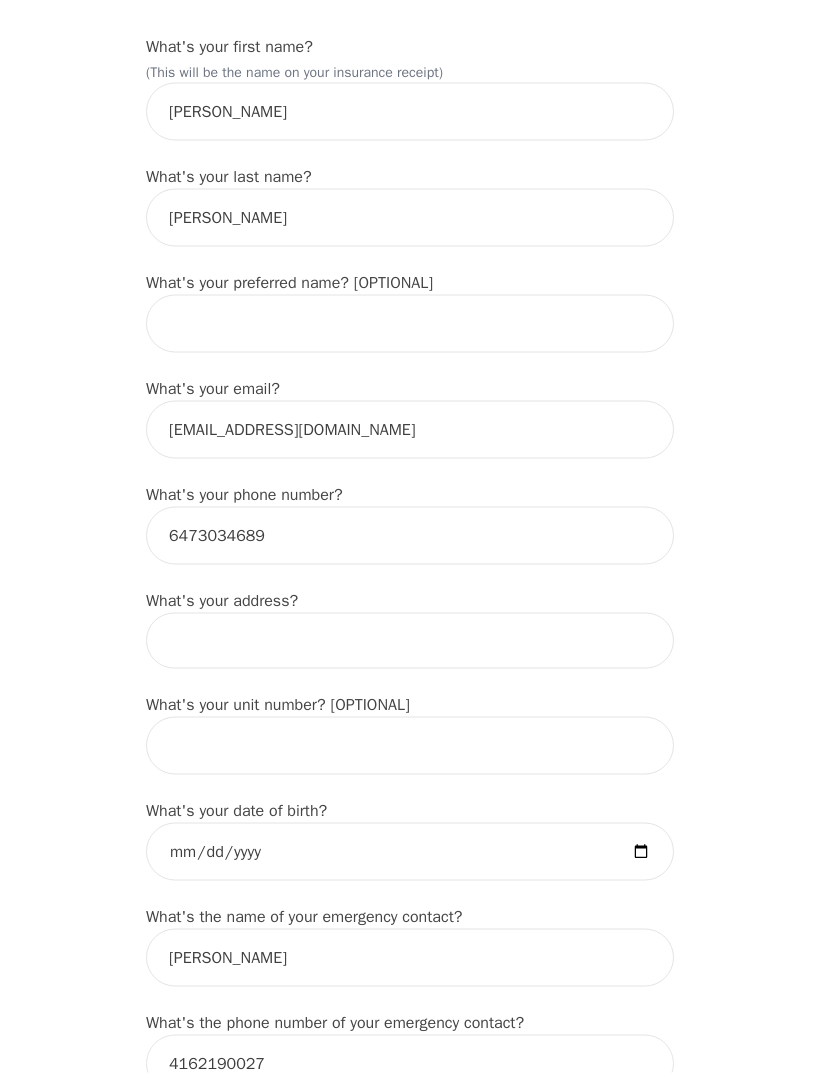 scroll, scrollTop: 280, scrollLeft: 0, axis: vertical 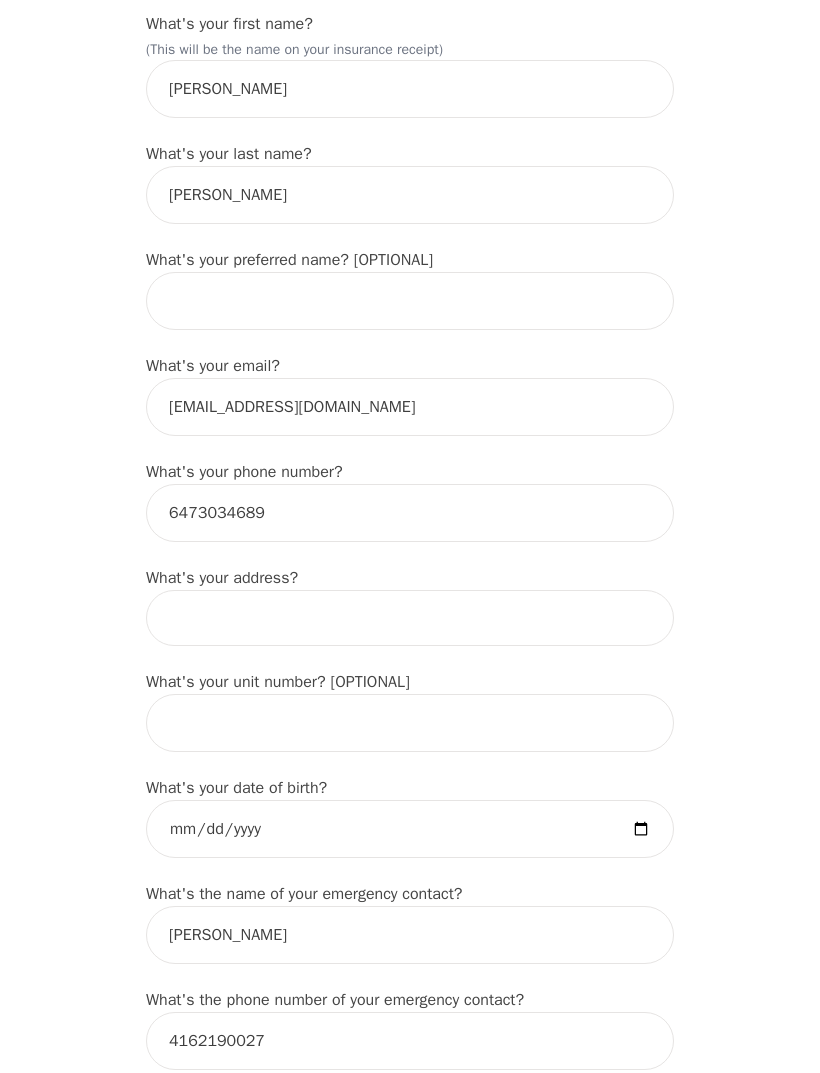click at bounding box center [410, 618] 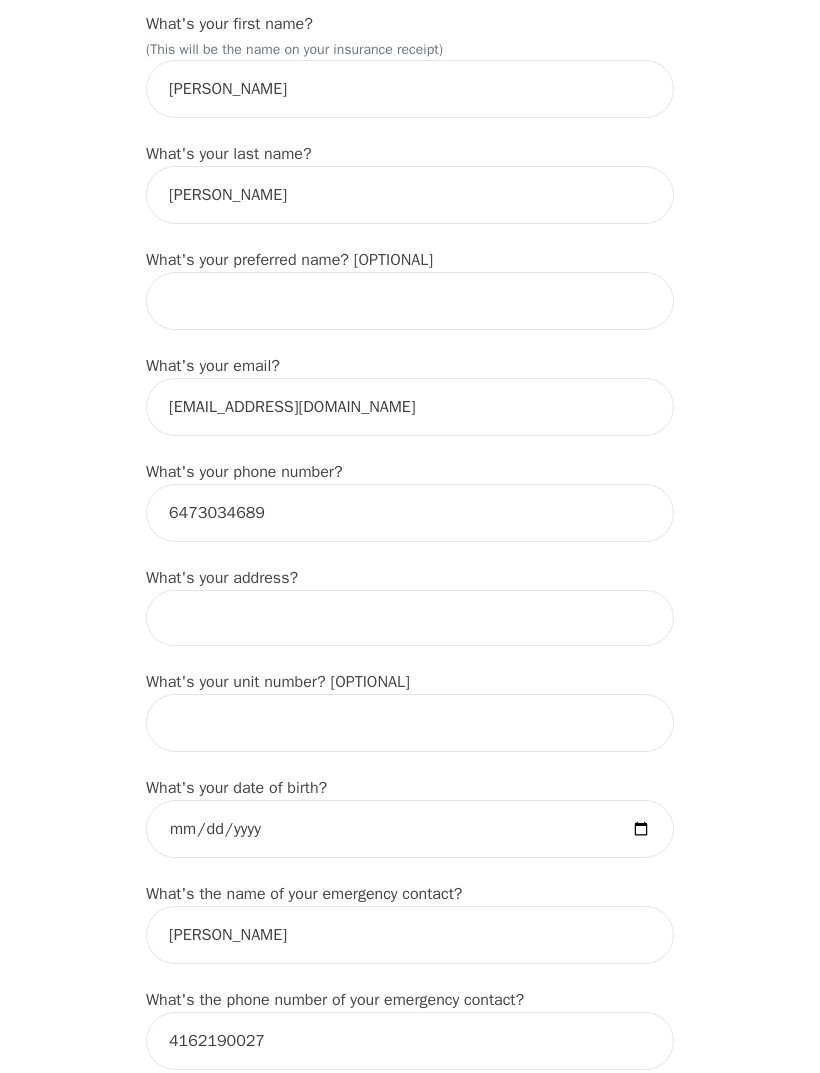 type on "[STREET_ADDRESS]" 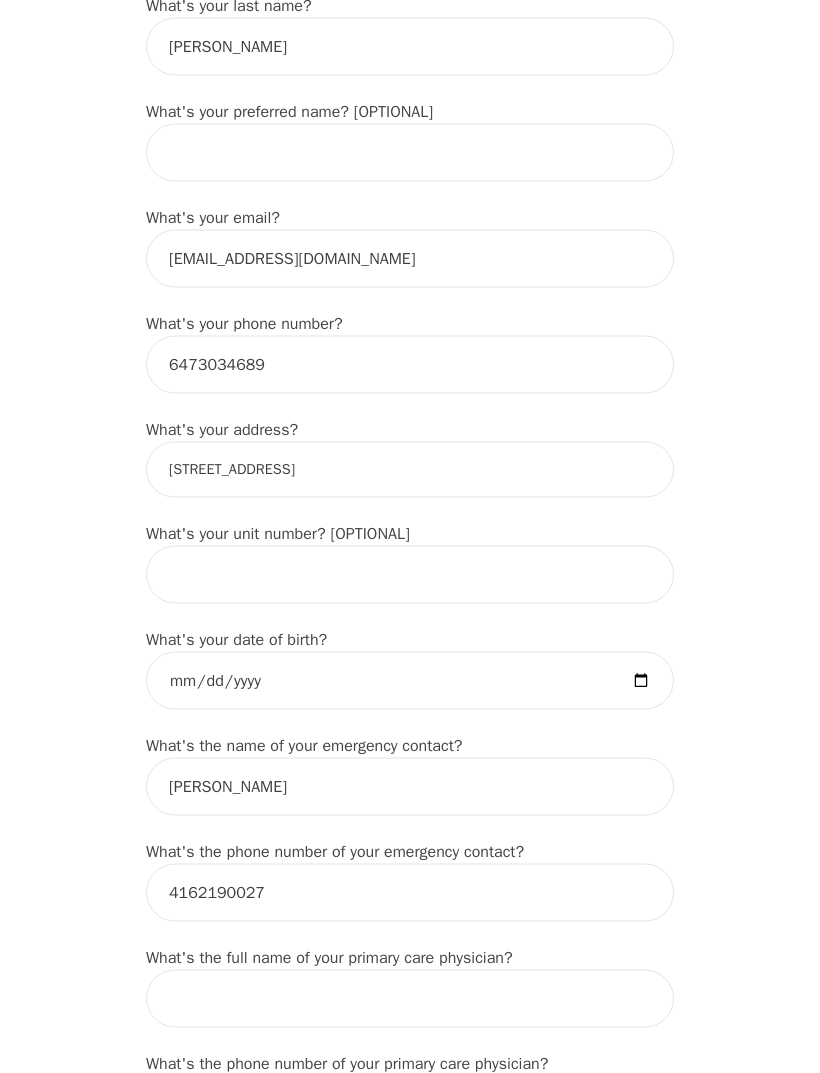 scroll, scrollTop: 447, scrollLeft: 0, axis: vertical 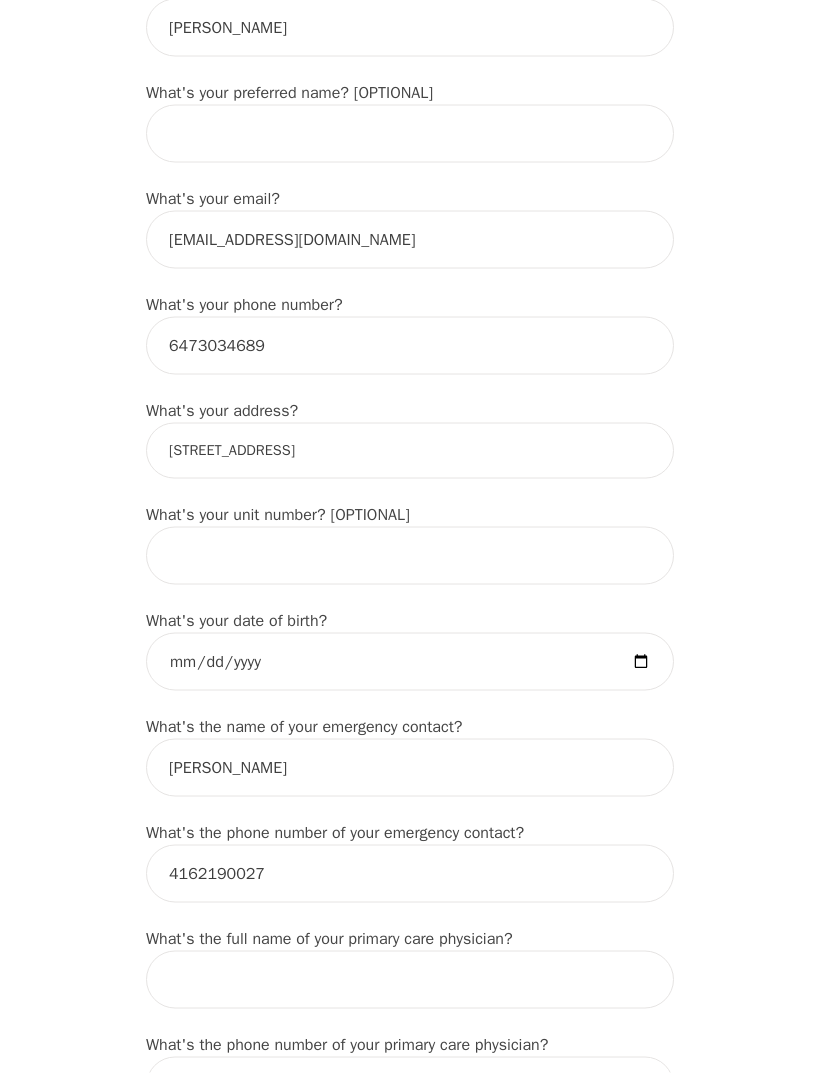 click at bounding box center [410, 662] 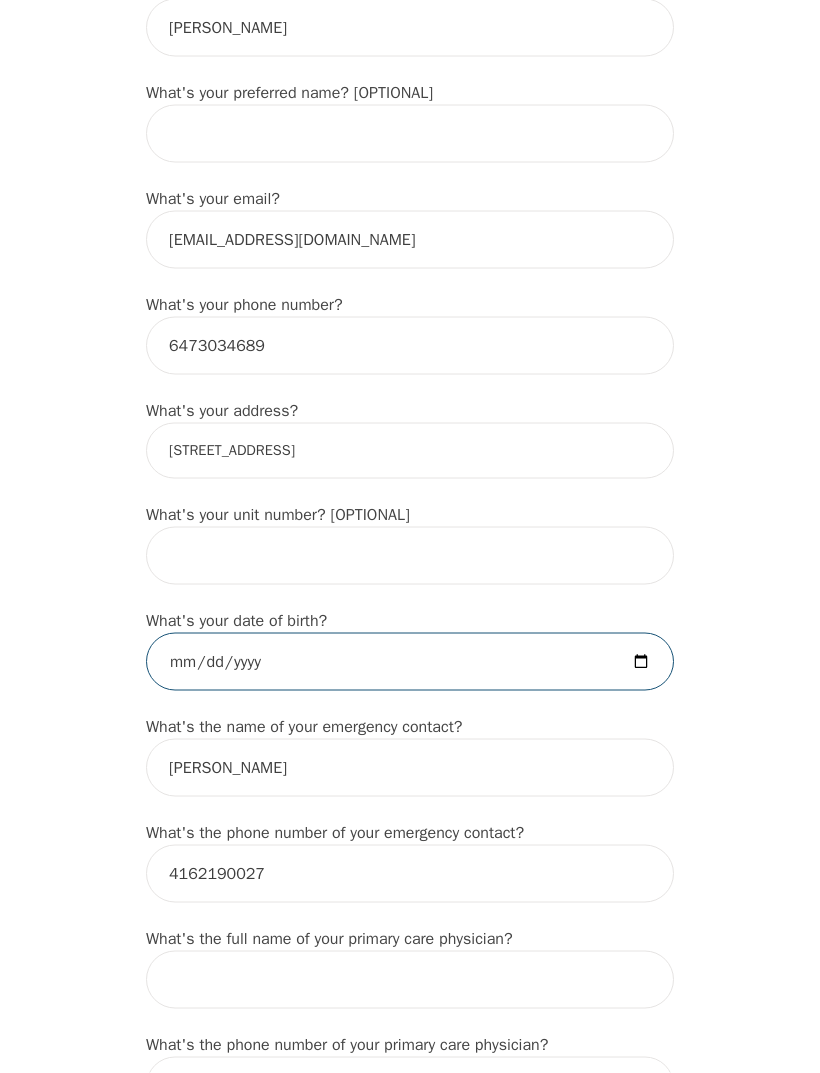 scroll, scrollTop: 448, scrollLeft: 0, axis: vertical 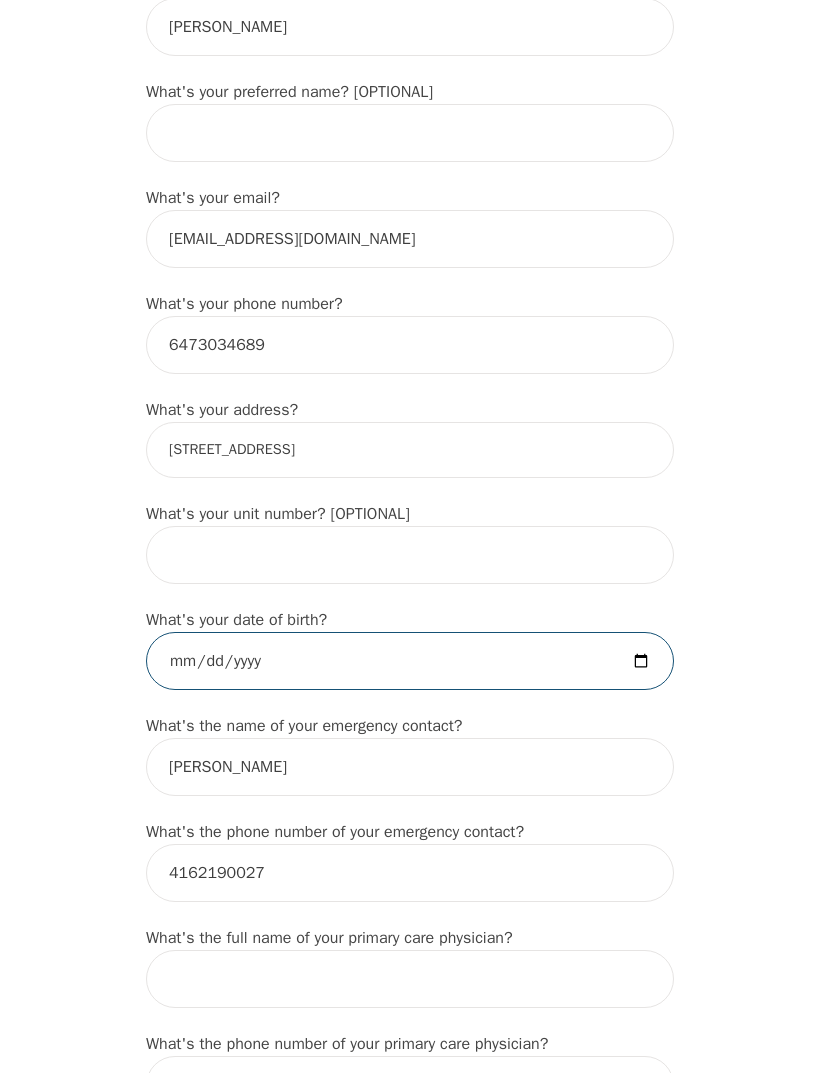 type on "[DATE]" 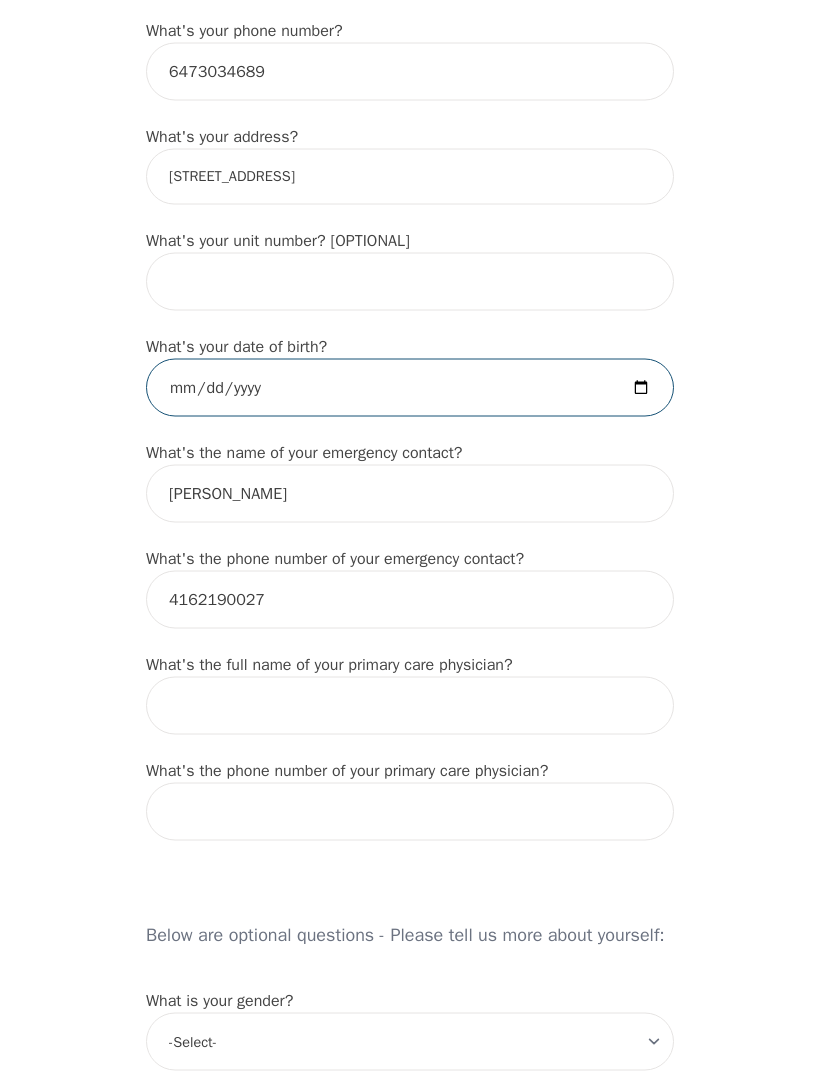 scroll, scrollTop: 722, scrollLeft: 0, axis: vertical 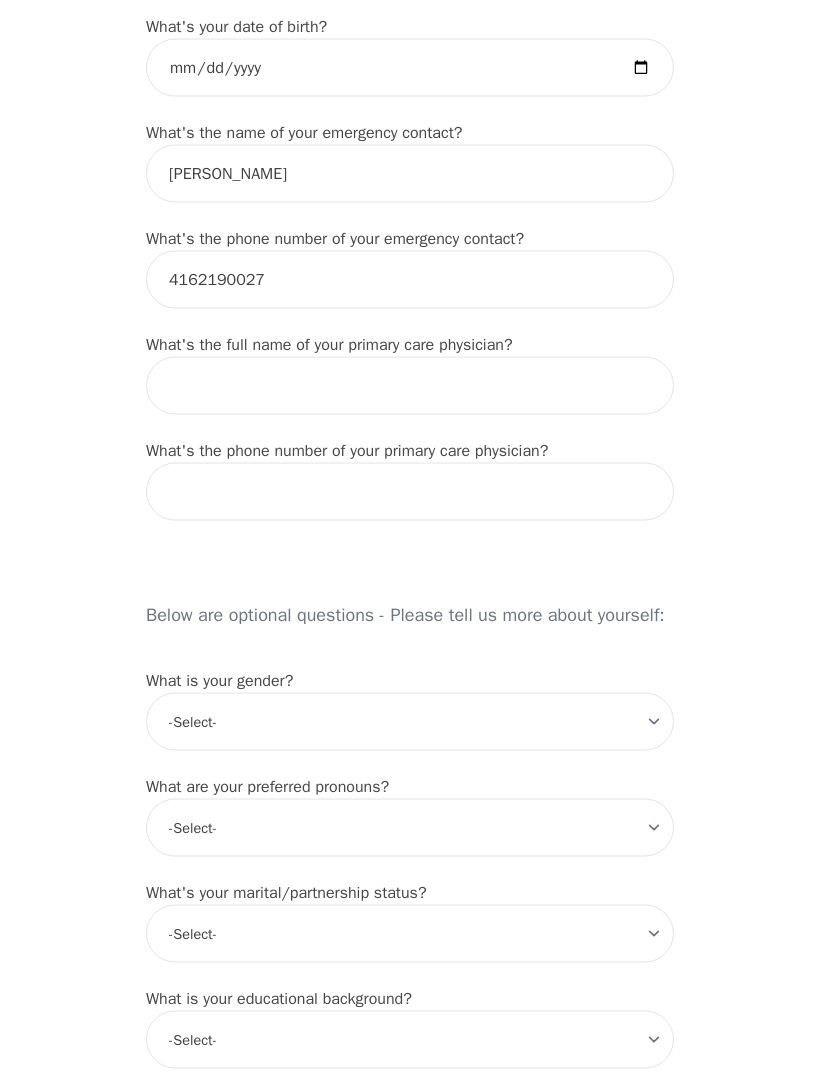 click on "-Select- [DEMOGRAPHIC_DATA] [DEMOGRAPHIC_DATA] [DEMOGRAPHIC_DATA] [DEMOGRAPHIC_DATA] [DEMOGRAPHIC_DATA] prefer_not_to_say" at bounding box center [410, 722] 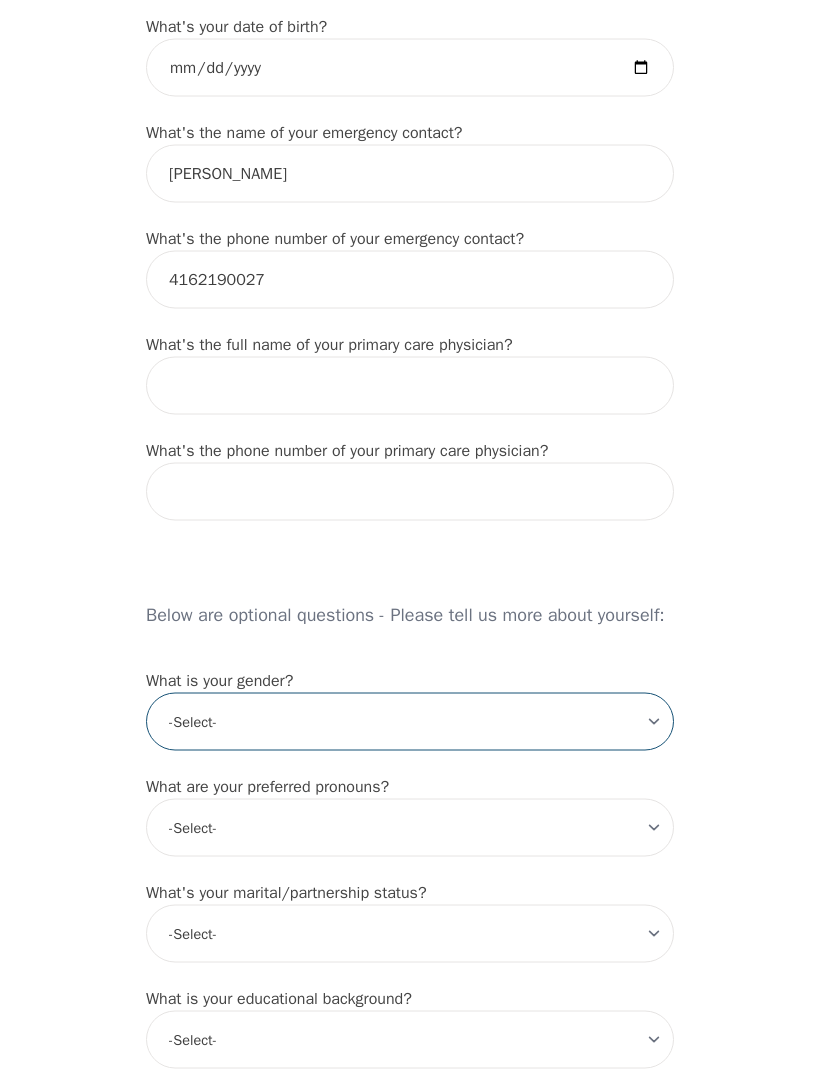 scroll, scrollTop: 1042, scrollLeft: 0, axis: vertical 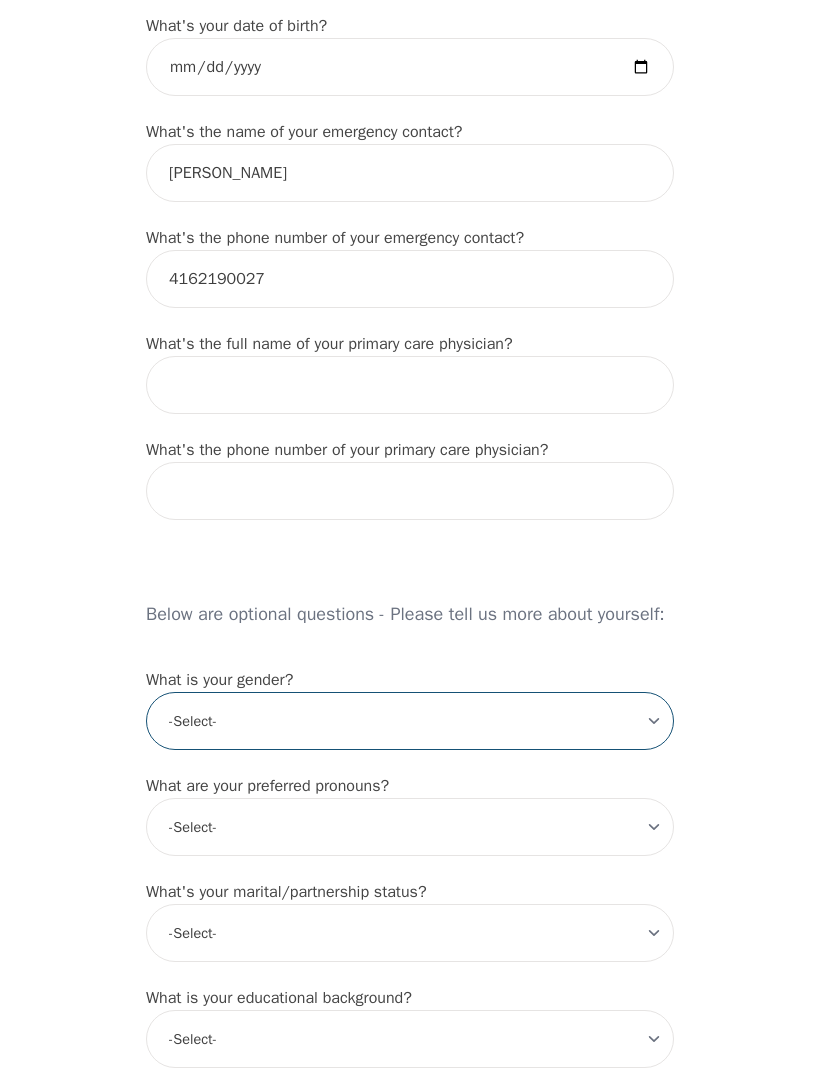select on "[DEMOGRAPHIC_DATA]" 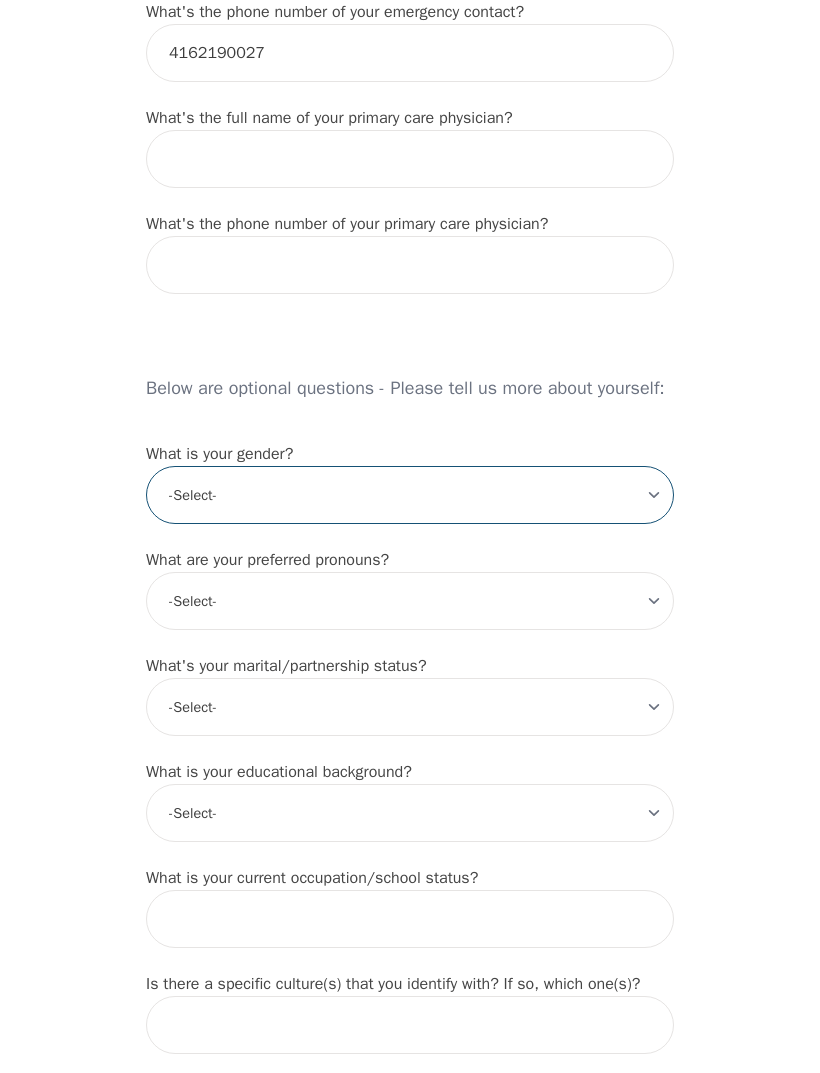 scroll, scrollTop: 1270, scrollLeft: 0, axis: vertical 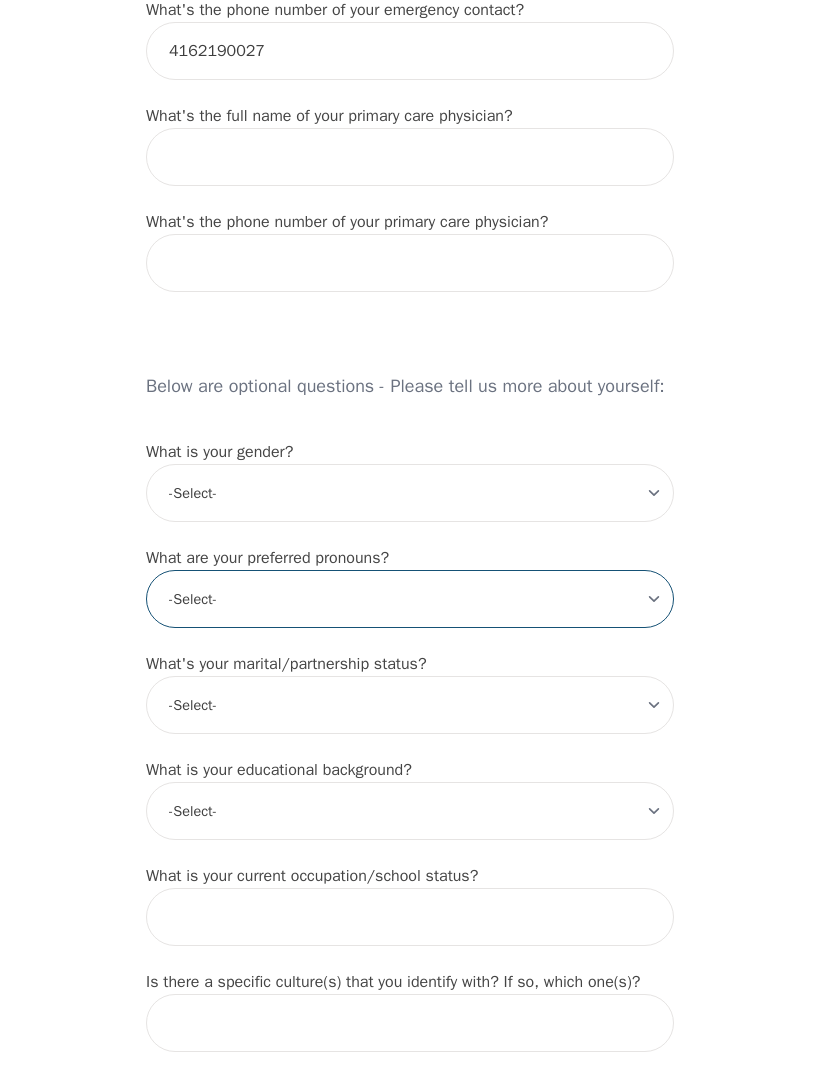 click on "-Select- he/him she/her they/them ze/zir xe/xem ey/em ve/ver tey/ter e/e per/per prefer_not_to_say" at bounding box center (410, 599) 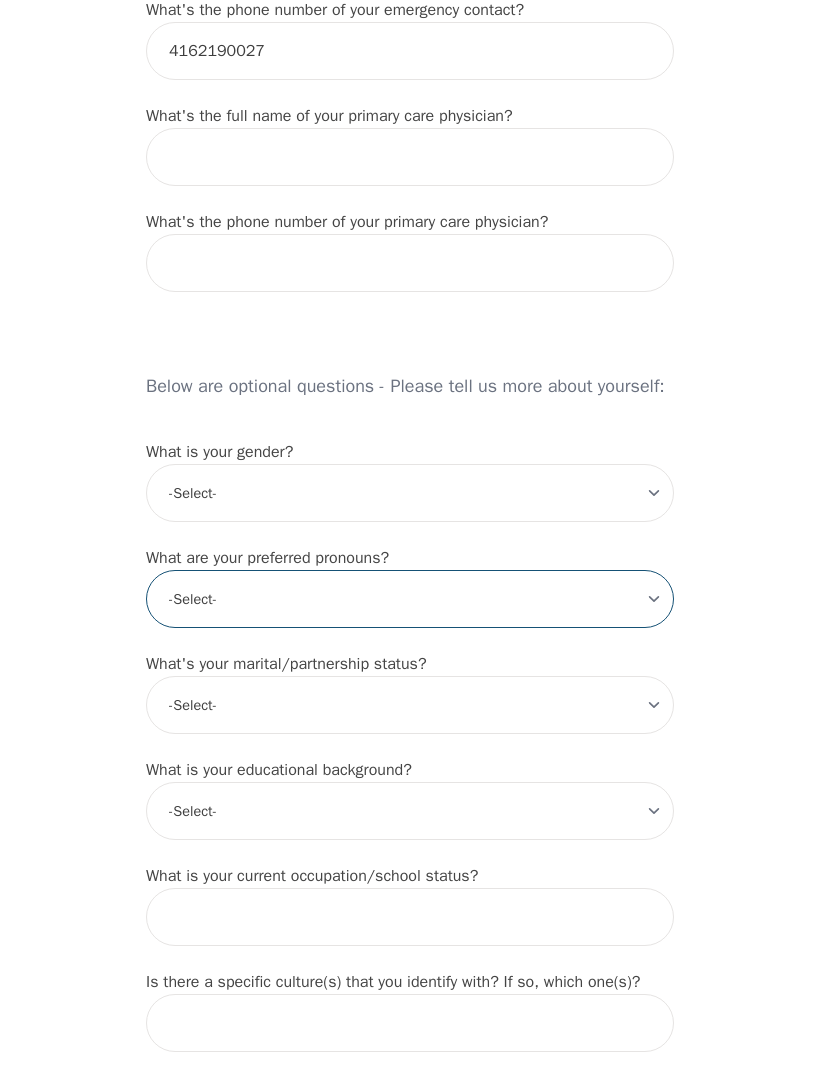 select on "he/him" 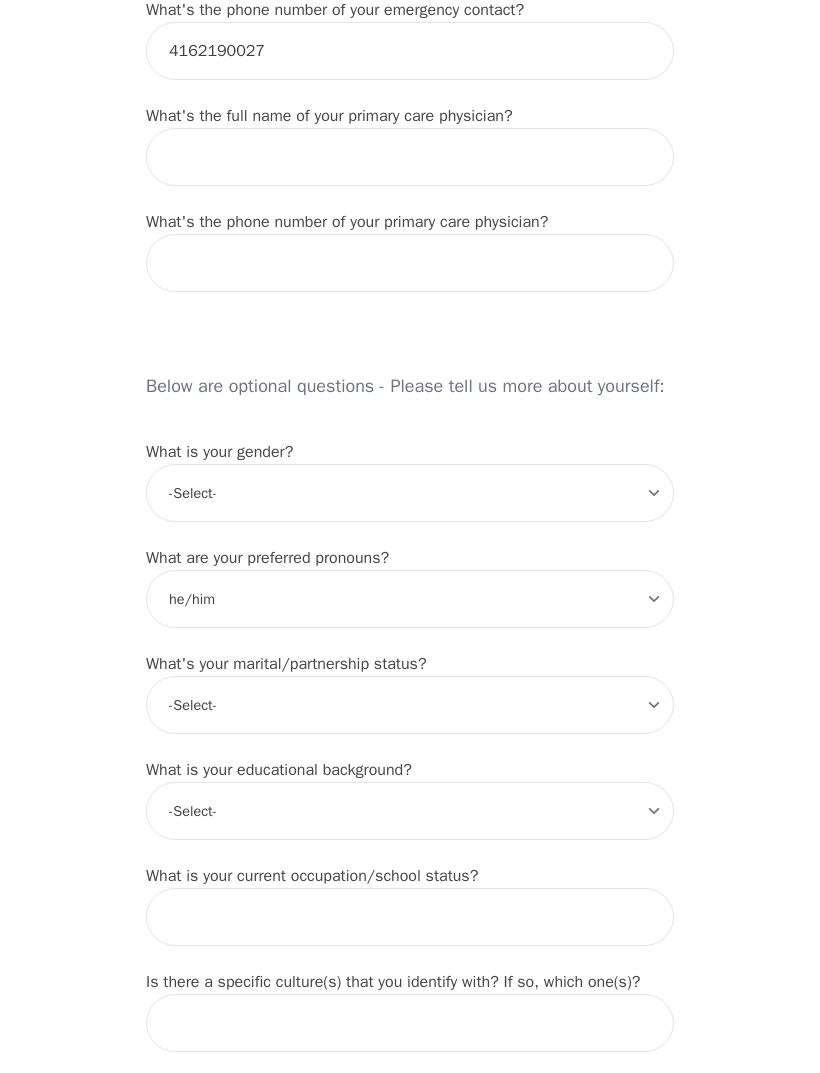 click on "-Select- Single Partnered Married Common Law Widowed Separated Divorced" at bounding box center (410, 705) 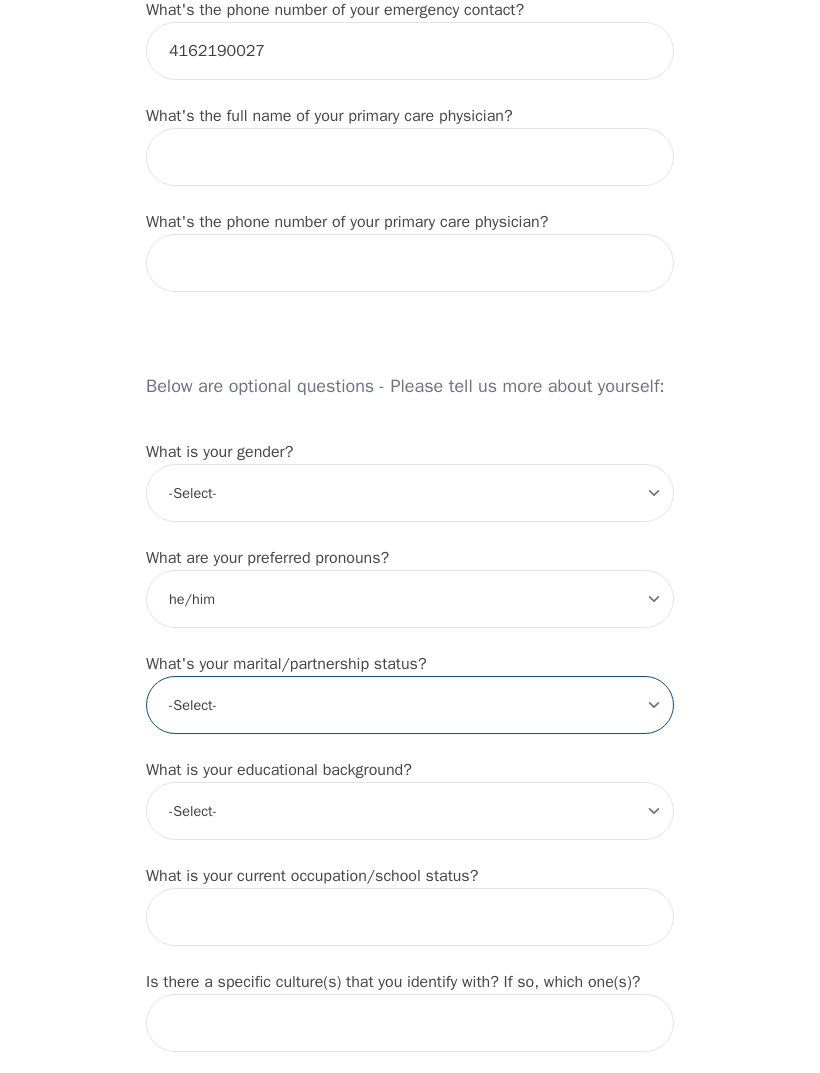 select on "Married" 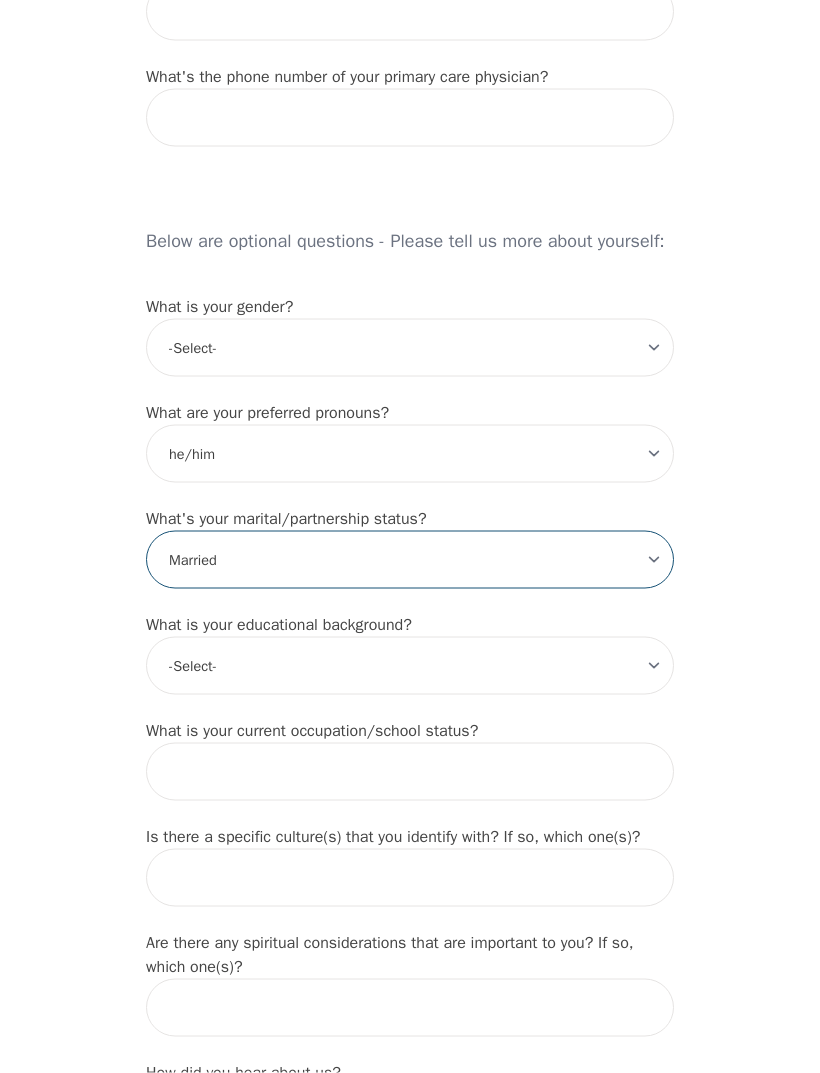 scroll, scrollTop: 1416, scrollLeft: 0, axis: vertical 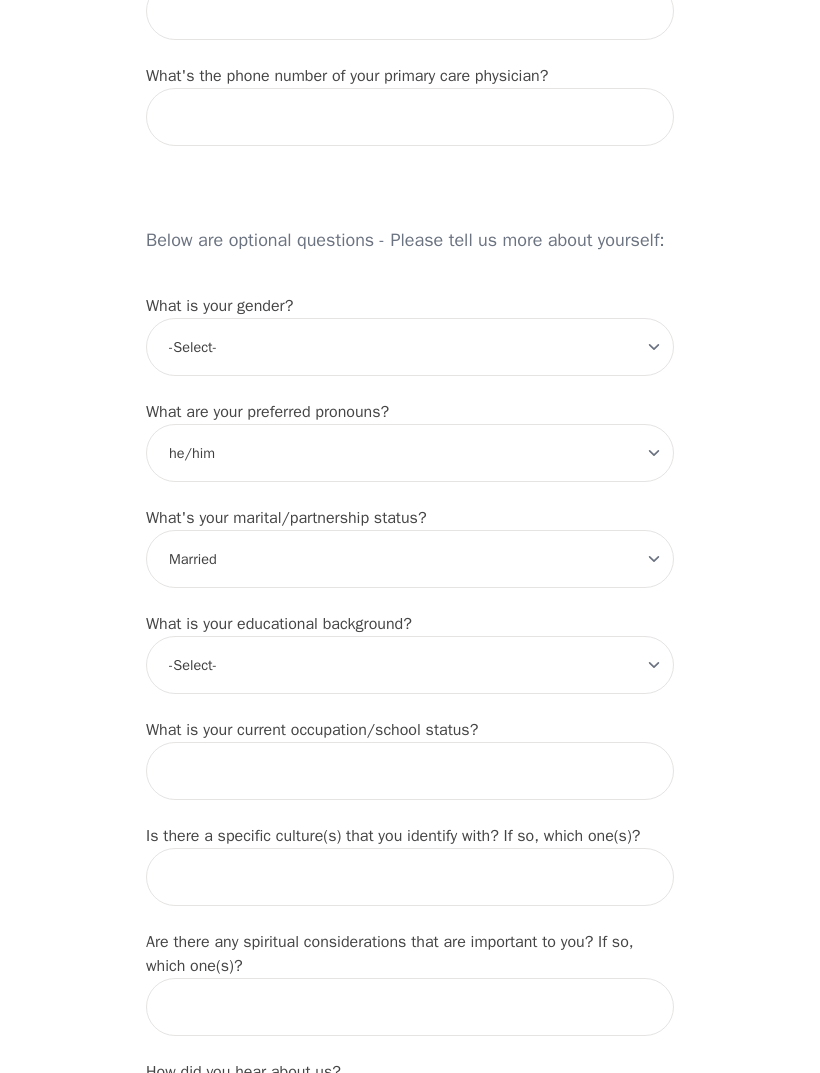 click on "-Select- Less than high school High school Associate degree Bachelor degree Master's degree Professional degree Doctorial degree" at bounding box center [410, 665] 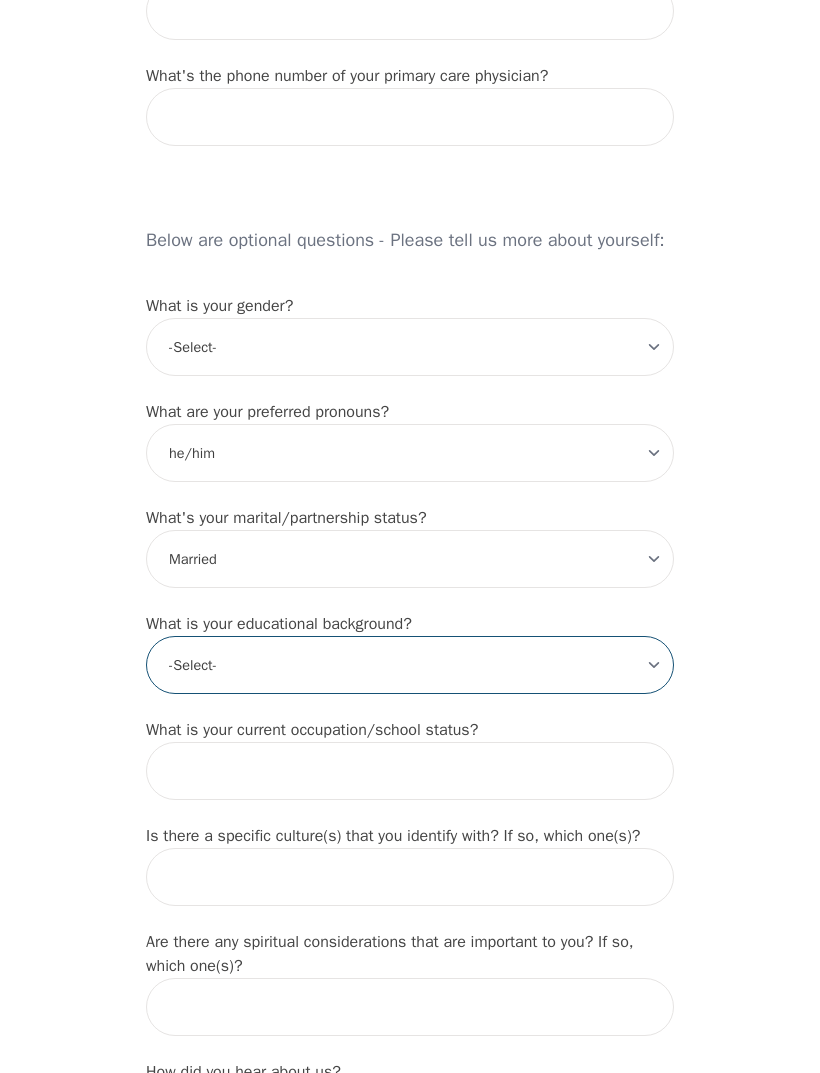 select on "High school" 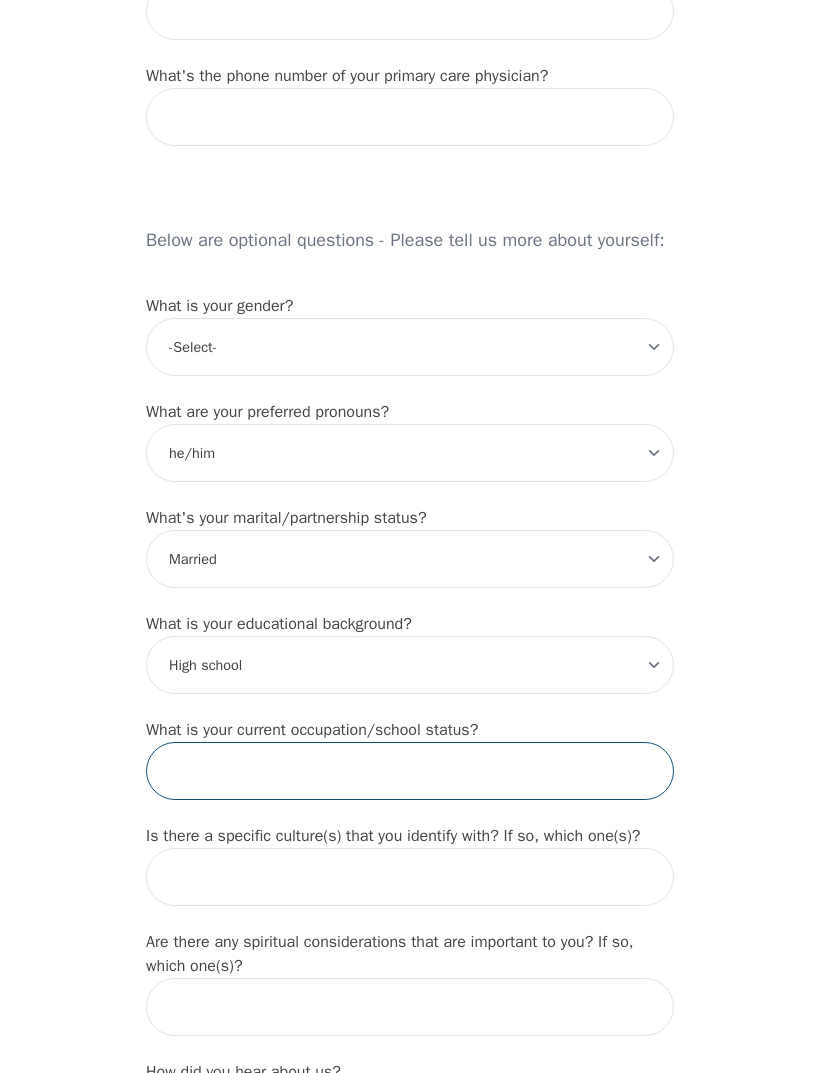 click at bounding box center [410, 771] 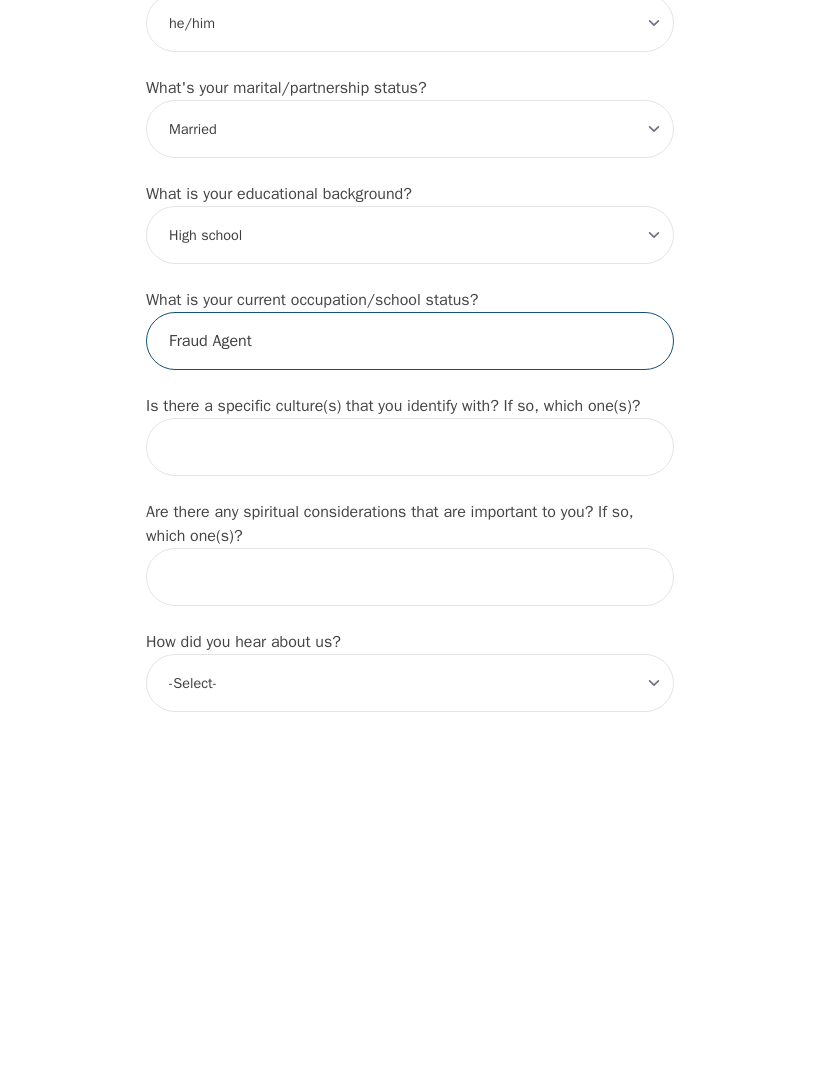 type on "Fraud Agent" 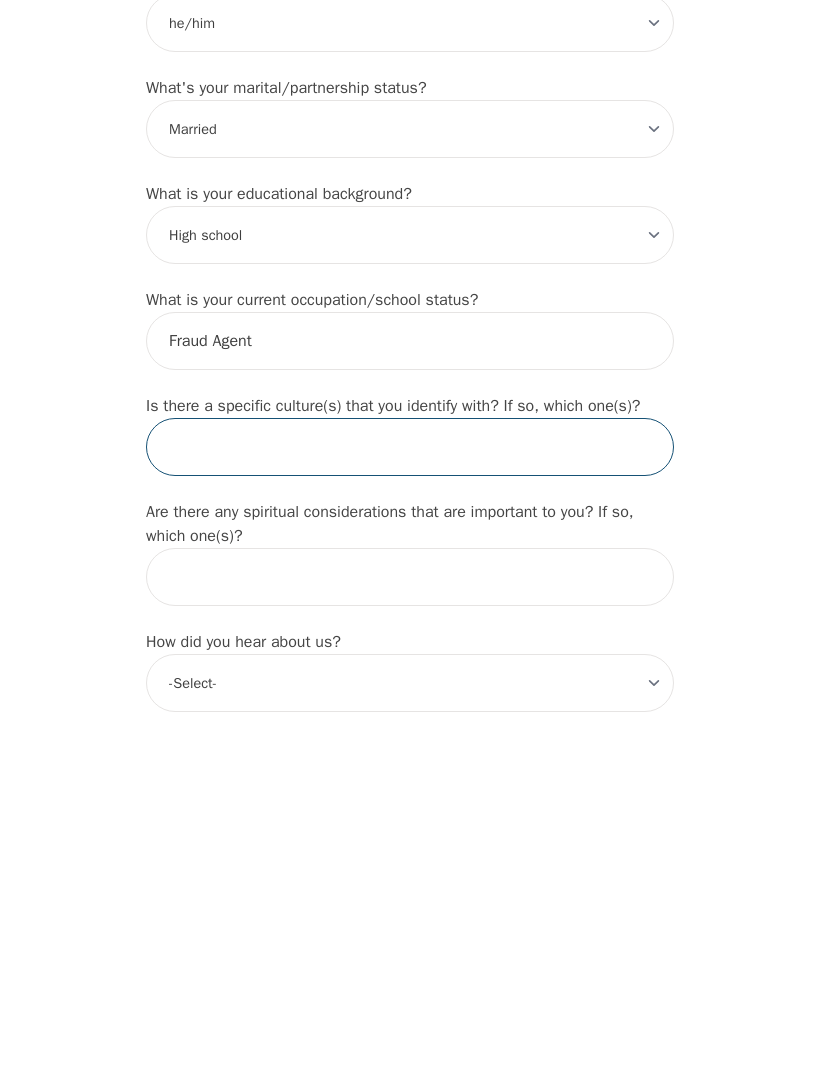 click at bounding box center [410, 784] 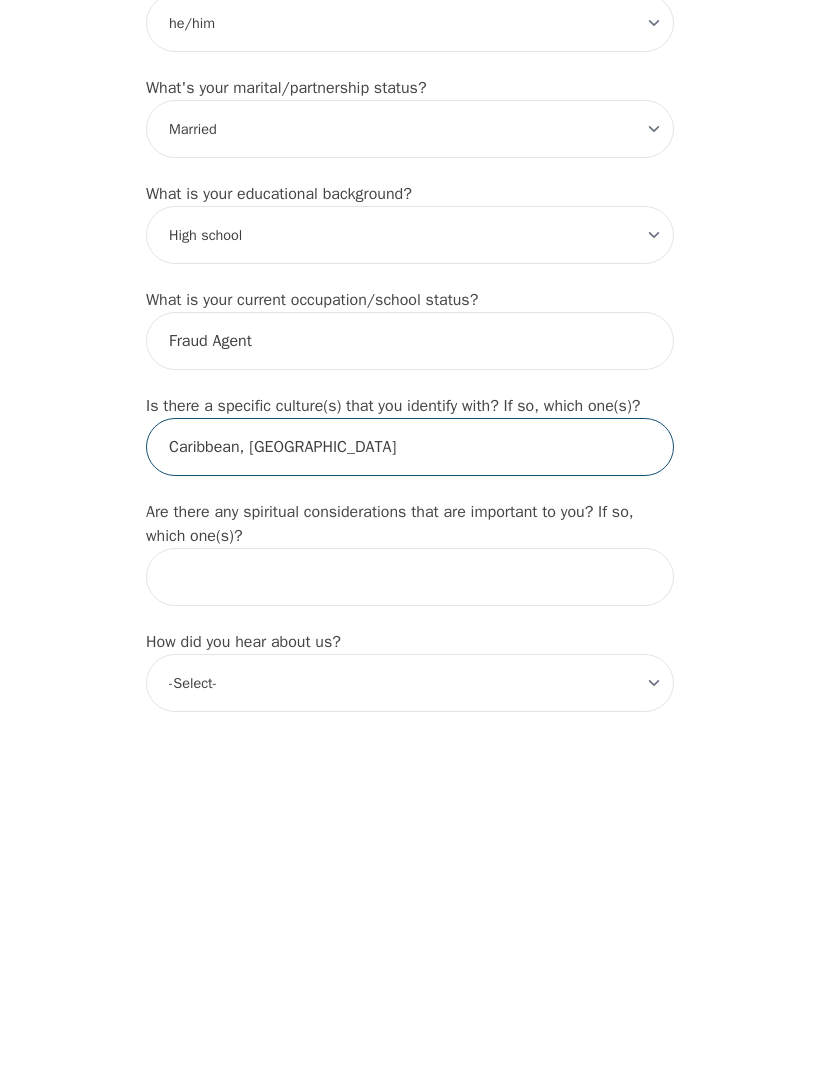 type on "Caribbean, [GEOGRAPHIC_DATA]" 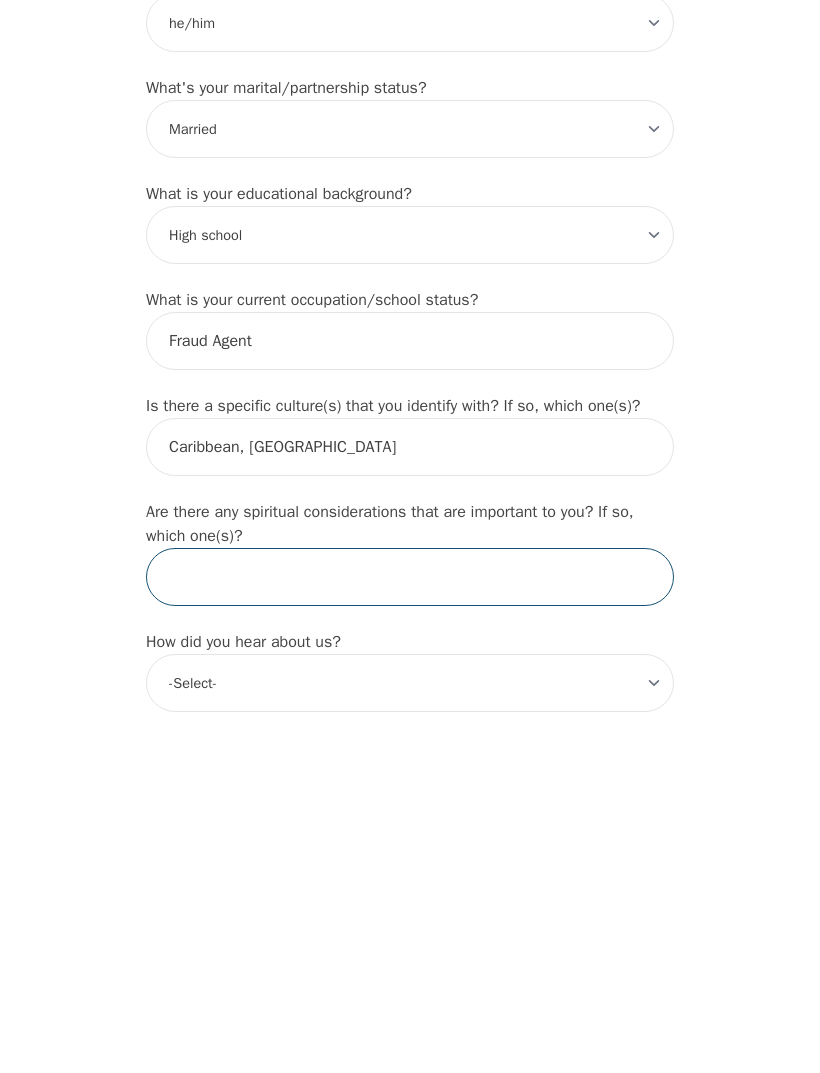 click at bounding box center [410, 914] 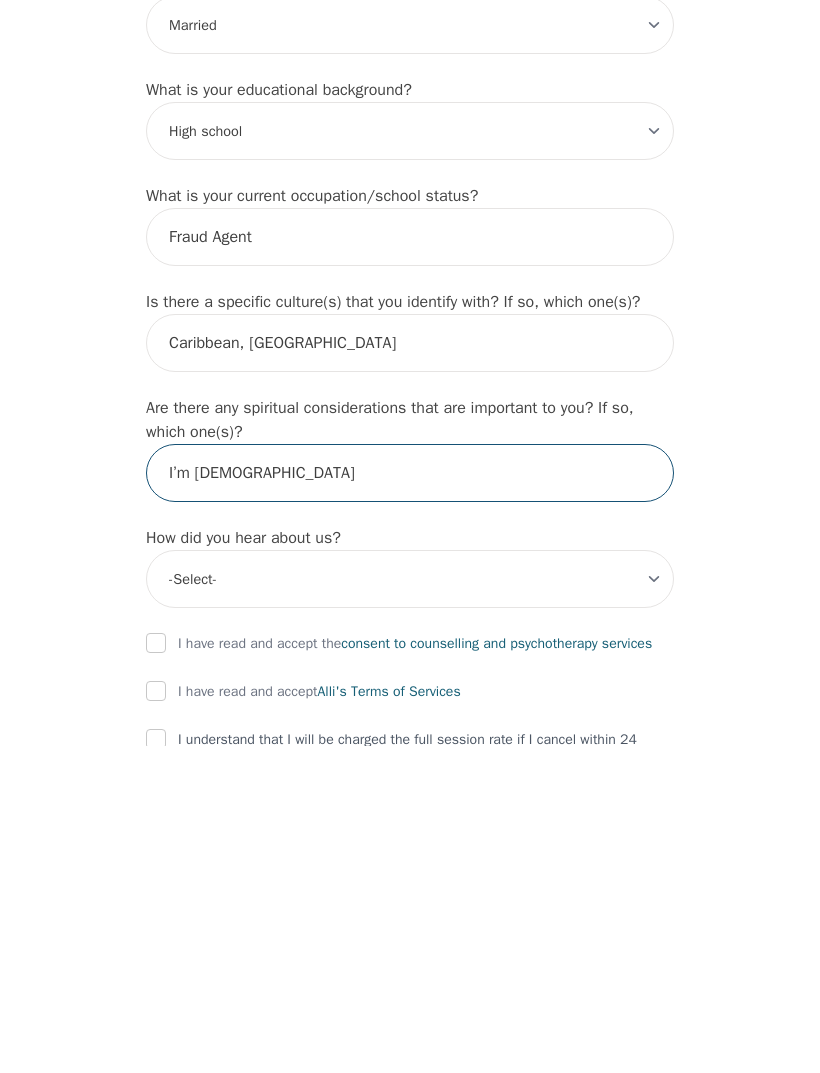type on "I’m [DEMOGRAPHIC_DATA]" 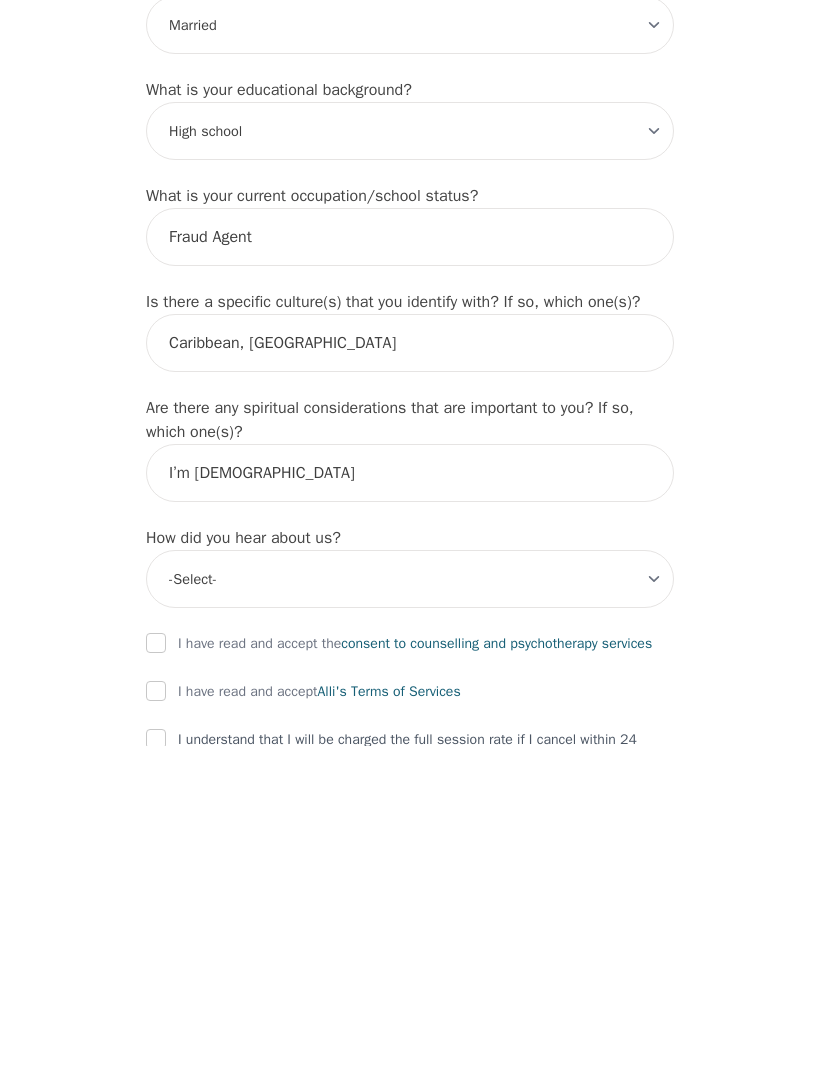 click on "-Select- Physician/Specialist Friend Facebook Instagram Google Search Google Ads Facebook/Instagram Ads Other" at bounding box center [410, 906] 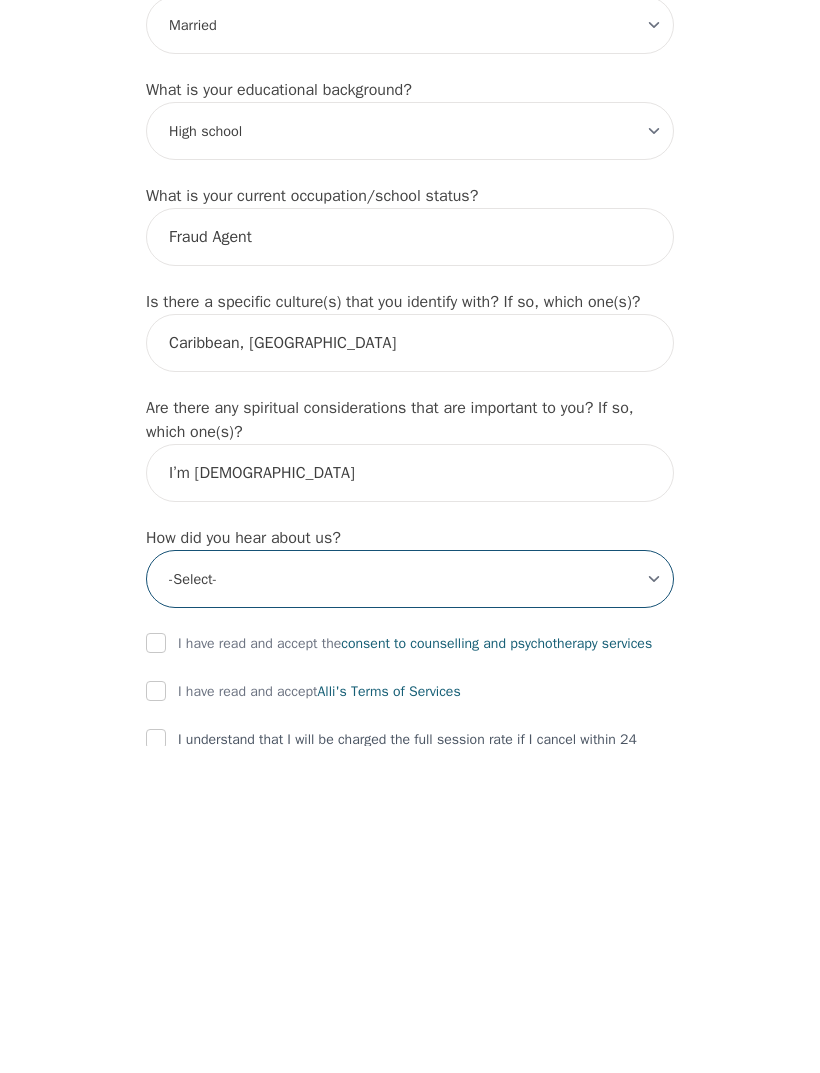scroll, scrollTop: 1940, scrollLeft: 0, axis: vertical 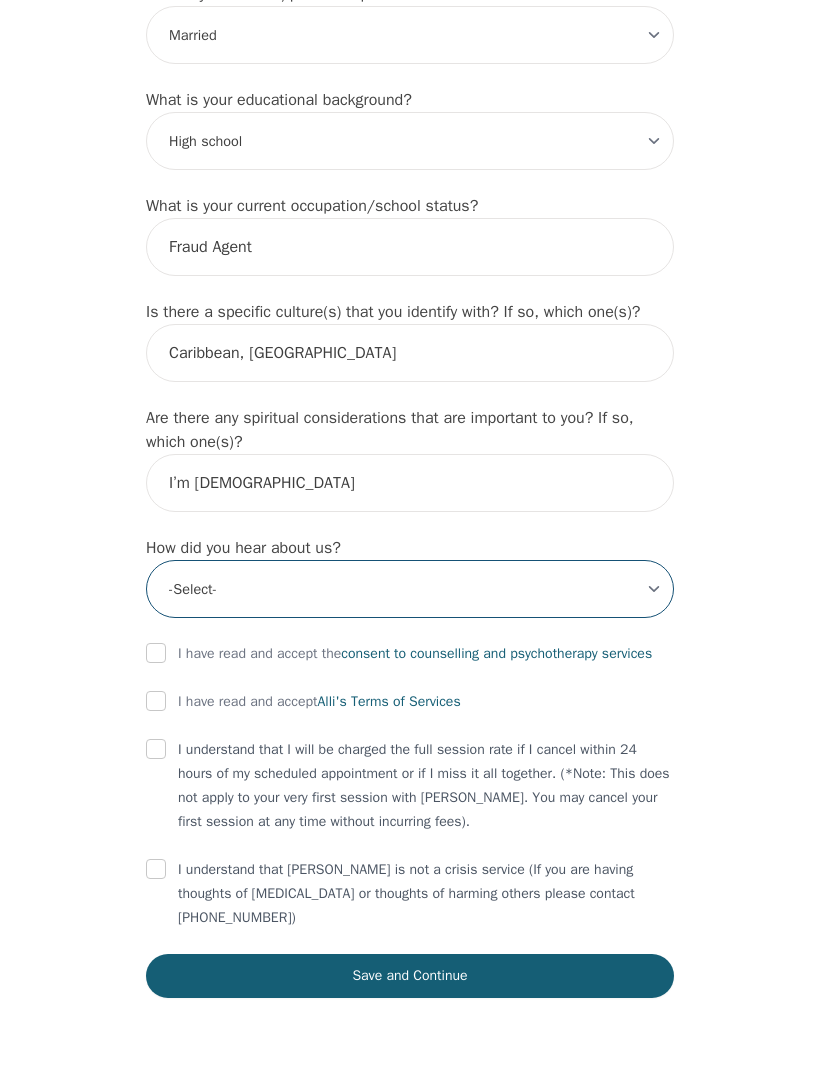 select on "Friend" 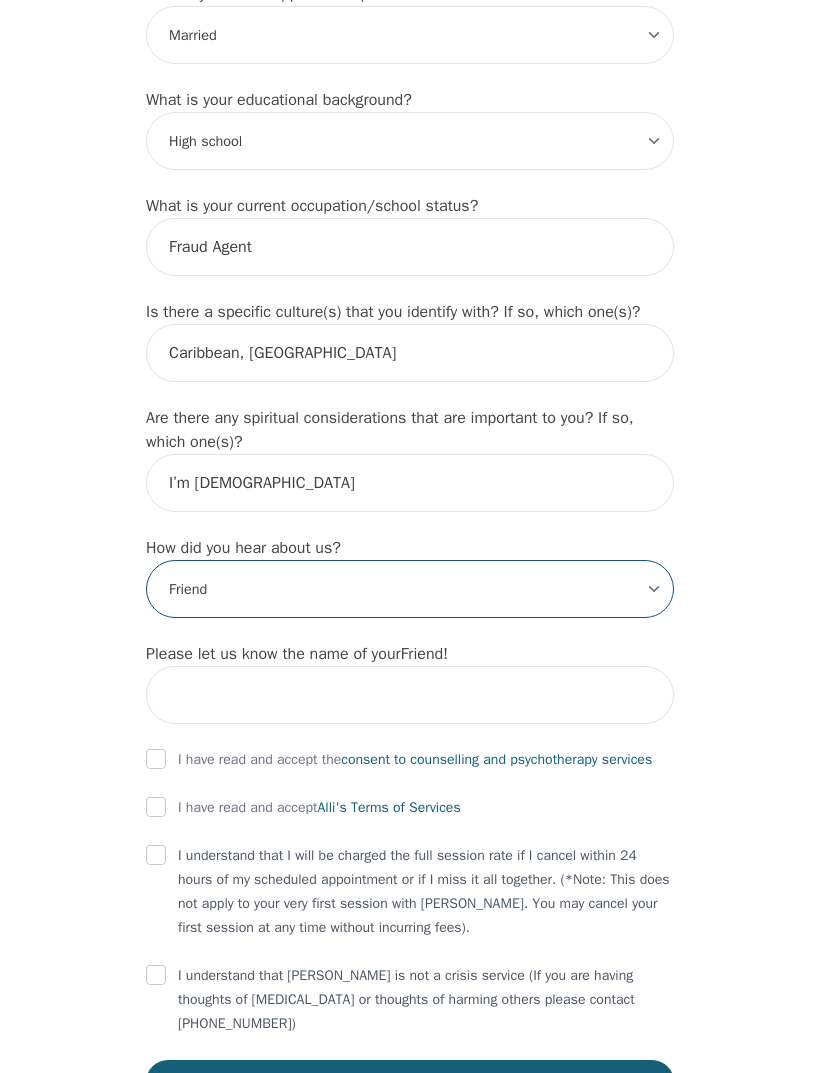 click on "-Select- Physician/Specialist Friend Facebook Instagram Google Search Google Ads Facebook/Instagram Ads Other" at bounding box center (410, 589) 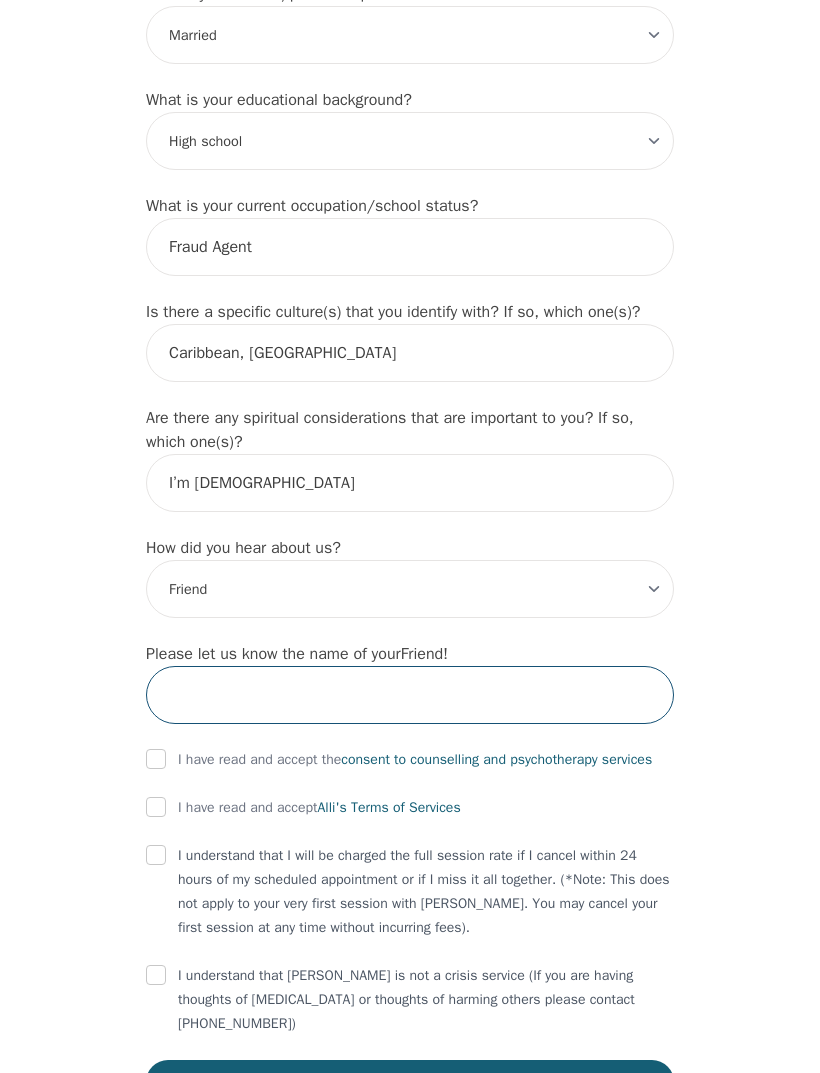 click at bounding box center (410, 695) 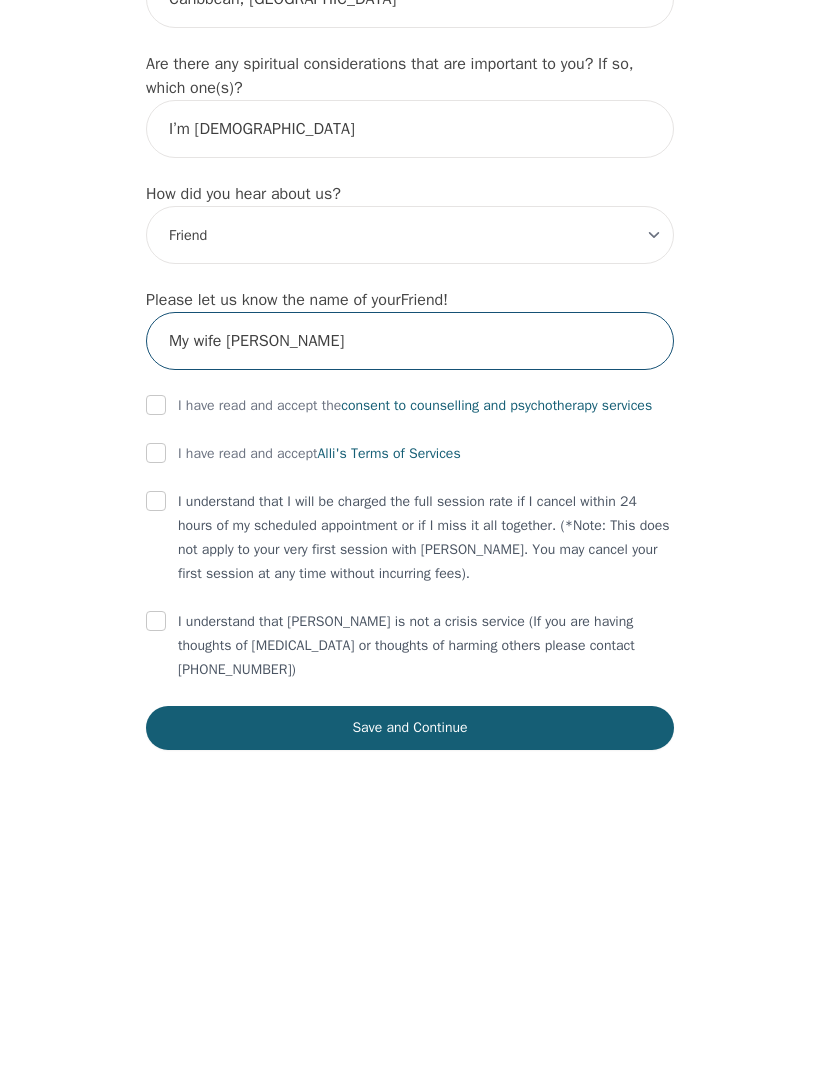 type on "My wife [PERSON_NAME]" 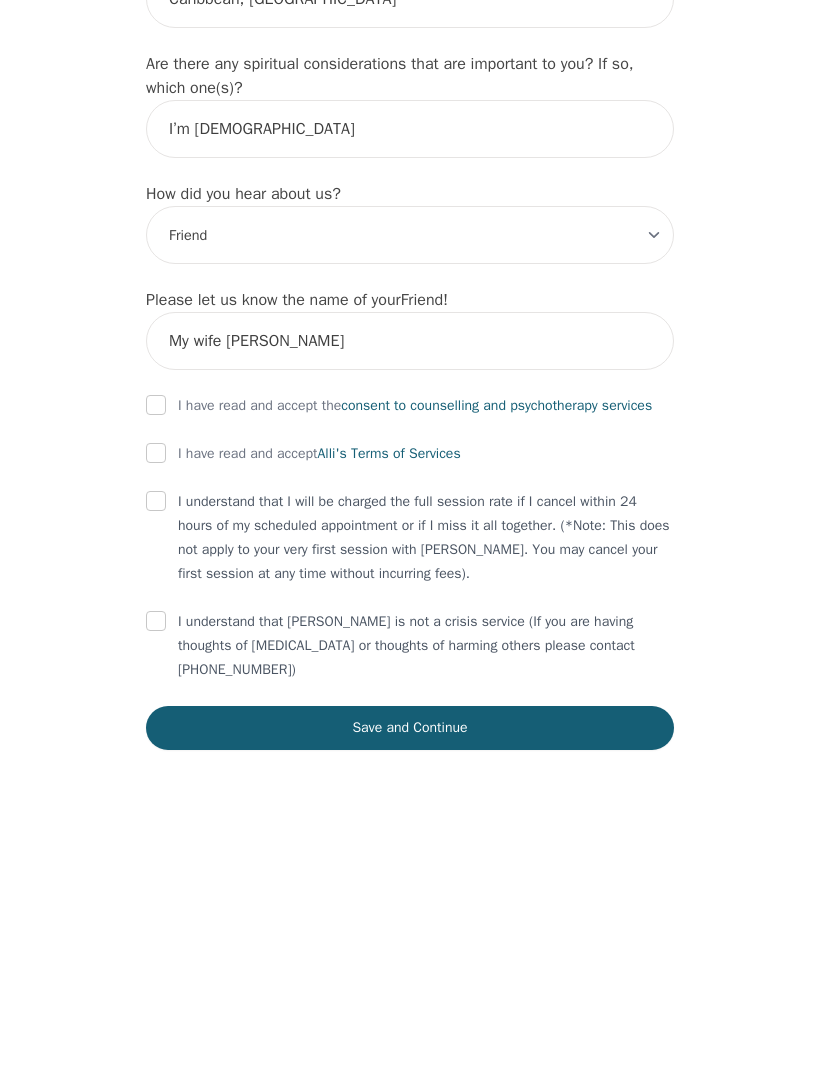 click on "I have read and accept the  consent to counselling and [MEDICAL_DATA] services" at bounding box center (415, 679) 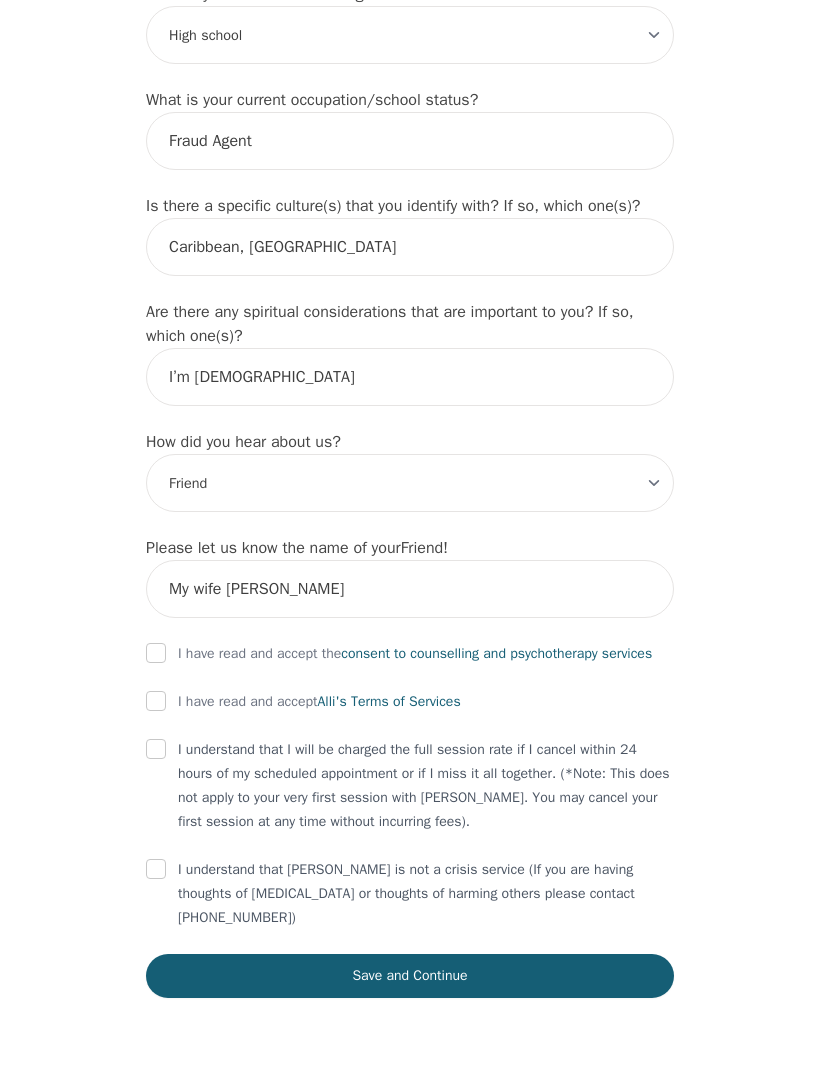 click at bounding box center (156, 653) 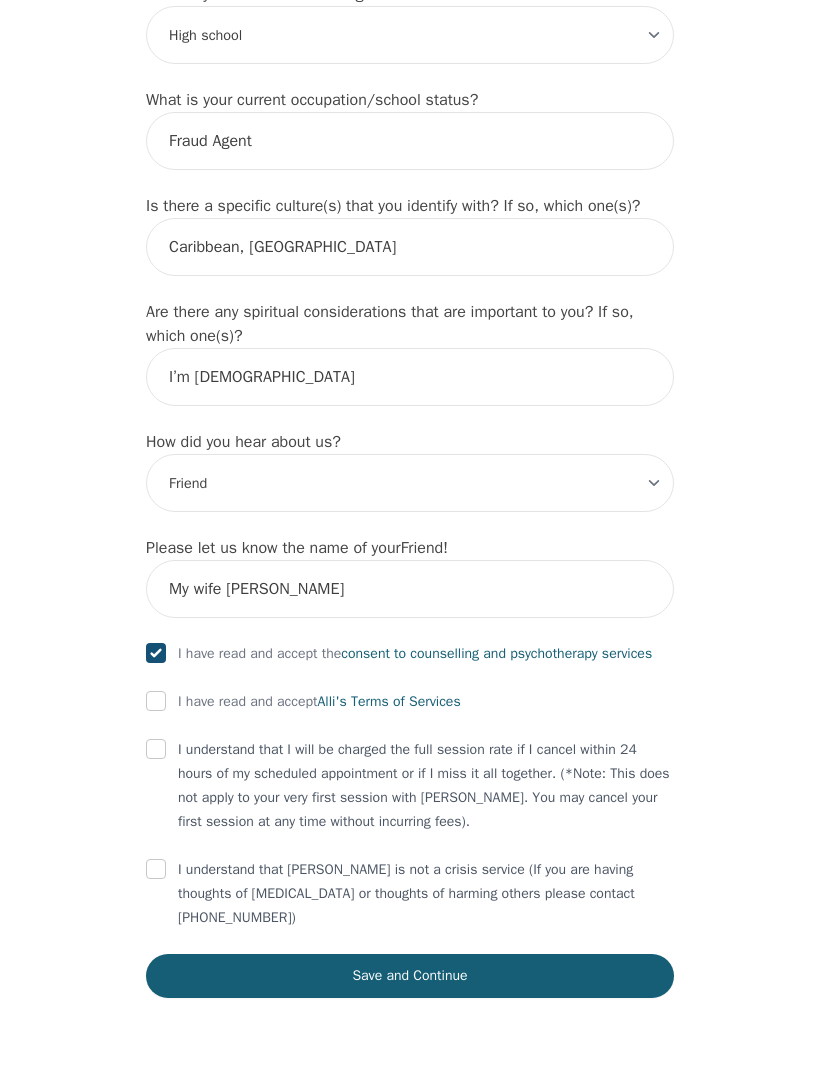 checkbox on "true" 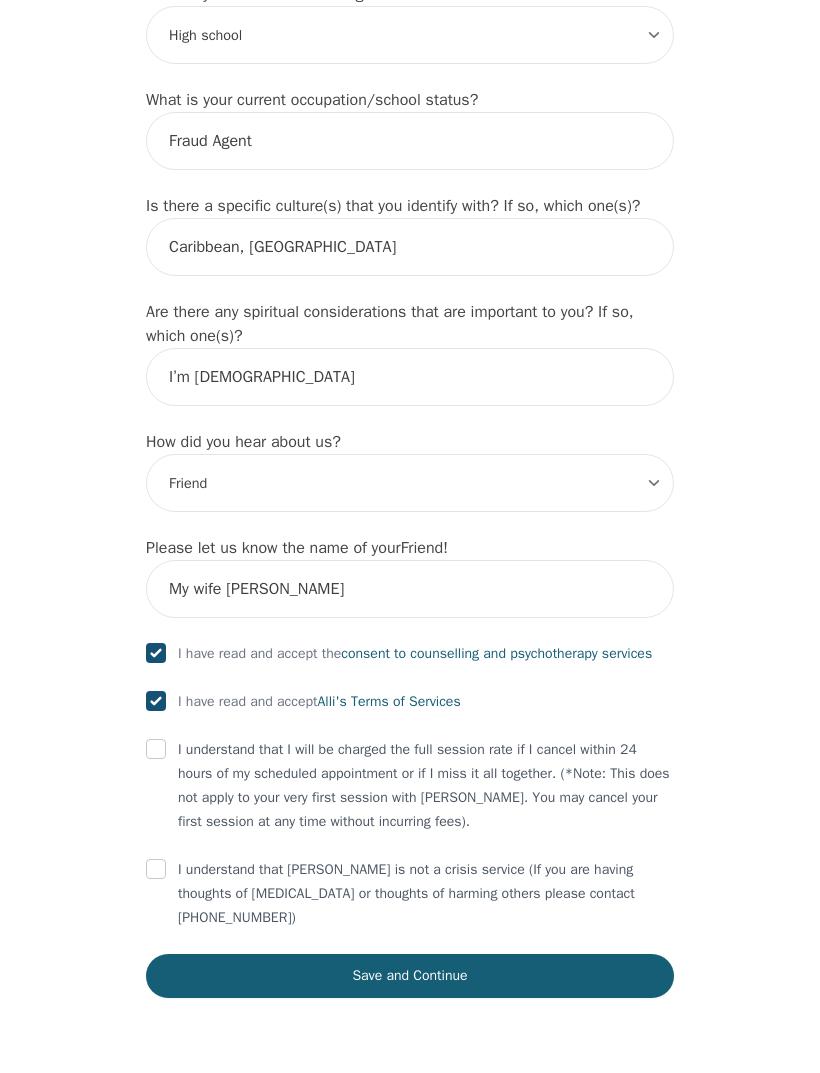 checkbox on "true" 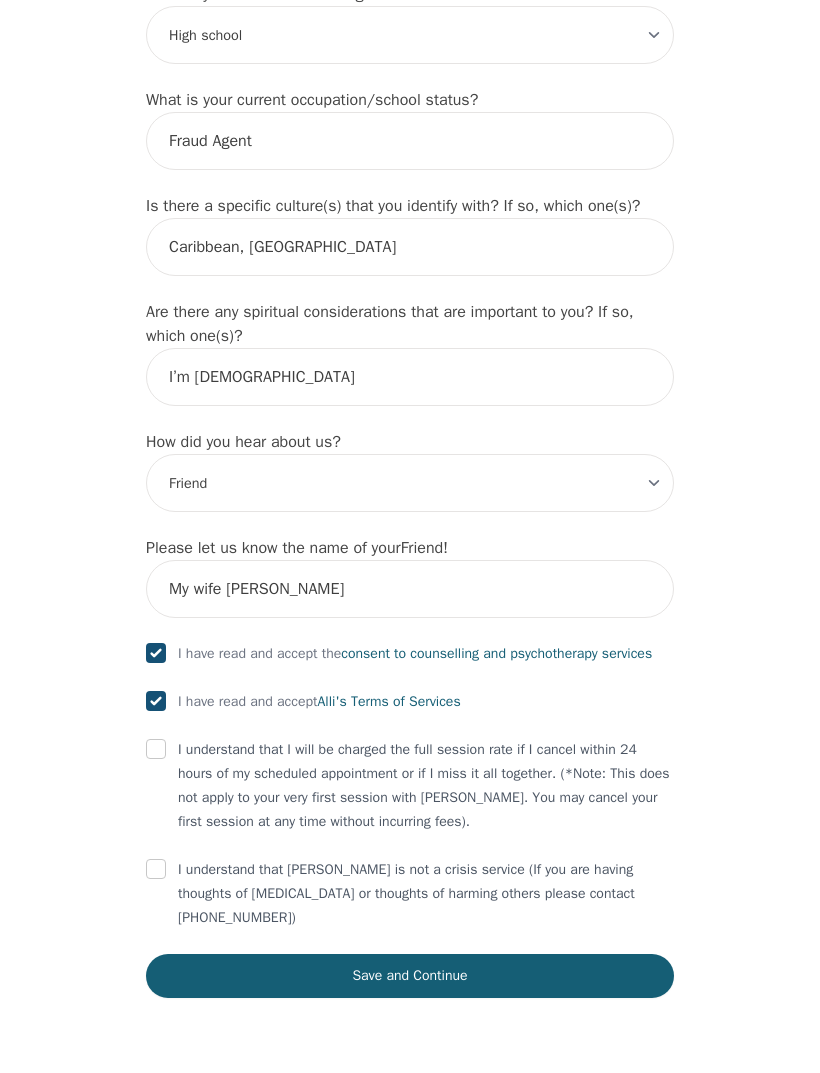 click on "I understand that I will be charged the full session rate if I cancel within 24 hours of my scheduled appointment or if I miss it all together. (*Note: This does not apply to your very first session with [PERSON_NAME]. You may cancel your first session at any time without incurring fees)." at bounding box center (410, 786) 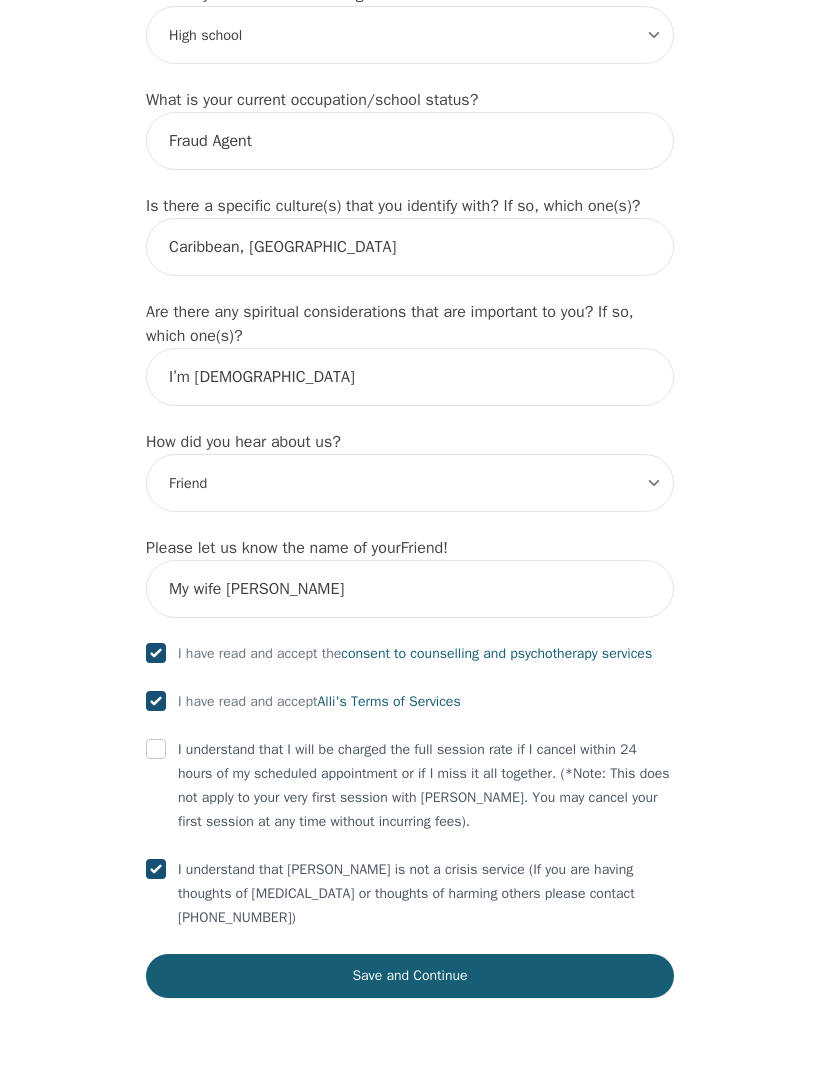 checkbox on "true" 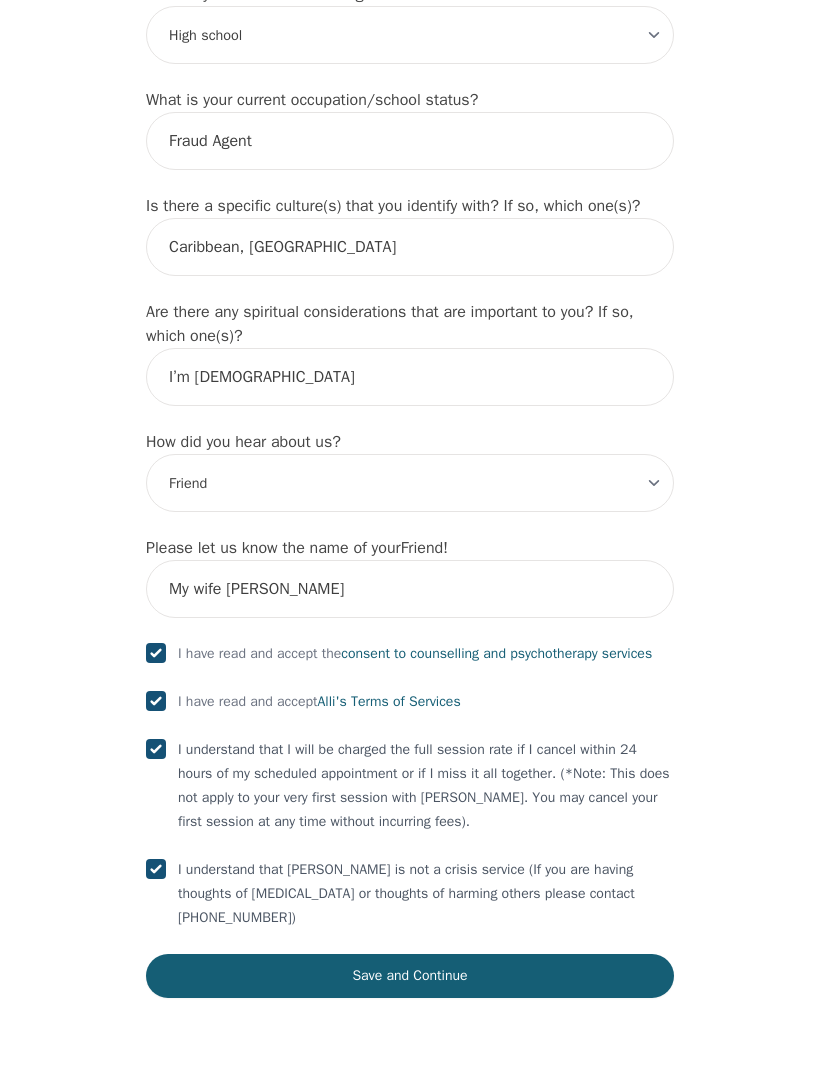 click on "Save and Continue" at bounding box center (410, 976) 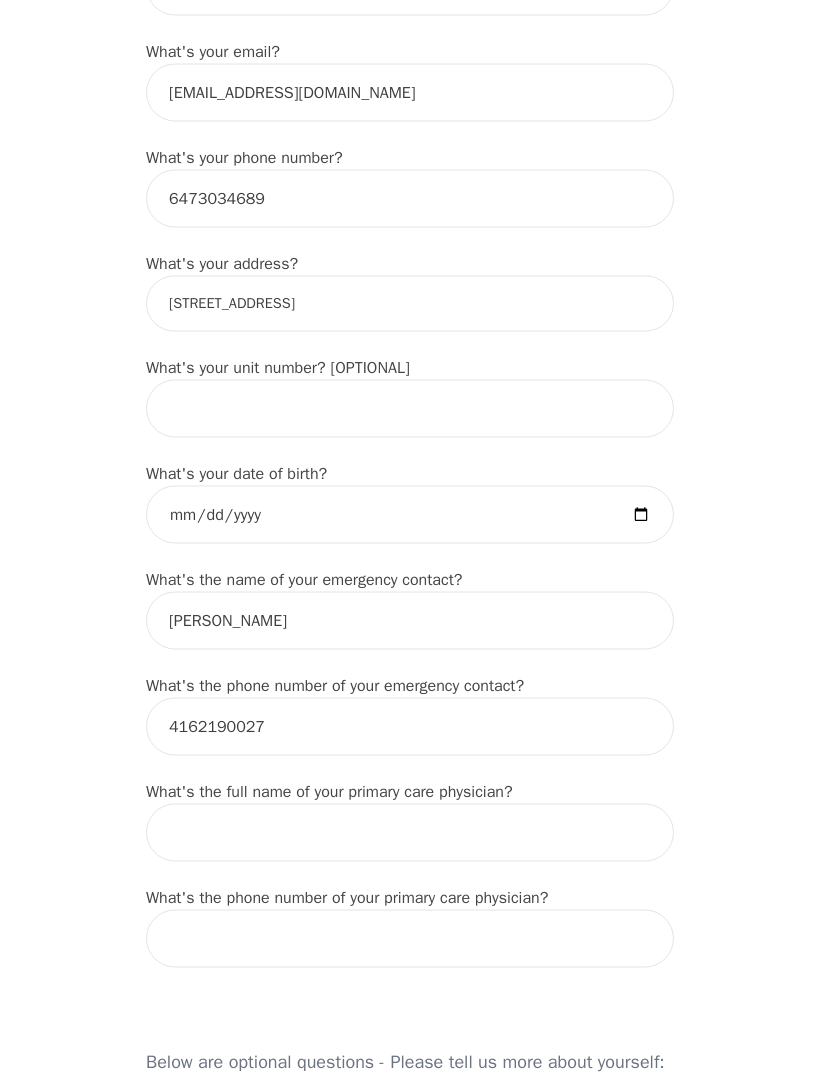 scroll, scrollTop: 591, scrollLeft: 0, axis: vertical 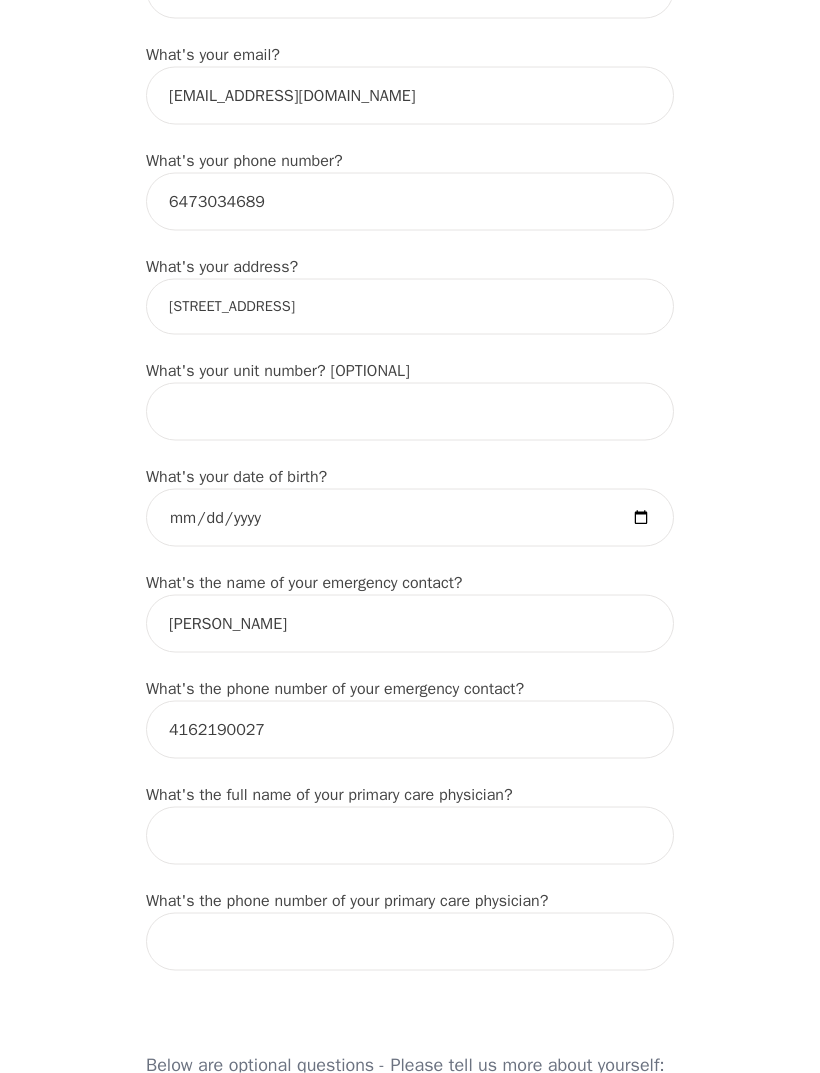 click on "[STREET_ADDRESS]" at bounding box center (410, 307) 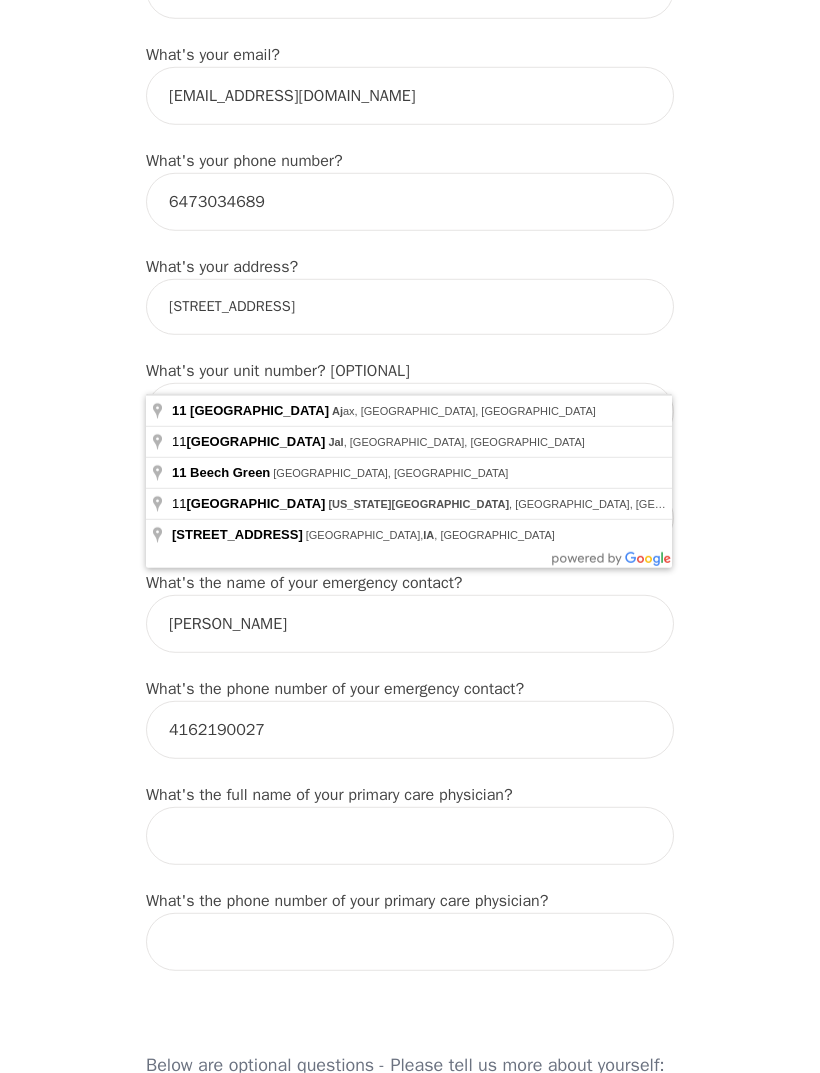 type on "[STREET_ADDRESS]" 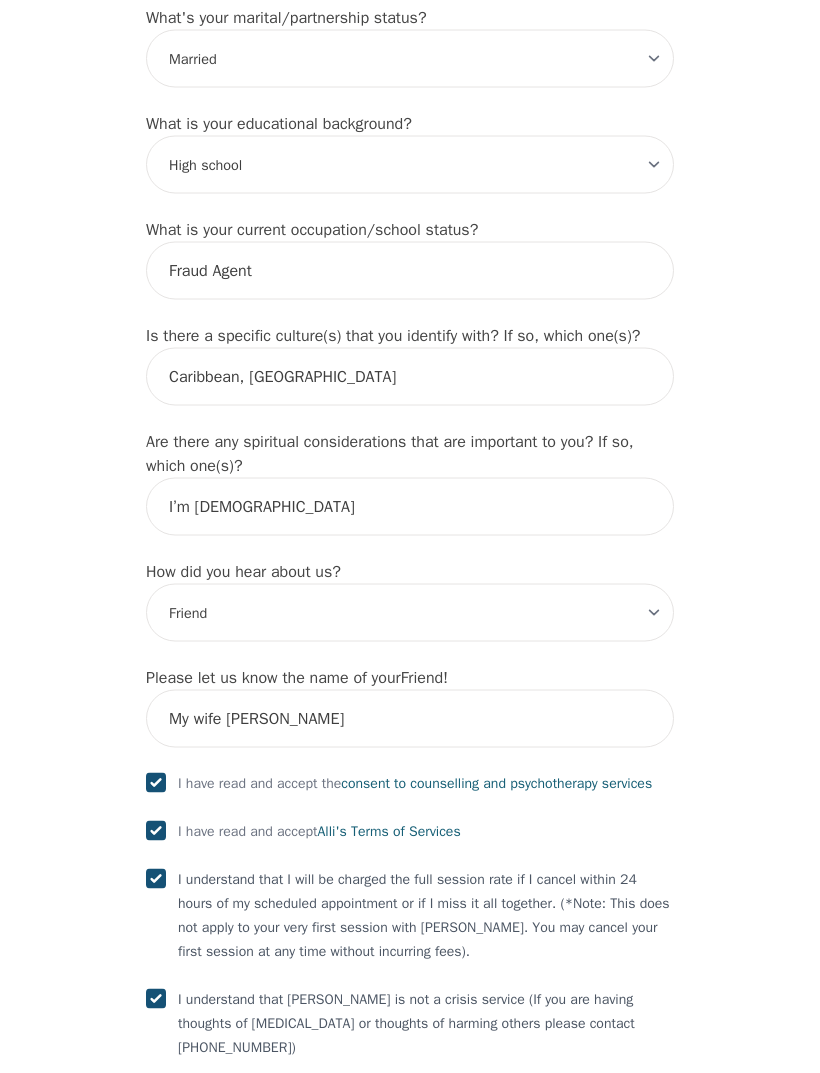 scroll, scrollTop: 2122, scrollLeft: 0, axis: vertical 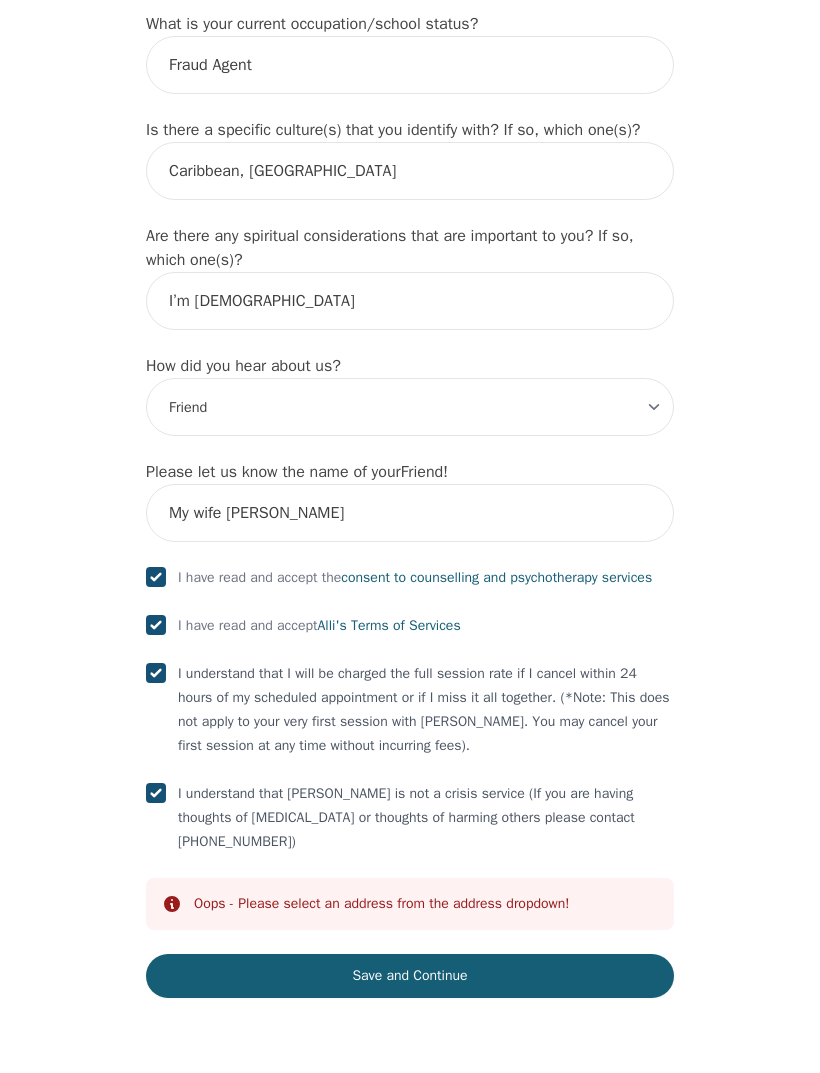 click on "Save and Continue" at bounding box center (410, 976) 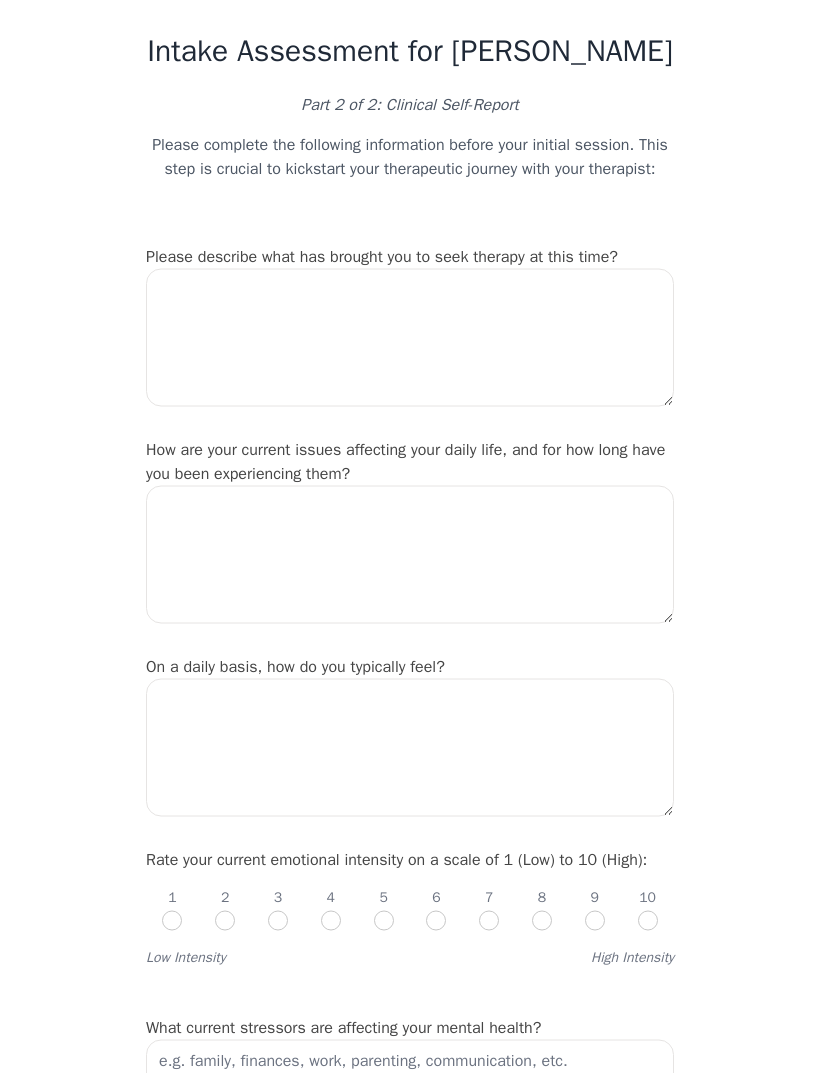 scroll, scrollTop: 0, scrollLeft: 0, axis: both 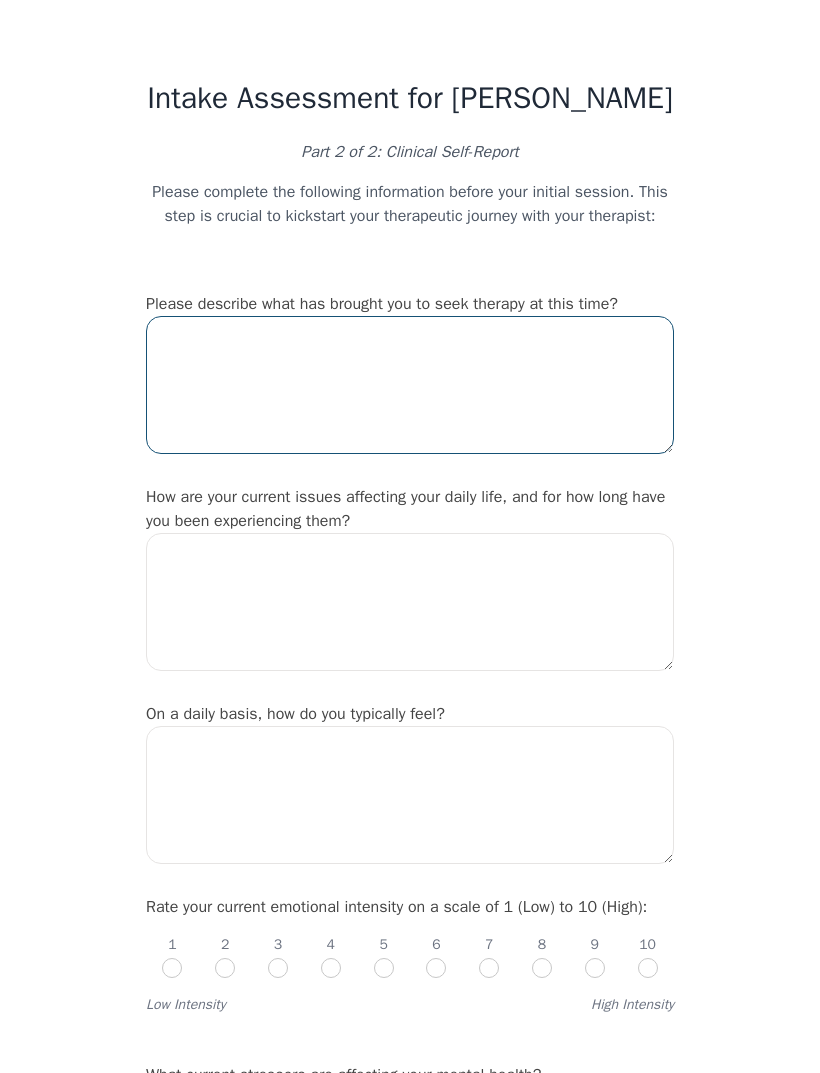 click at bounding box center [410, 385] 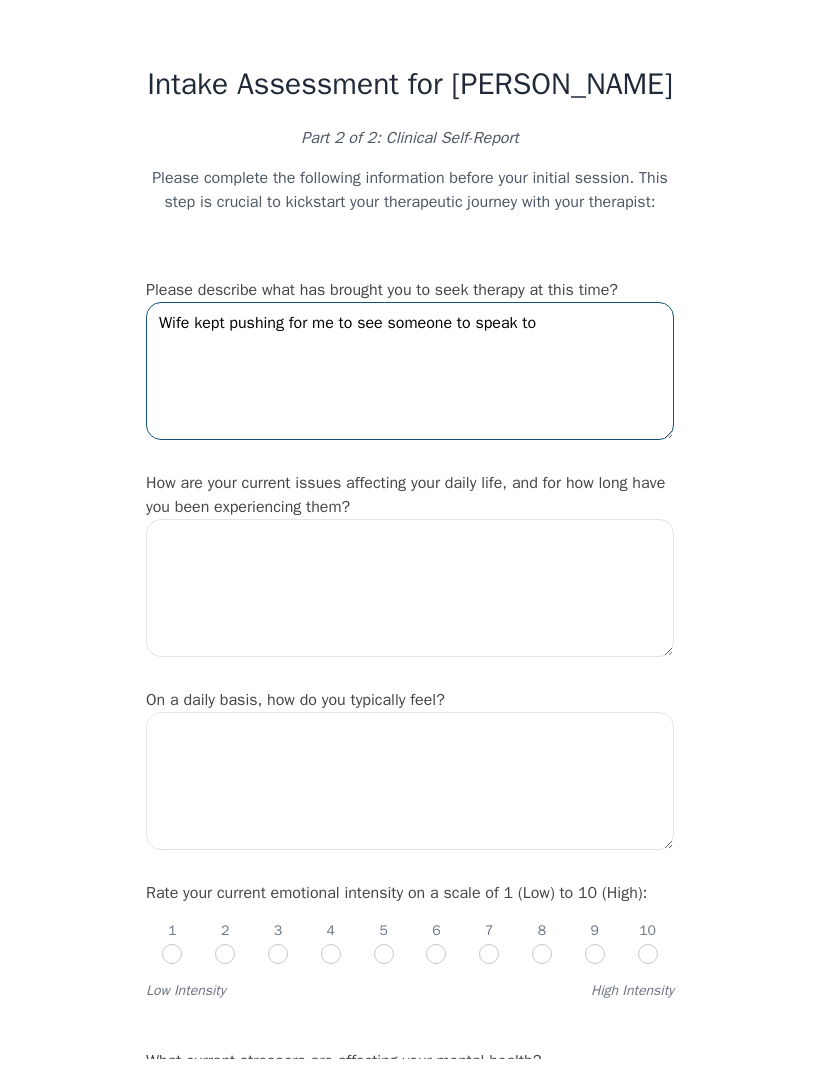 type on "Wife kept pushing for me to see someone to speak to" 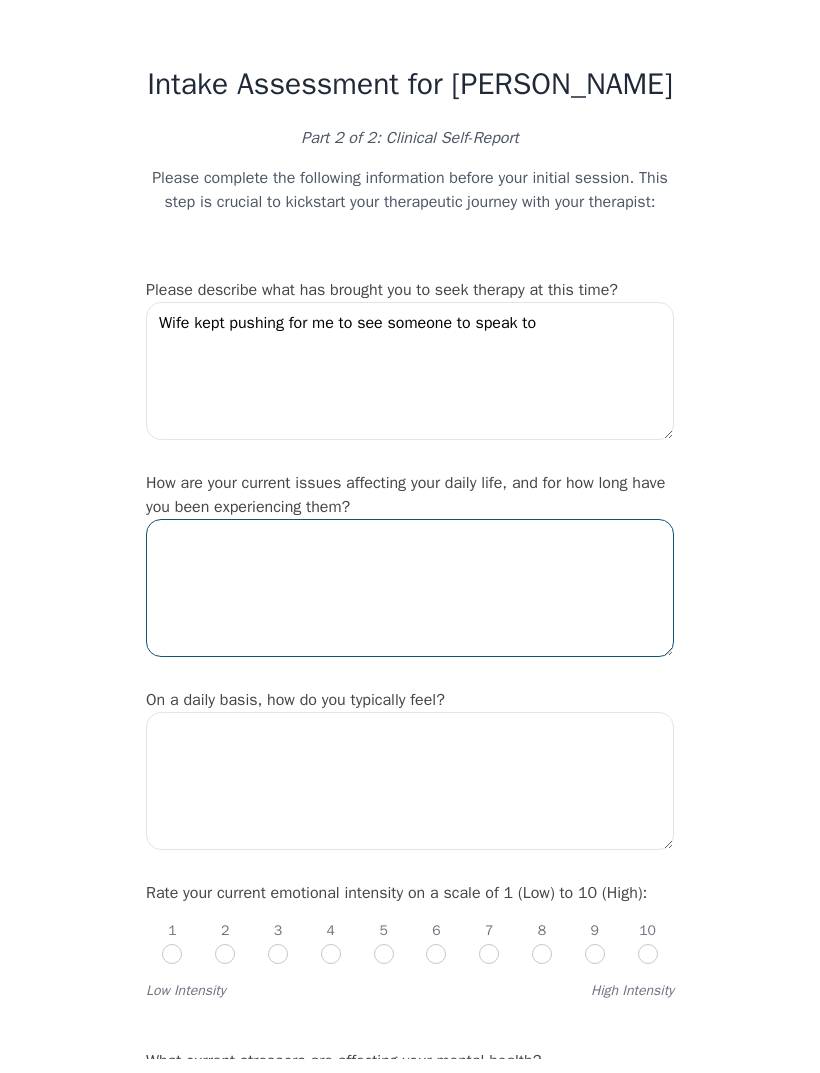 click at bounding box center [410, 602] 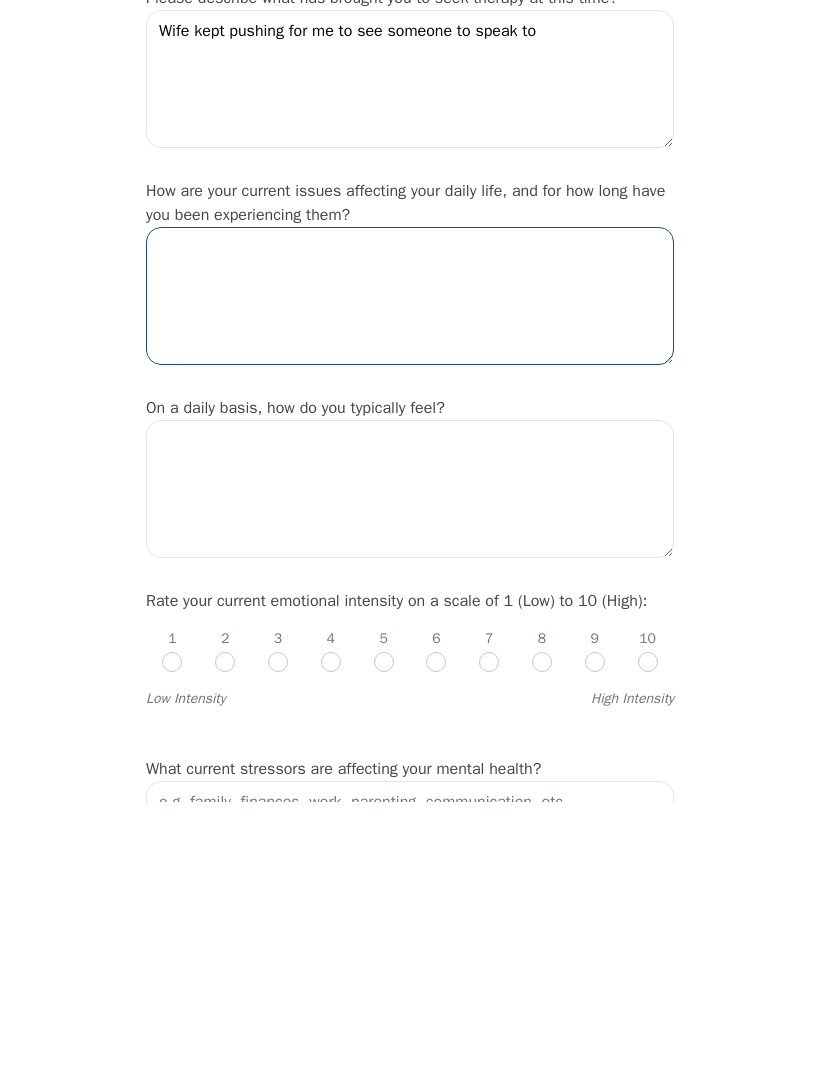 scroll, scrollTop: 0, scrollLeft: 0, axis: both 